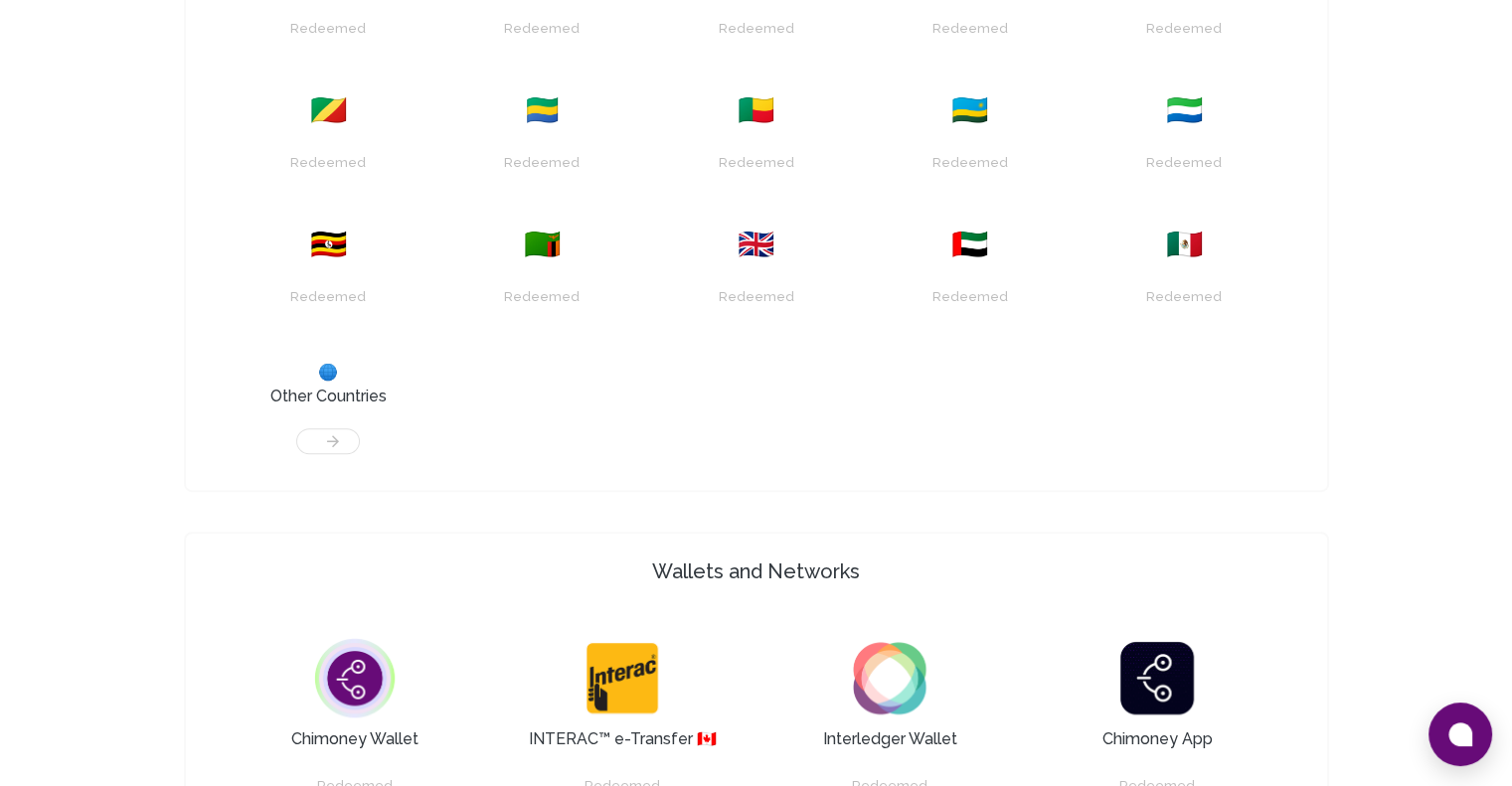 scroll, scrollTop: 1045, scrollLeft: 0, axis: vertical 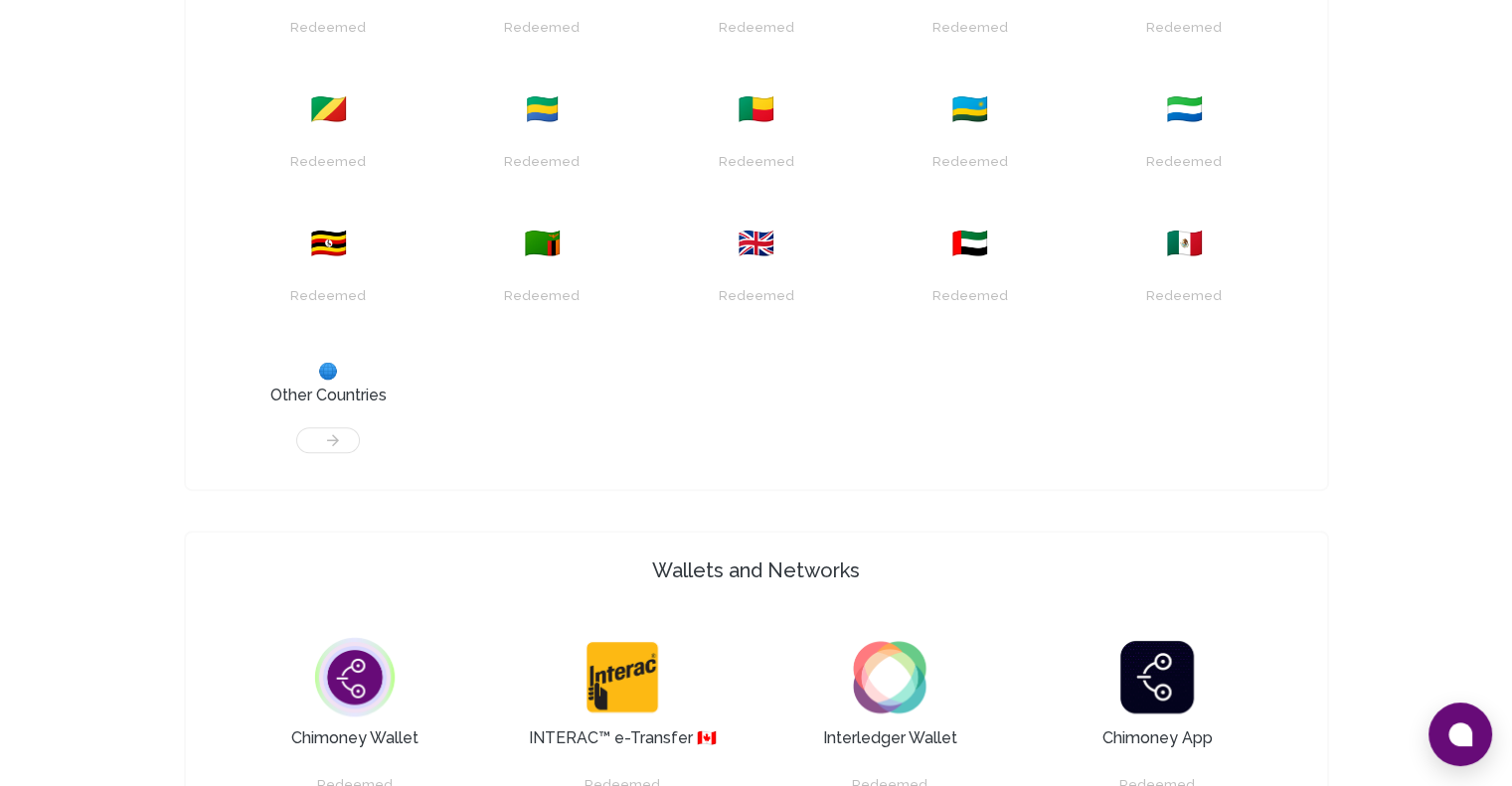 click at bounding box center (328, 430) 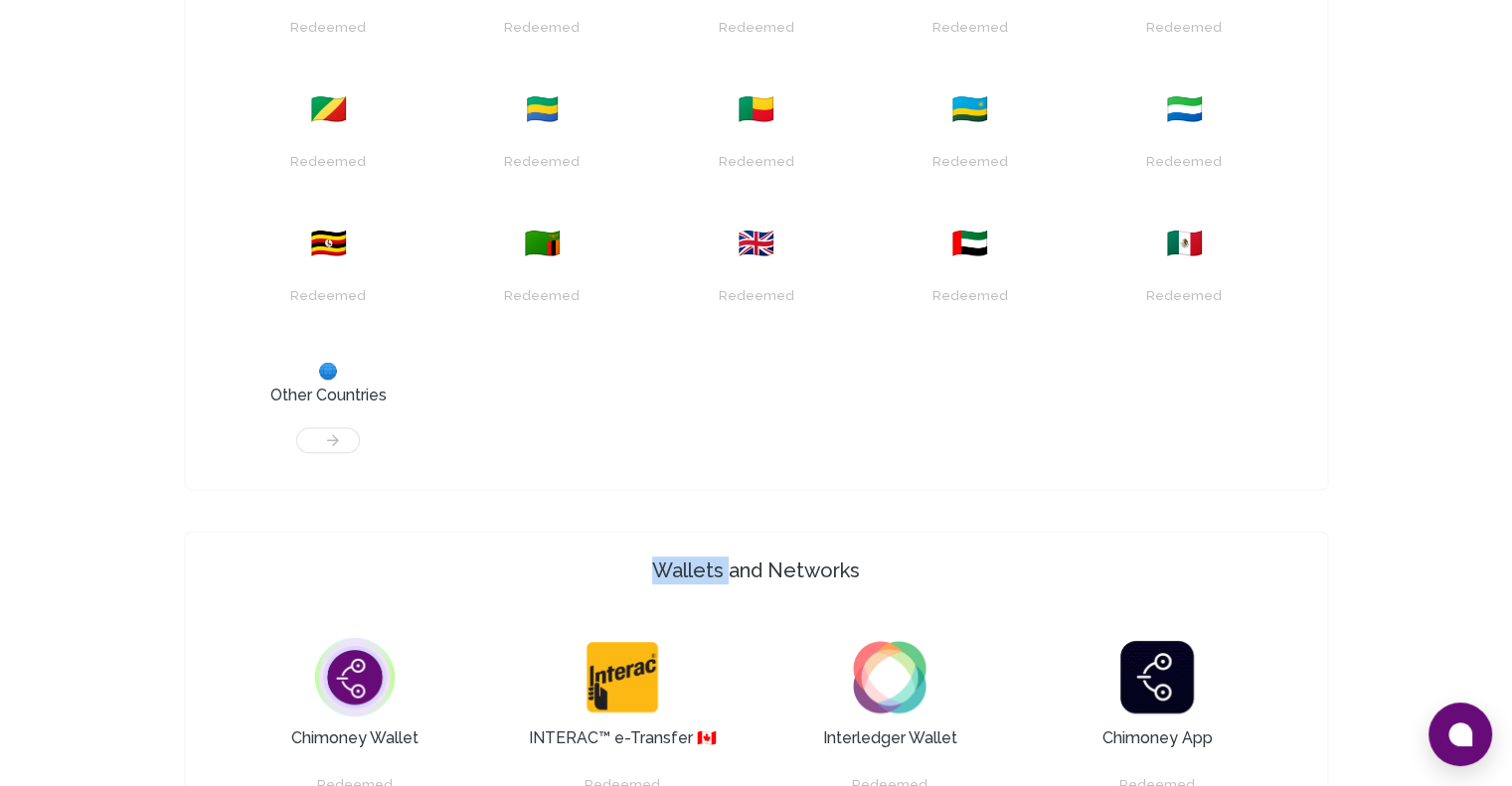 click at bounding box center (328, 430) 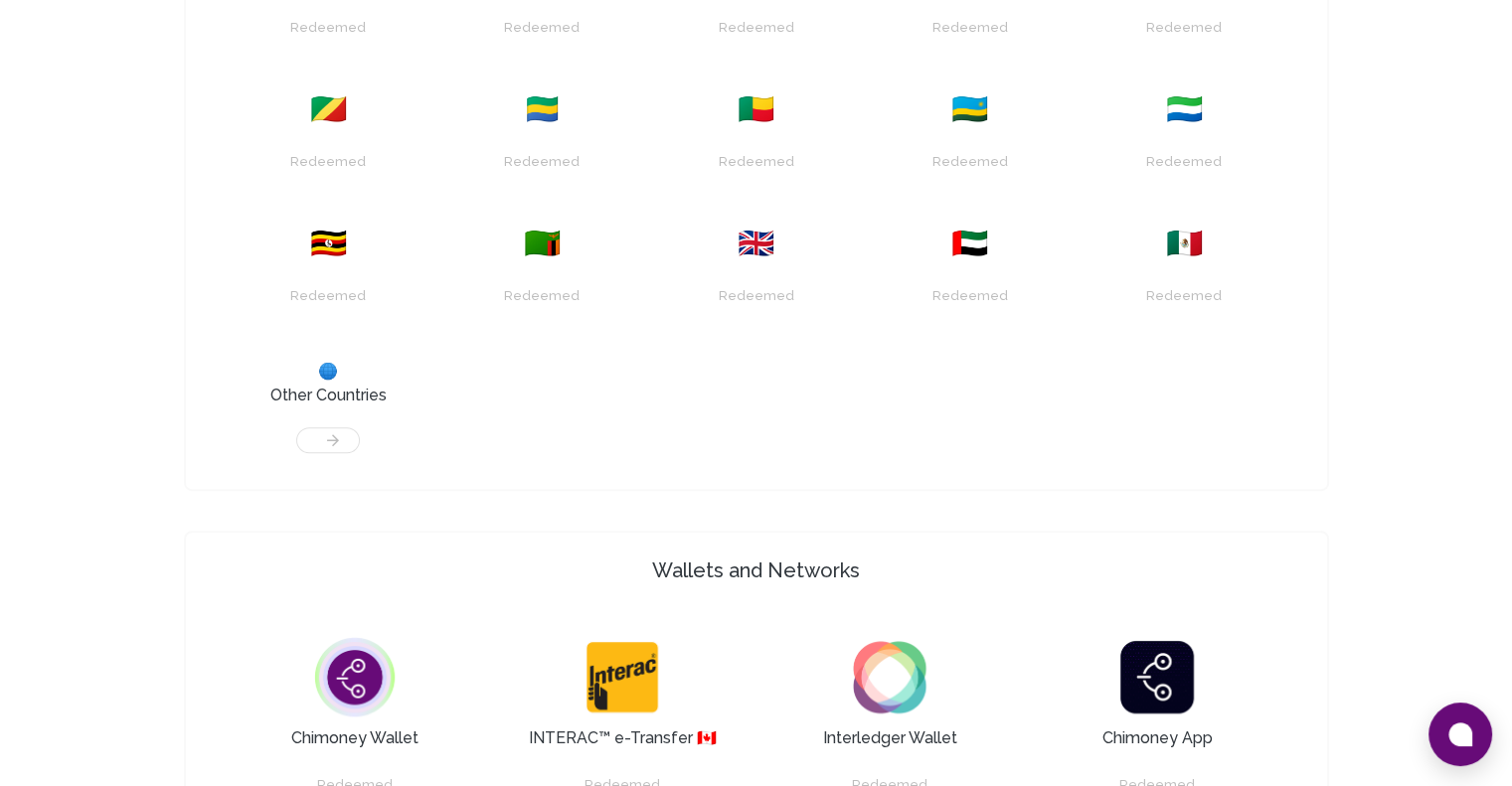 click at bounding box center (328, 430) 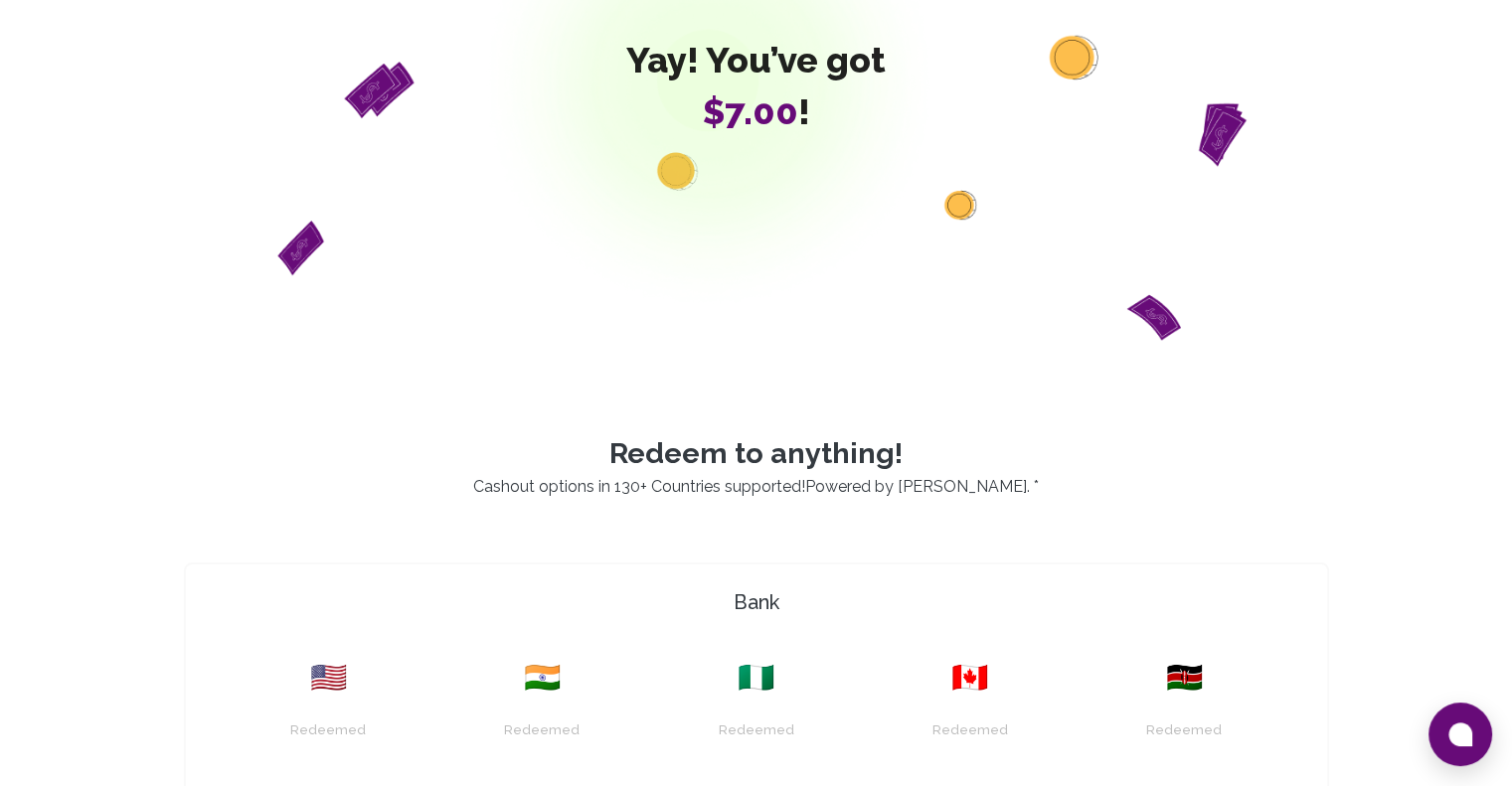 scroll, scrollTop: 0, scrollLeft: 0, axis: both 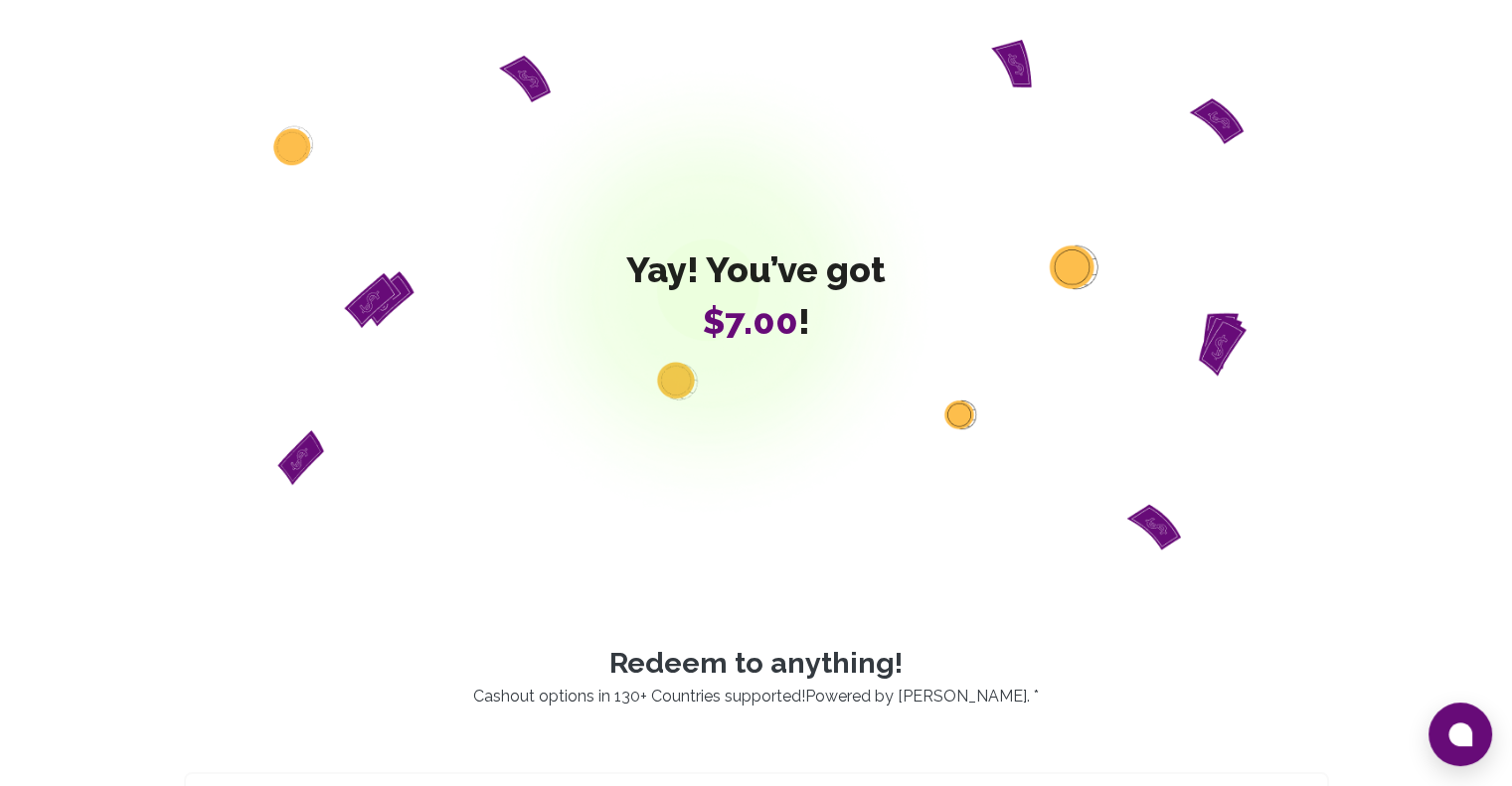 click on "Yay! You’ve got $7.00 !" at bounding box center (756, 295) 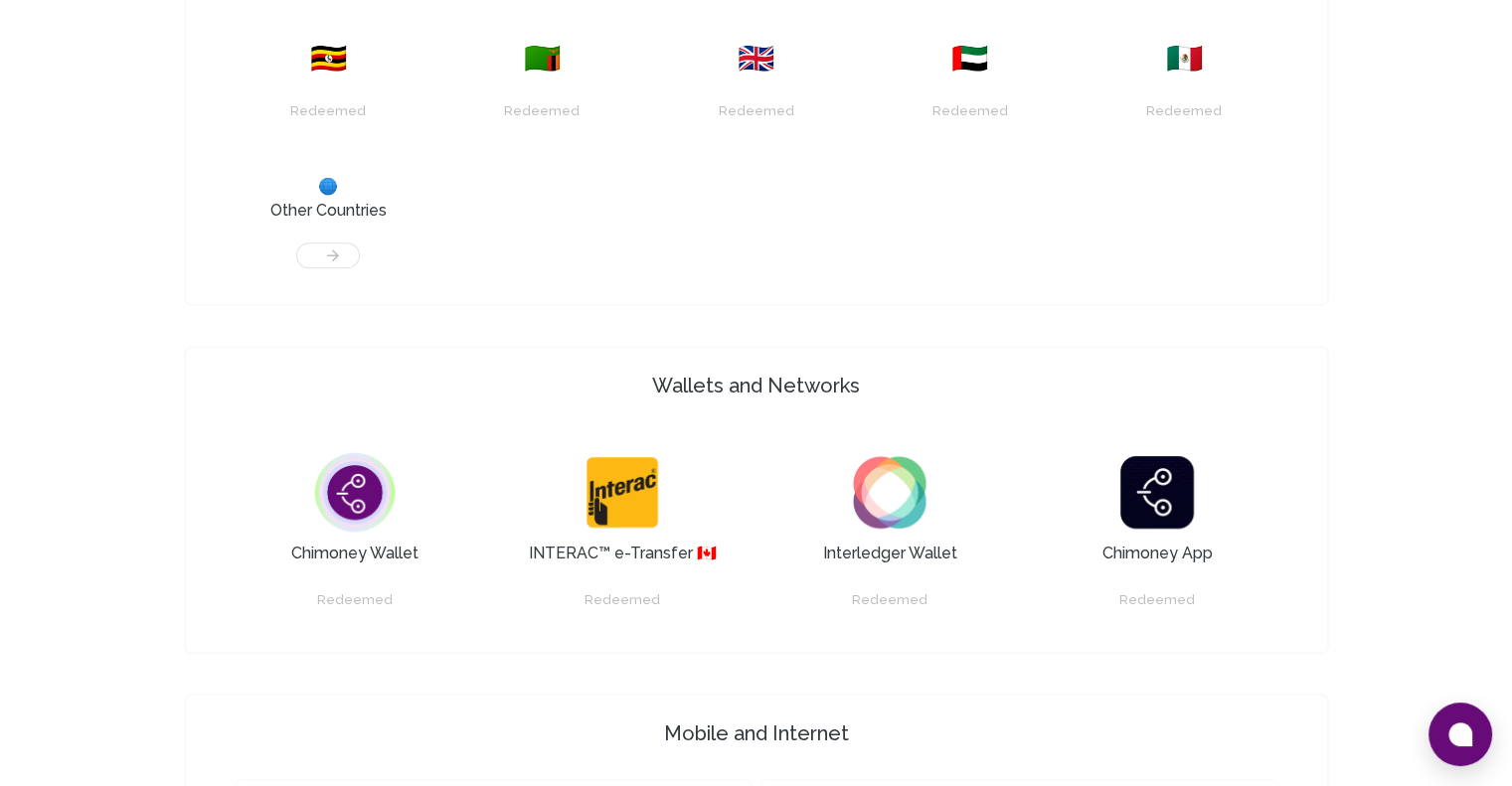scroll, scrollTop: 1231, scrollLeft: 0, axis: vertical 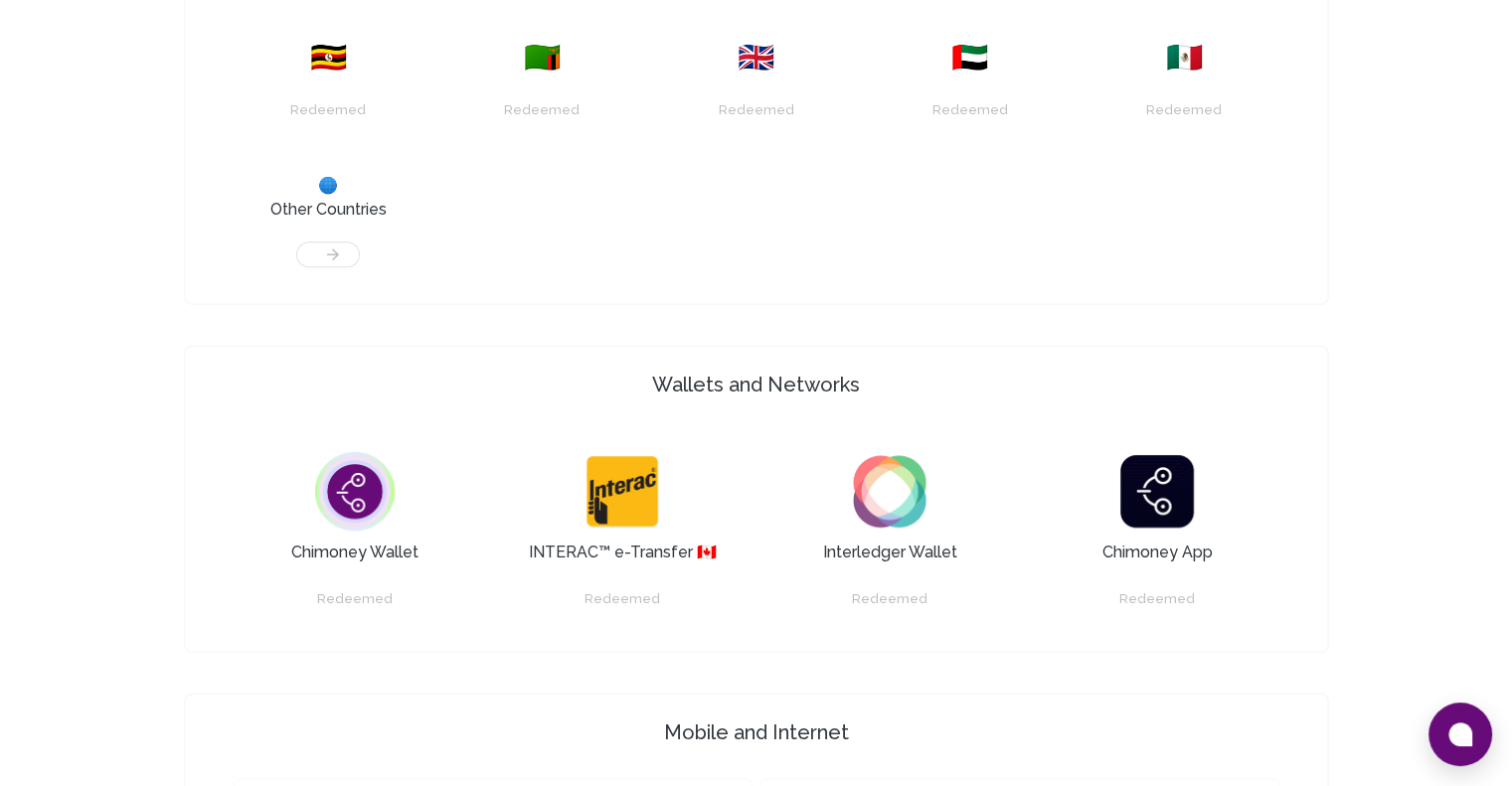 click on "🌐 Other Countries" at bounding box center (328, 221) 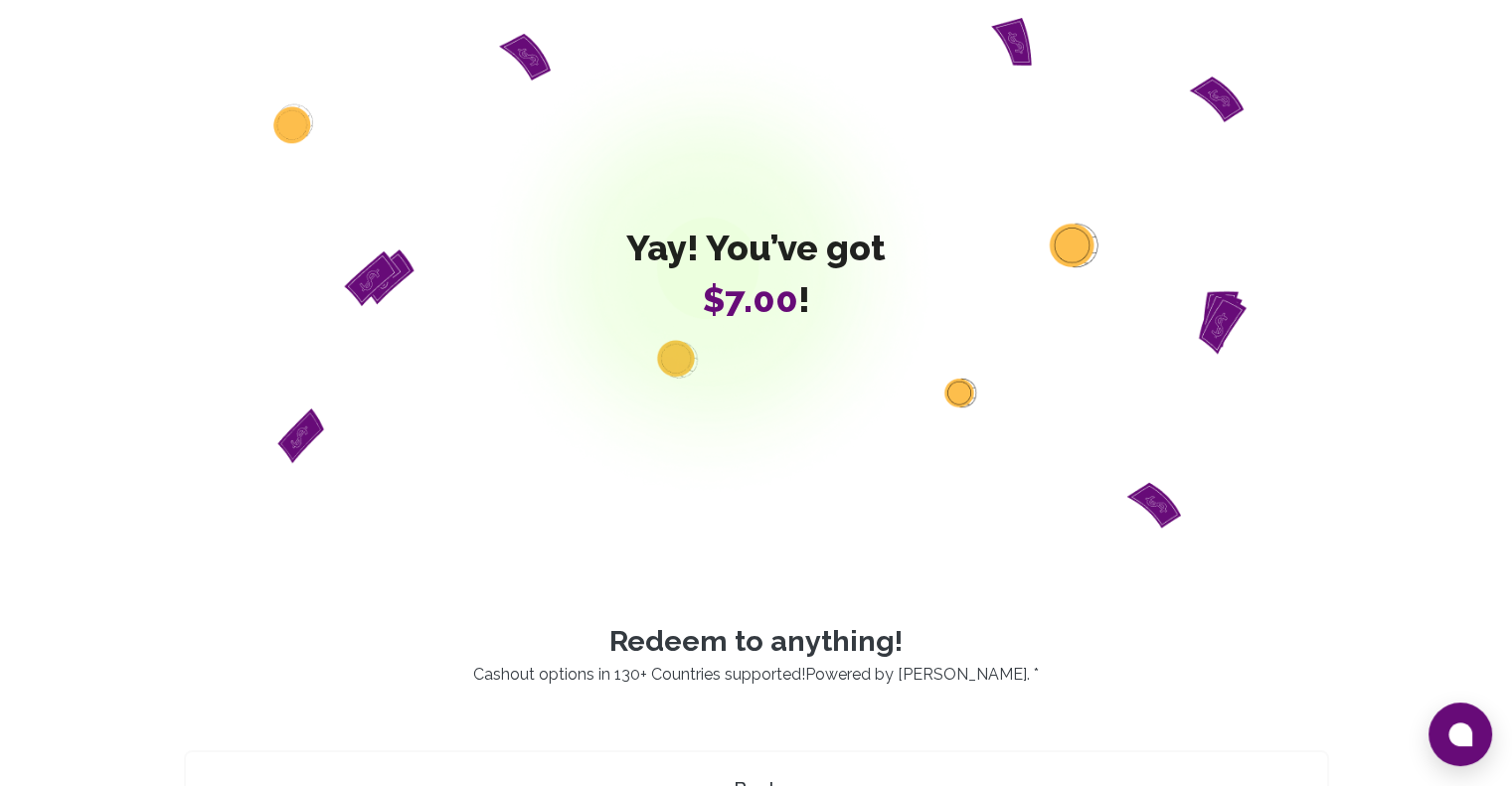 scroll, scrollTop: 0, scrollLeft: 0, axis: both 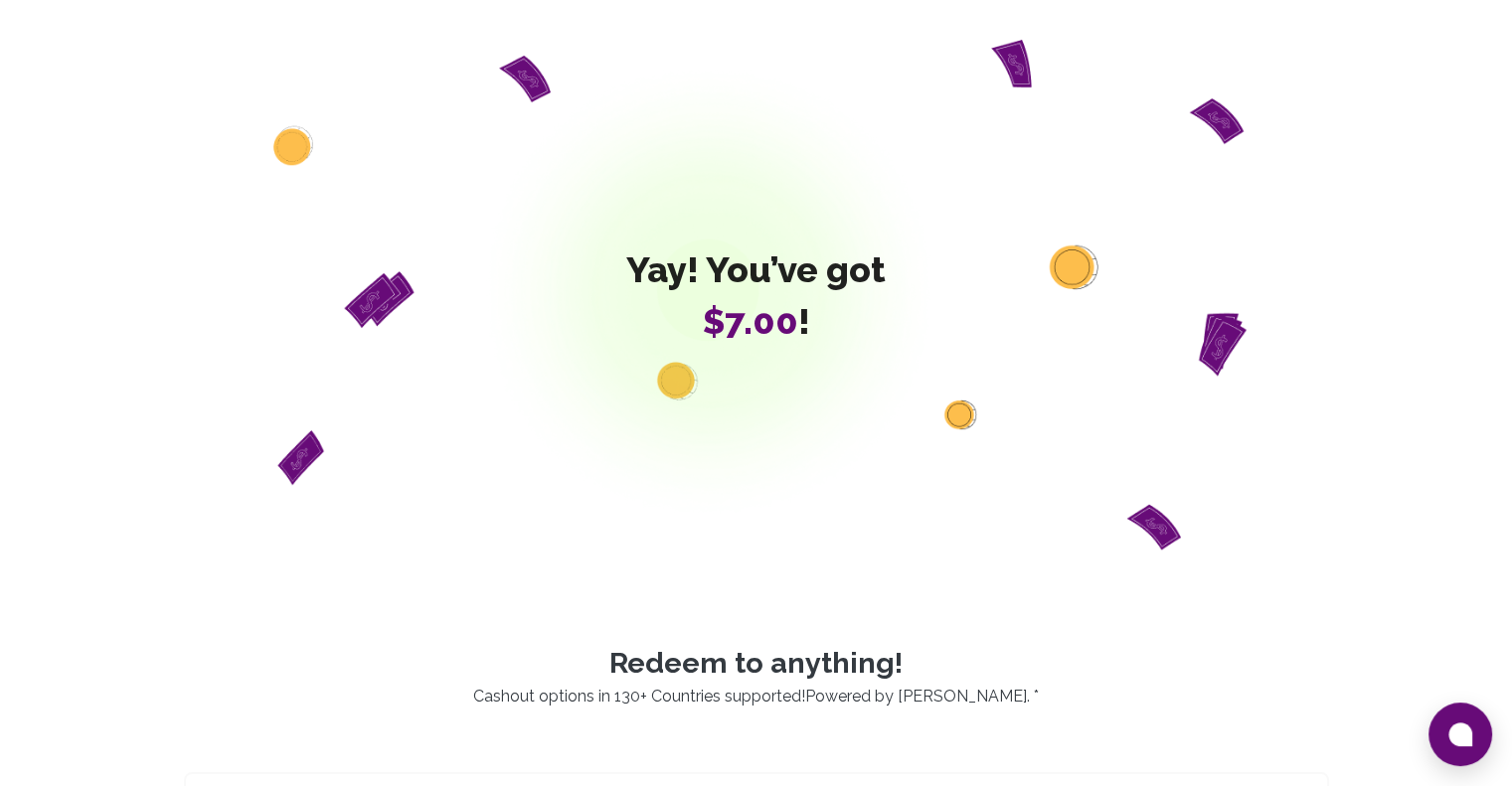 click on "Yay! You’ve got $7.00 !" at bounding box center [756, 295] 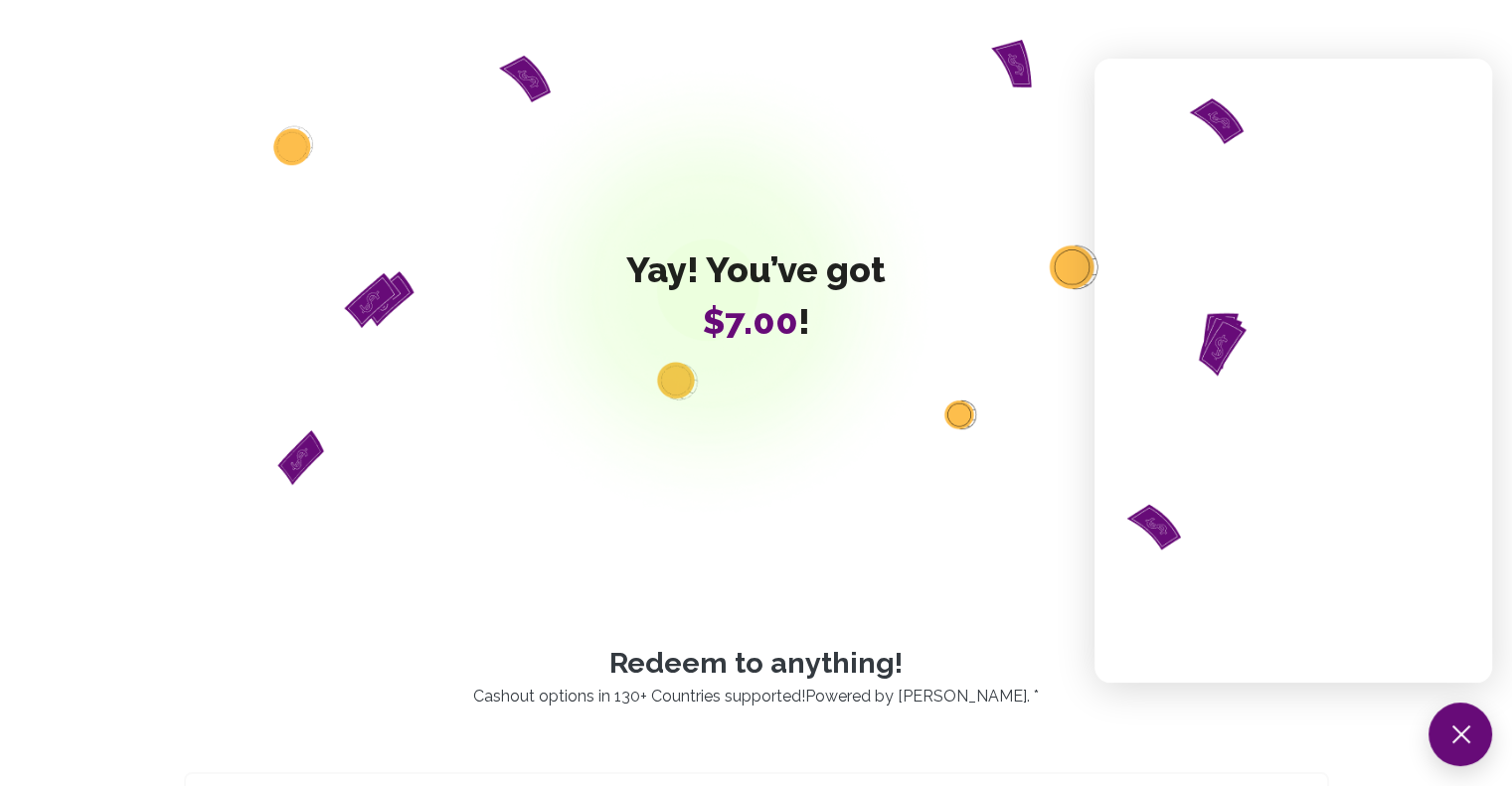 click on "Redeem to anything! Cashout options in 130+ Countries supported!  Powered by Chimoney . *   Bank 🇺🇸 Redeemed 🇮🇳 Redeemed 🇳🇬 Redeemed 🇨🇦 Redeemed 🇰🇪 Redeemed 🇨🇳 Redeemed 🇬🇭 Redeemed 🇿🇦 Redeemed 🇹🇿 Redeemed 🇪🇹 Redeemed 🇨🇬 Redeemed 🇬🇦 Redeemed 🇧🇯 Redeemed 🇷🇼 Redeemed 🇸🇱 Redeemed 🇺🇬 Redeemed 🇿🇲 Redeemed 🇬🇧 Redeemed 🇦🇪 Redeemed 🇲🇽 Redeemed 🌐 Other Countries   Wallets and Networks Chimoney Wallet Redeemed INTERAC™ e-Transfer 🇨🇦 Redeemed Interledger Wallet Redeemed Chimoney App Redeemed   Mobile and Internet Airtime & internet data 🇬🇭 Ghana 🇰🇪 Kenya 🇳🇬 Nigeria 🇷🇼 Rwanda 🇹🇿 Tanzania 🇺🇬 Uganda 🇿🇲 Zambia Redeemed Mobile Money 🇨🇲 Cameroon 🇹🇩 Chad 🇨🇮 Cote d'Ivoire 🇬🇶 Equatorial Guinea 🇬🇦 Gabon 🇬🇭 Ghana 🇰🇪 Kenya 🇲🇼 Malawi Redeemed" at bounding box center (756, 1484) 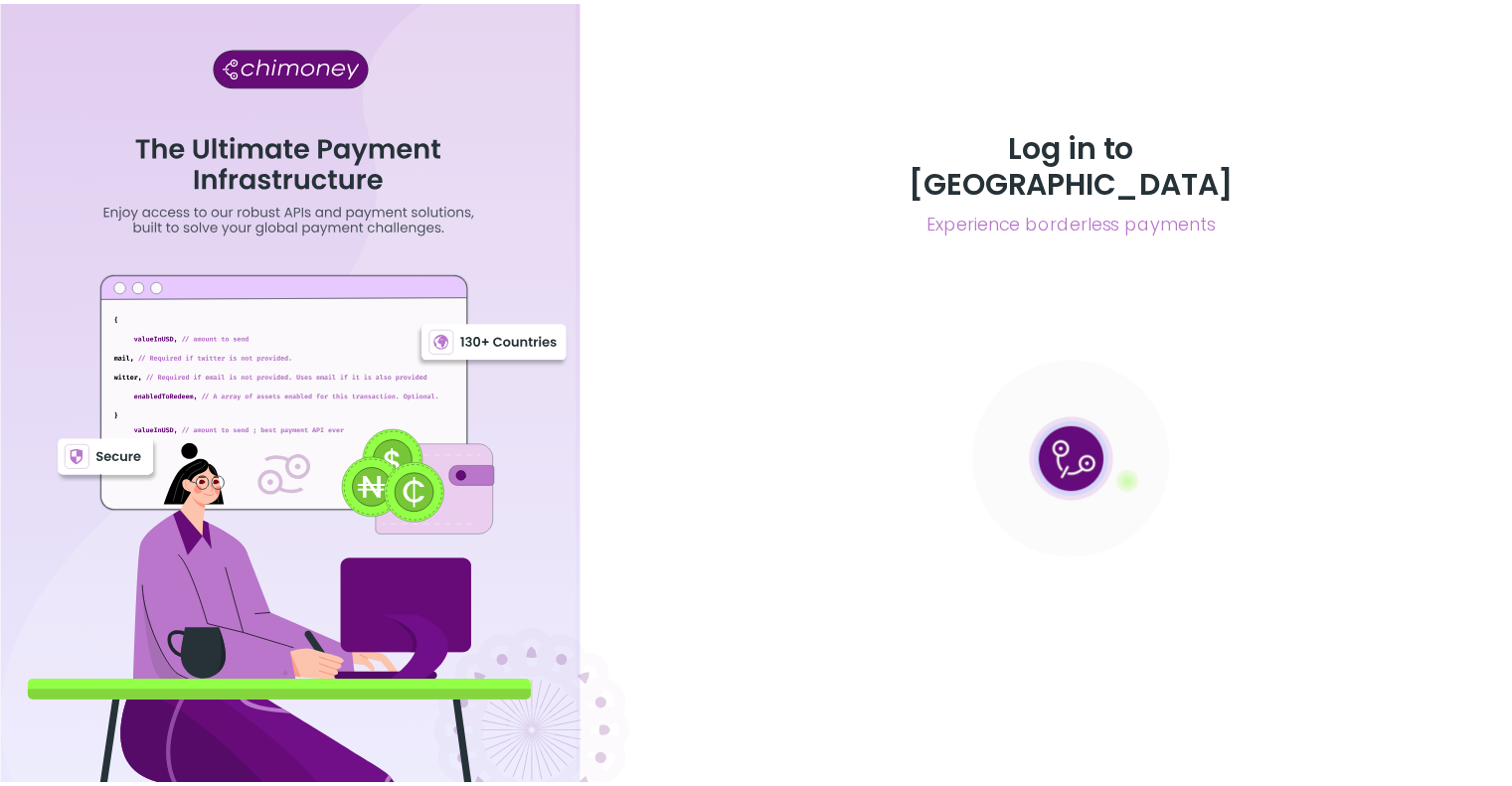 scroll, scrollTop: 0, scrollLeft: 0, axis: both 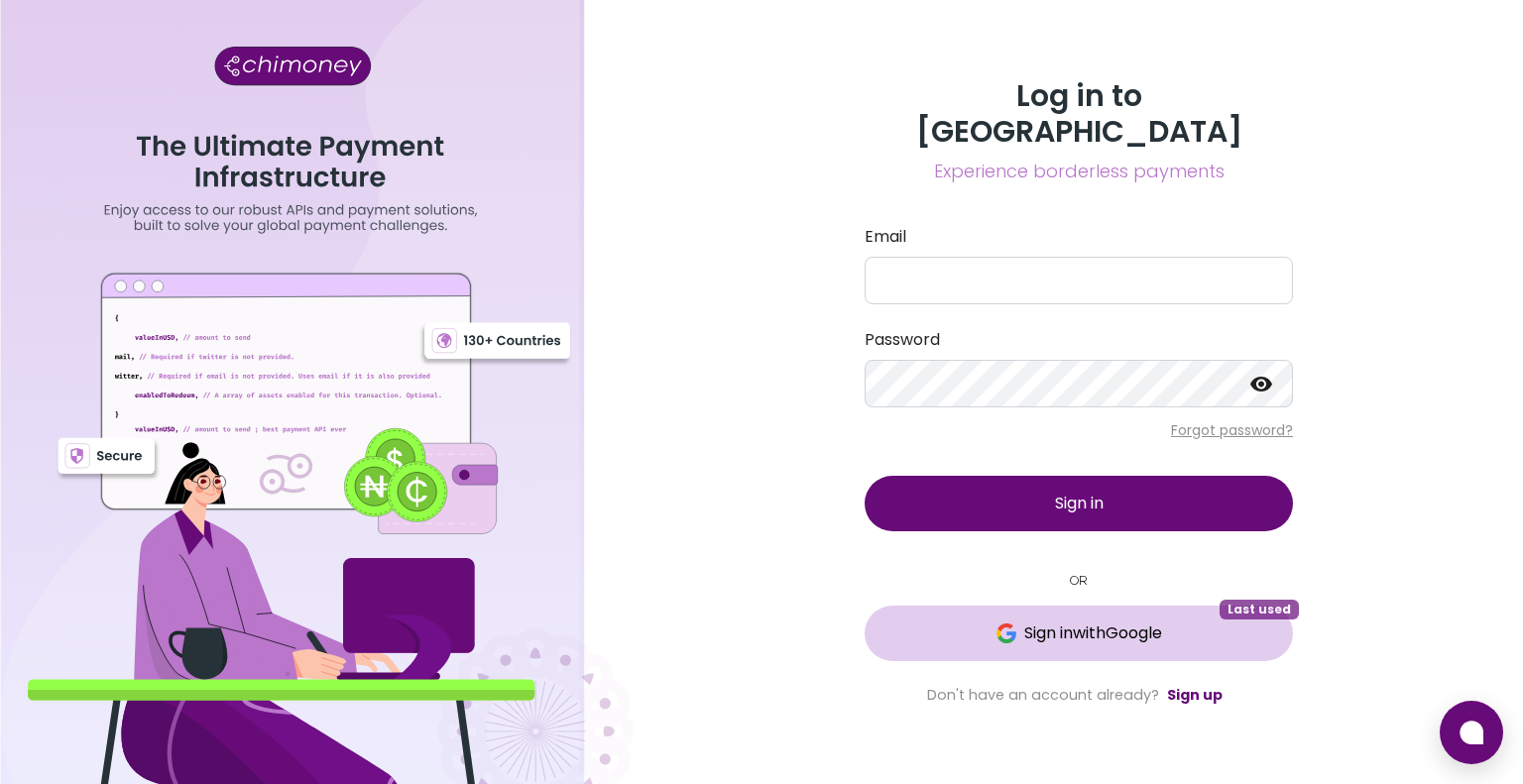 click on "Sign in  with  Google" at bounding box center (1093, 633) 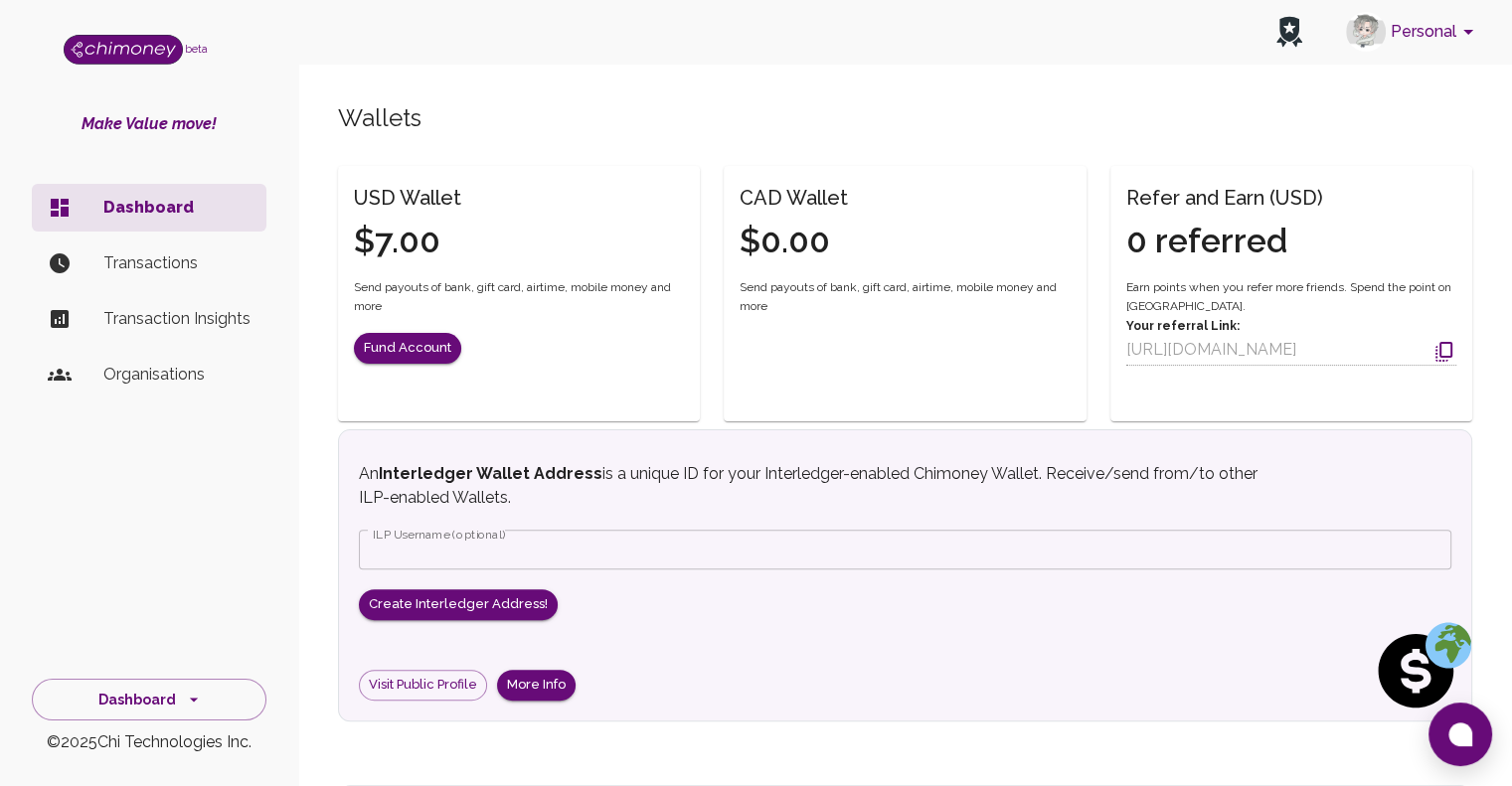 scroll, scrollTop: 480, scrollLeft: 0, axis: vertical 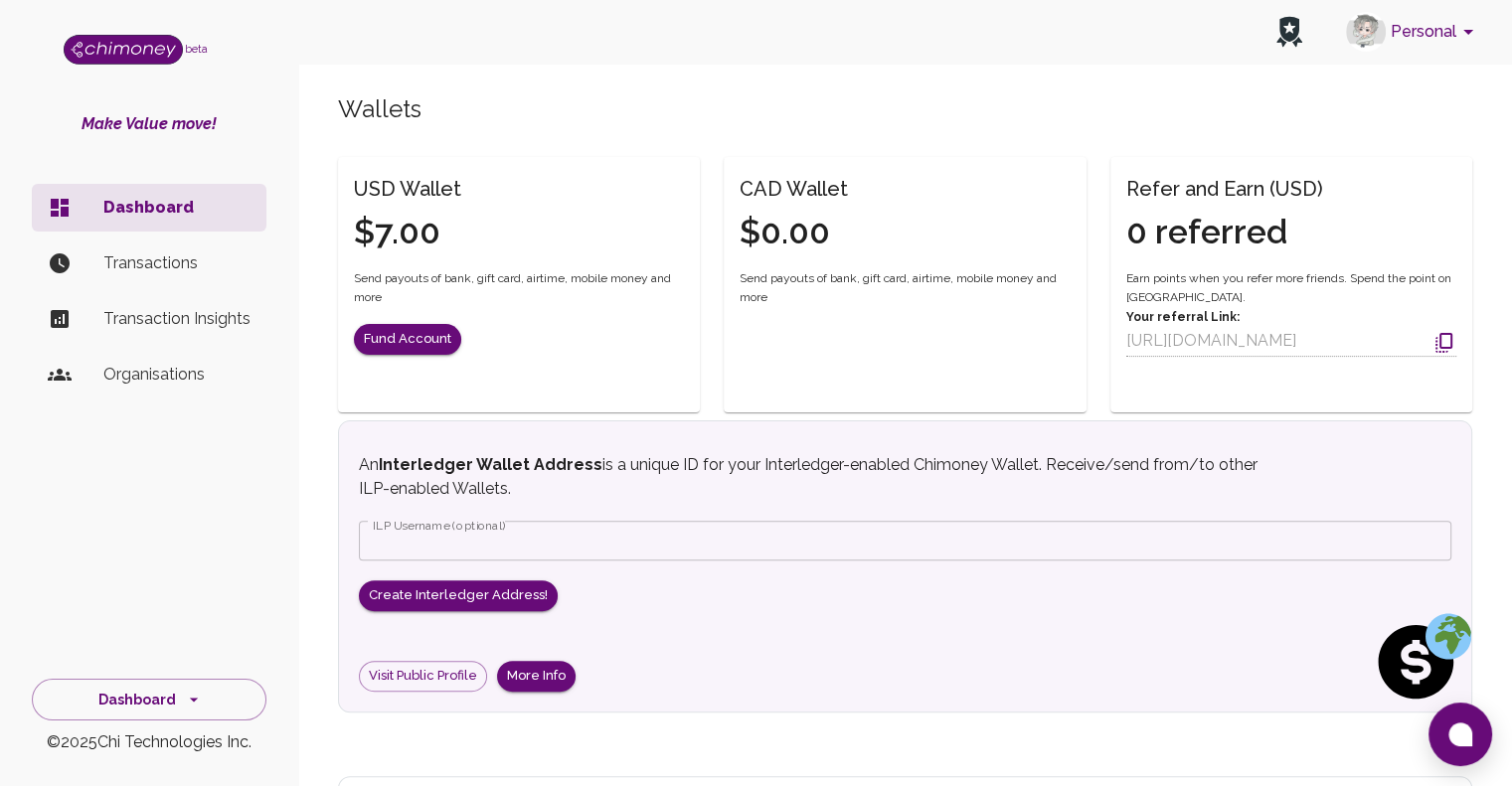 click on "Send payouts of bank, gift card, airtime, mobile money and more" at bounding box center (905, 289) 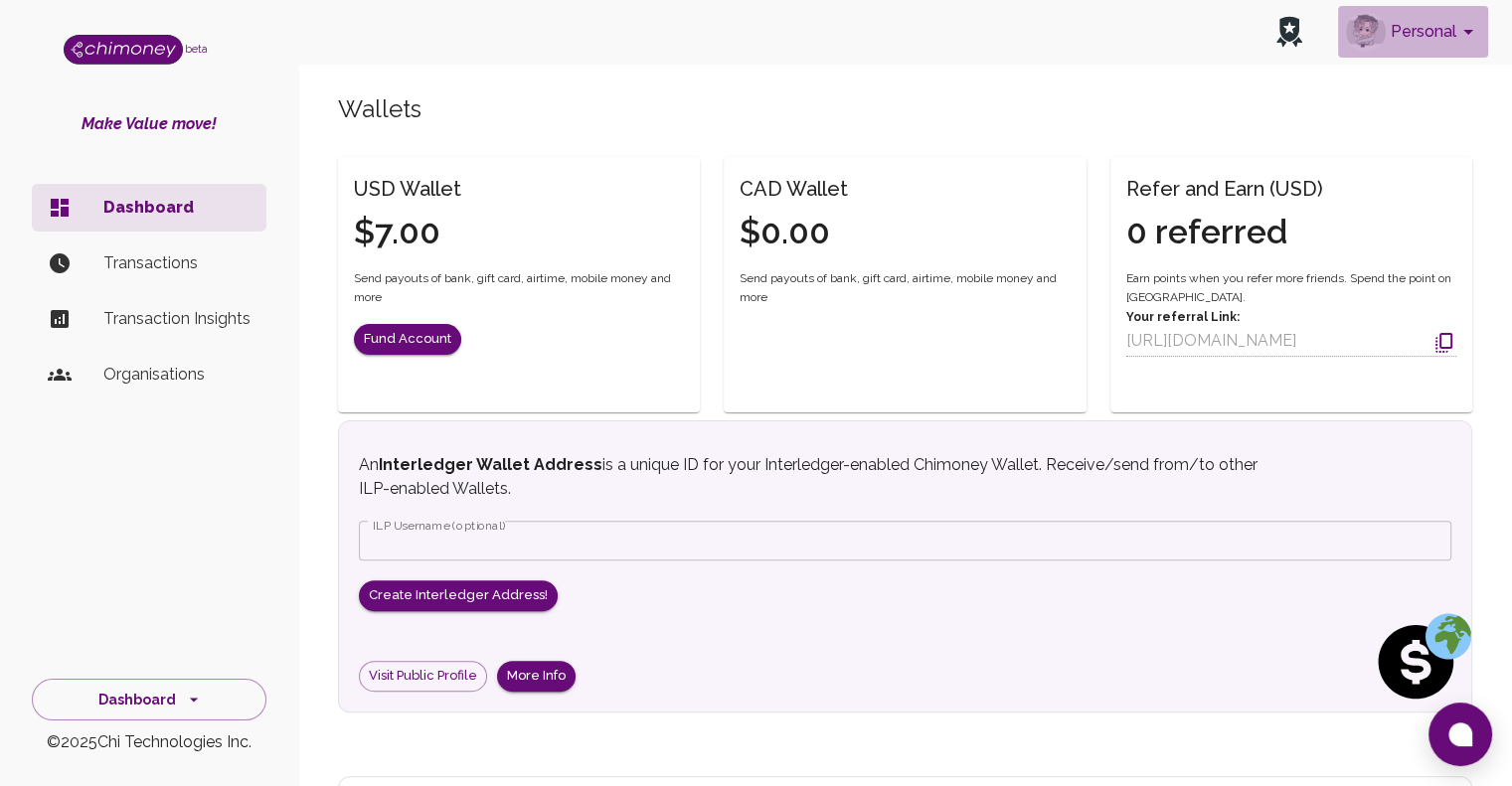 click on "Personal" at bounding box center (1413, 32) 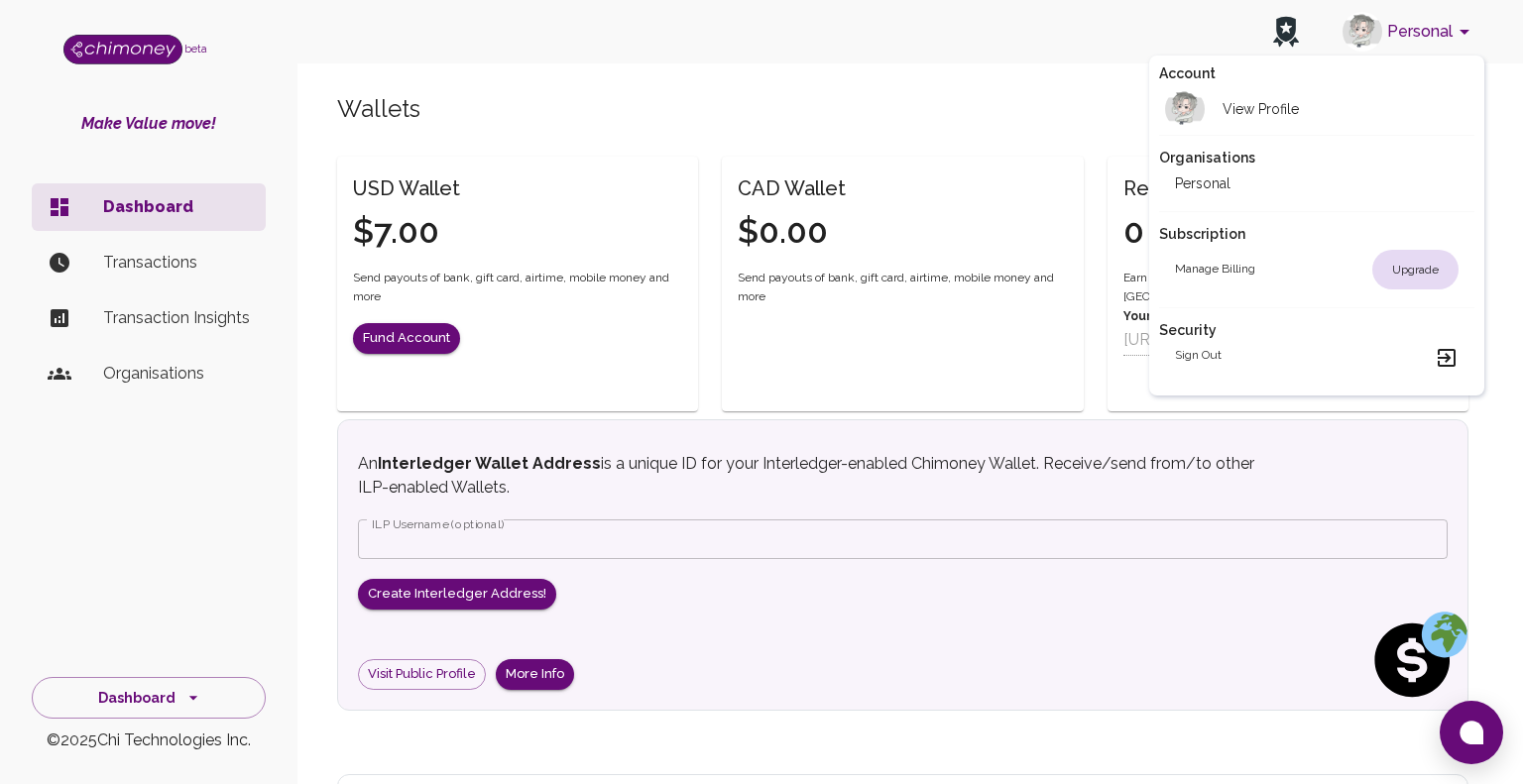 click at bounding box center [762, 392] 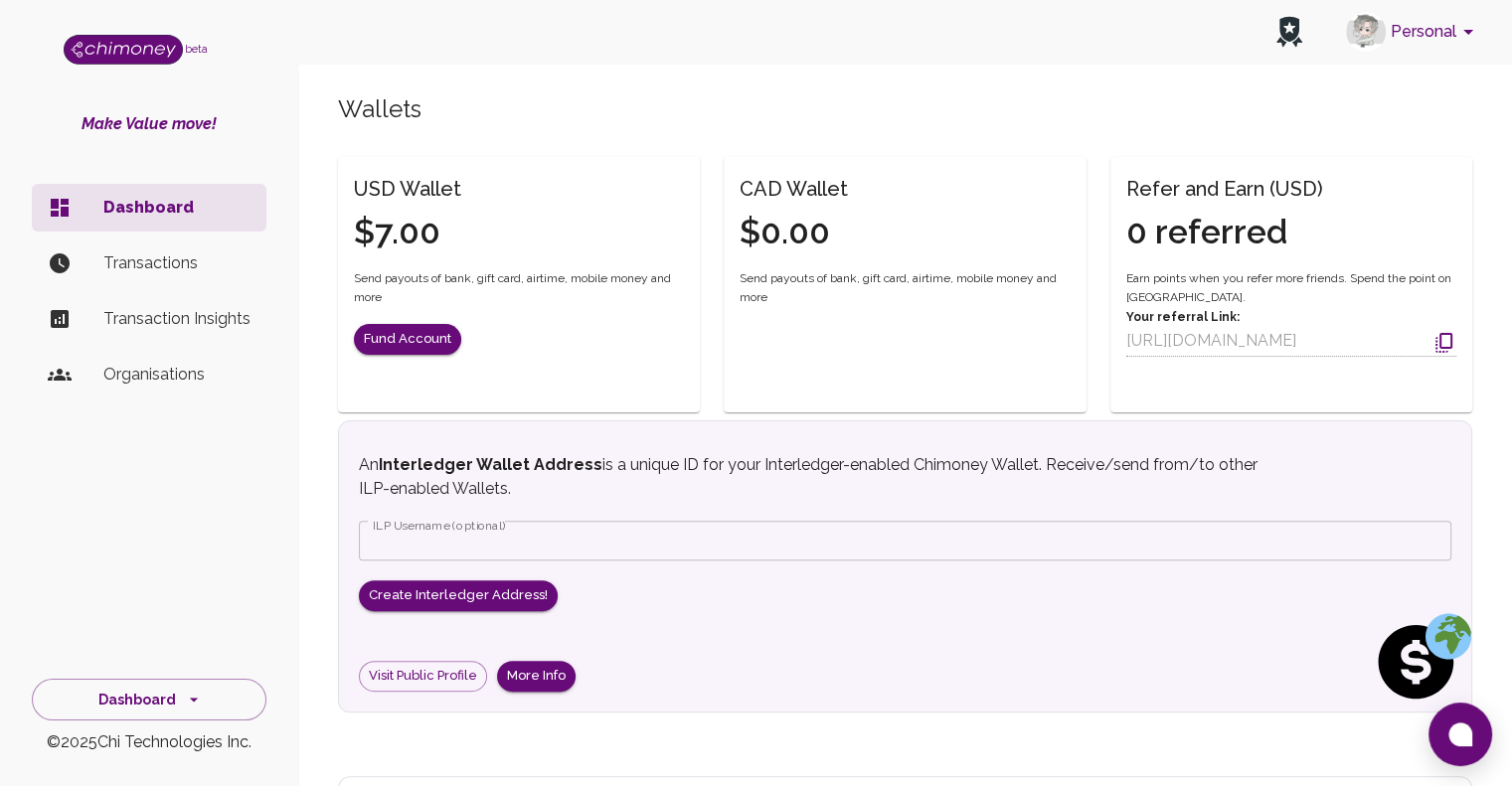 click on "Account View Profile Organisations Personal Subscription Manage billing Upgrade Security Sign out" at bounding box center (756, 393) 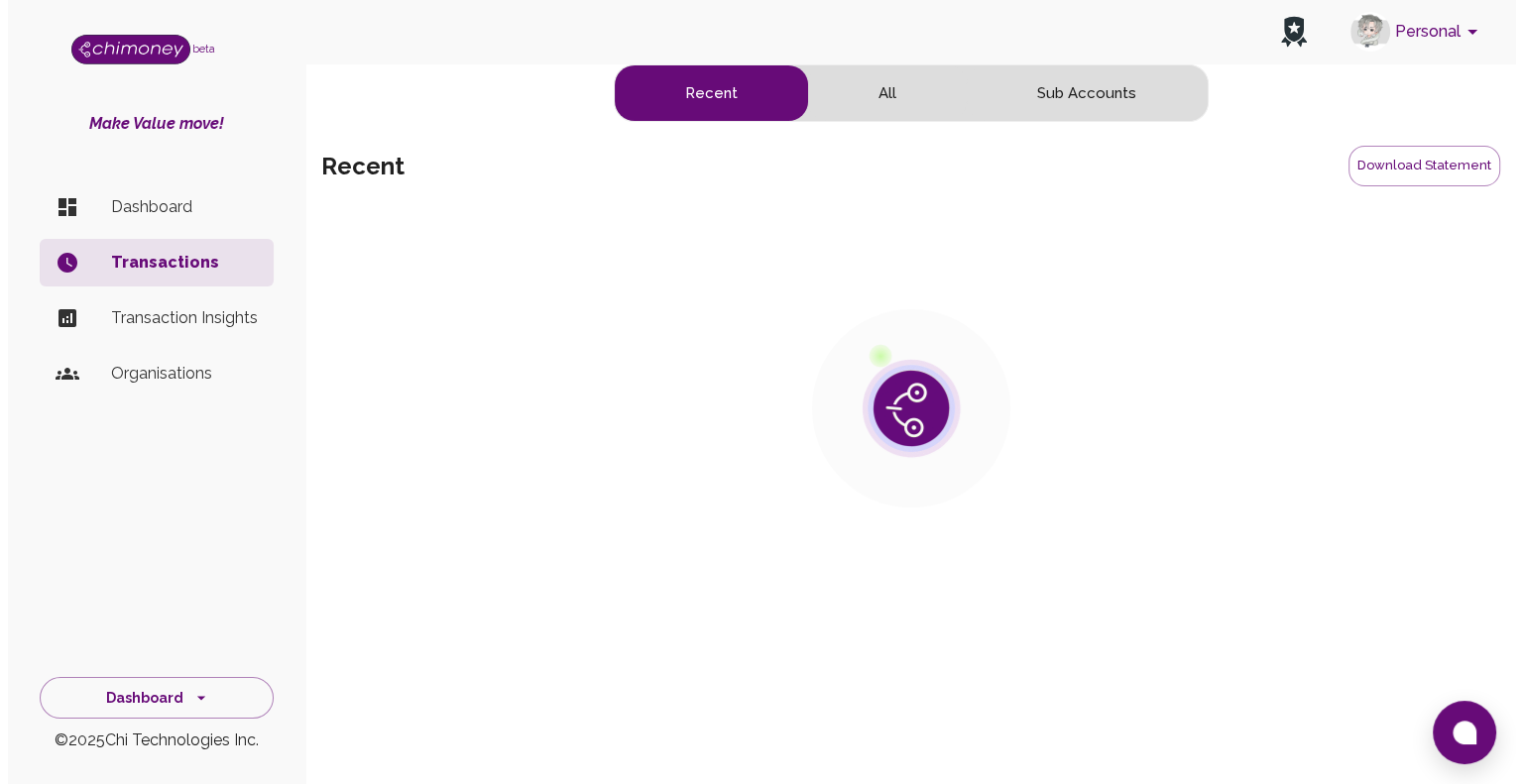 scroll, scrollTop: 0, scrollLeft: 0, axis: both 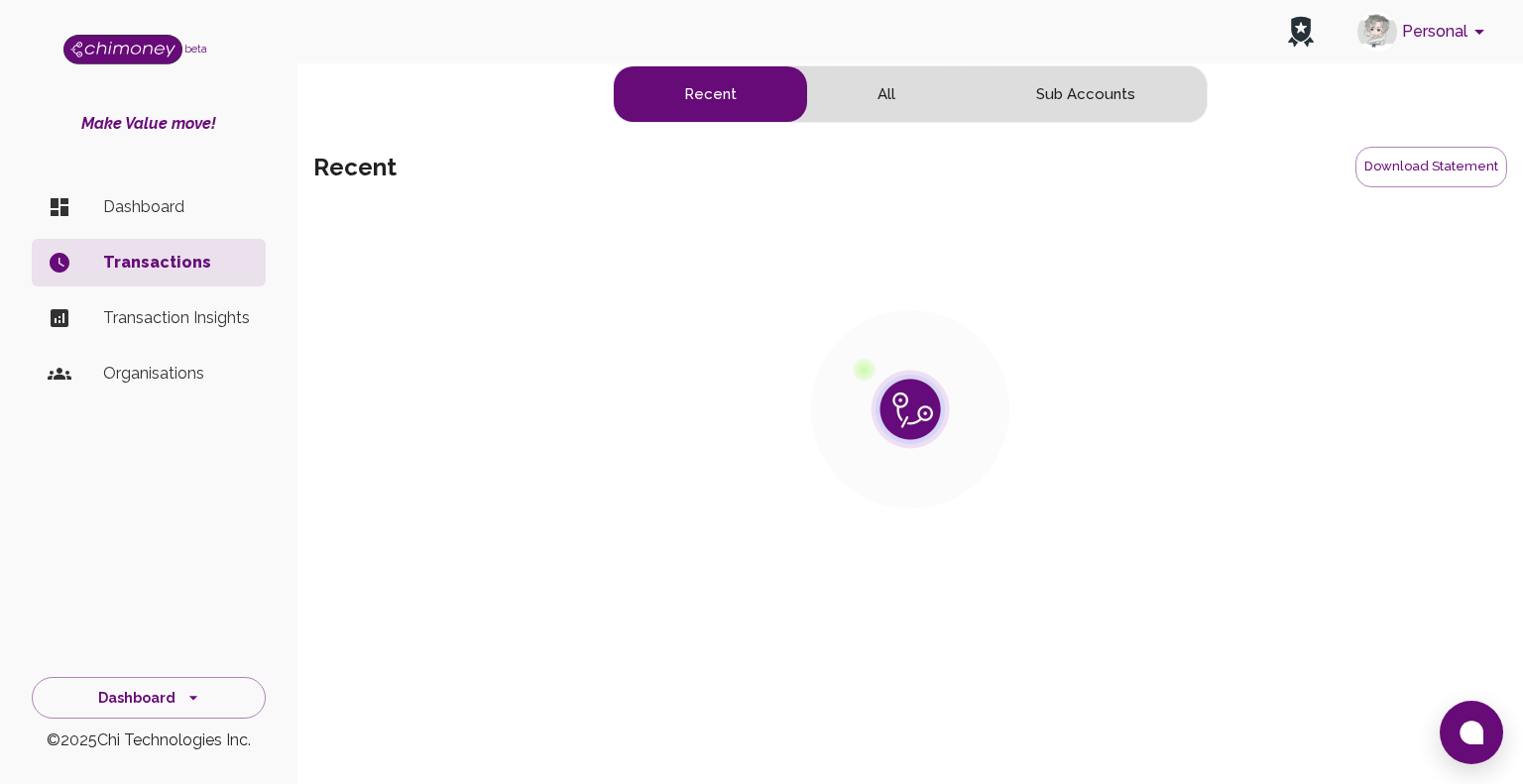 click on "Make Value move!" at bounding box center [149, 124] 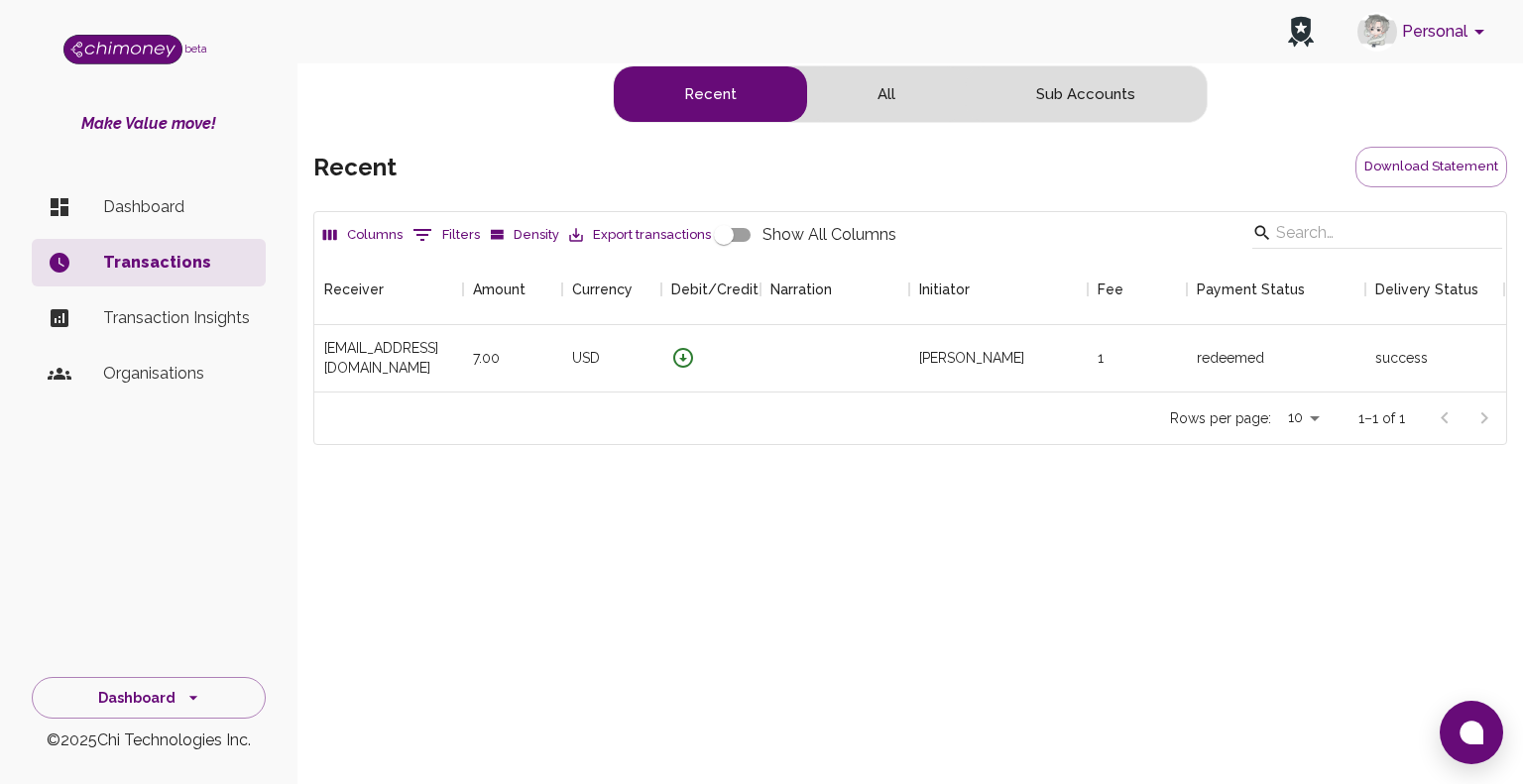 scroll, scrollTop: 16, scrollLeft: 16, axis: both 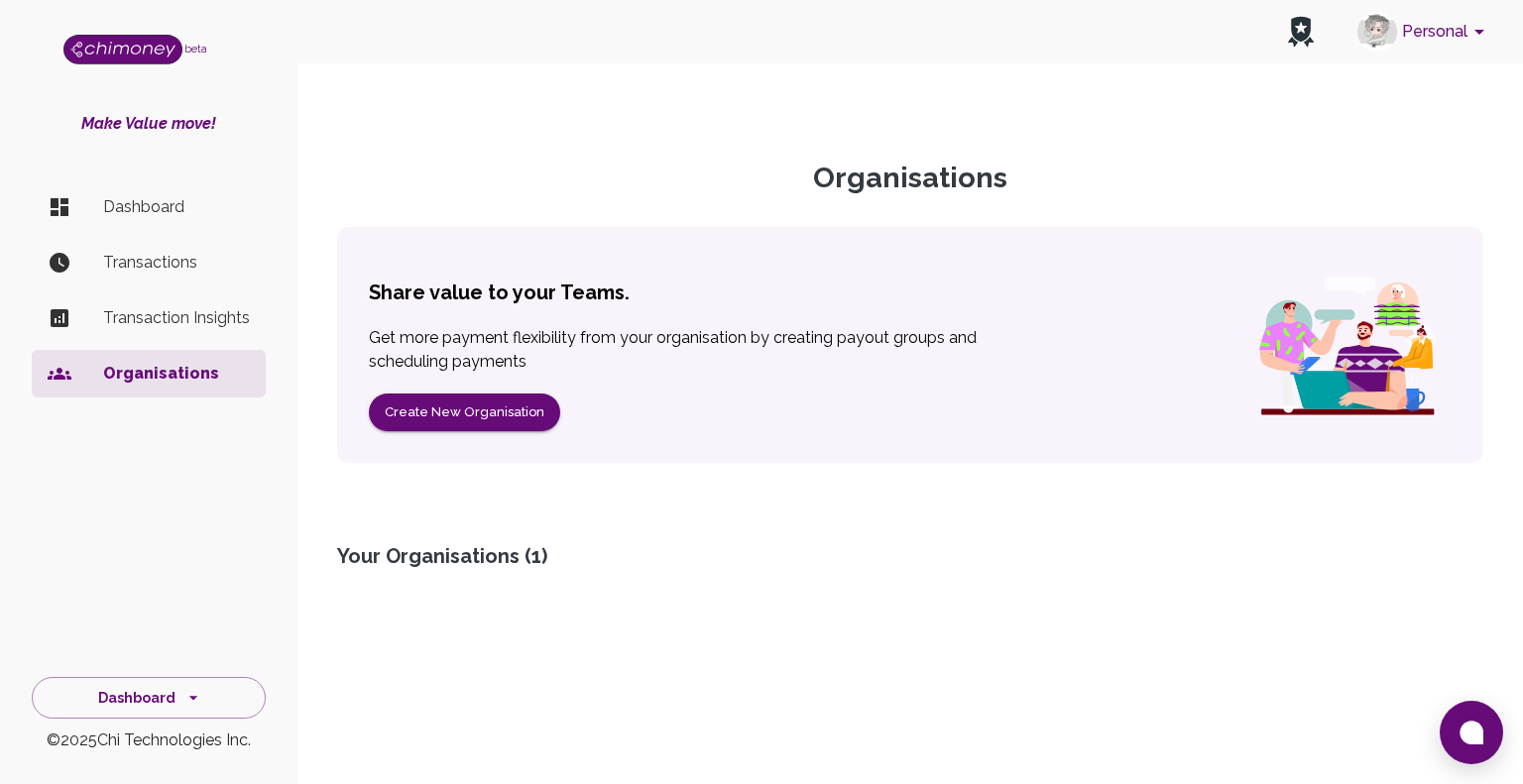 click on "Transaction Insights" at bounding box center [149, 318] 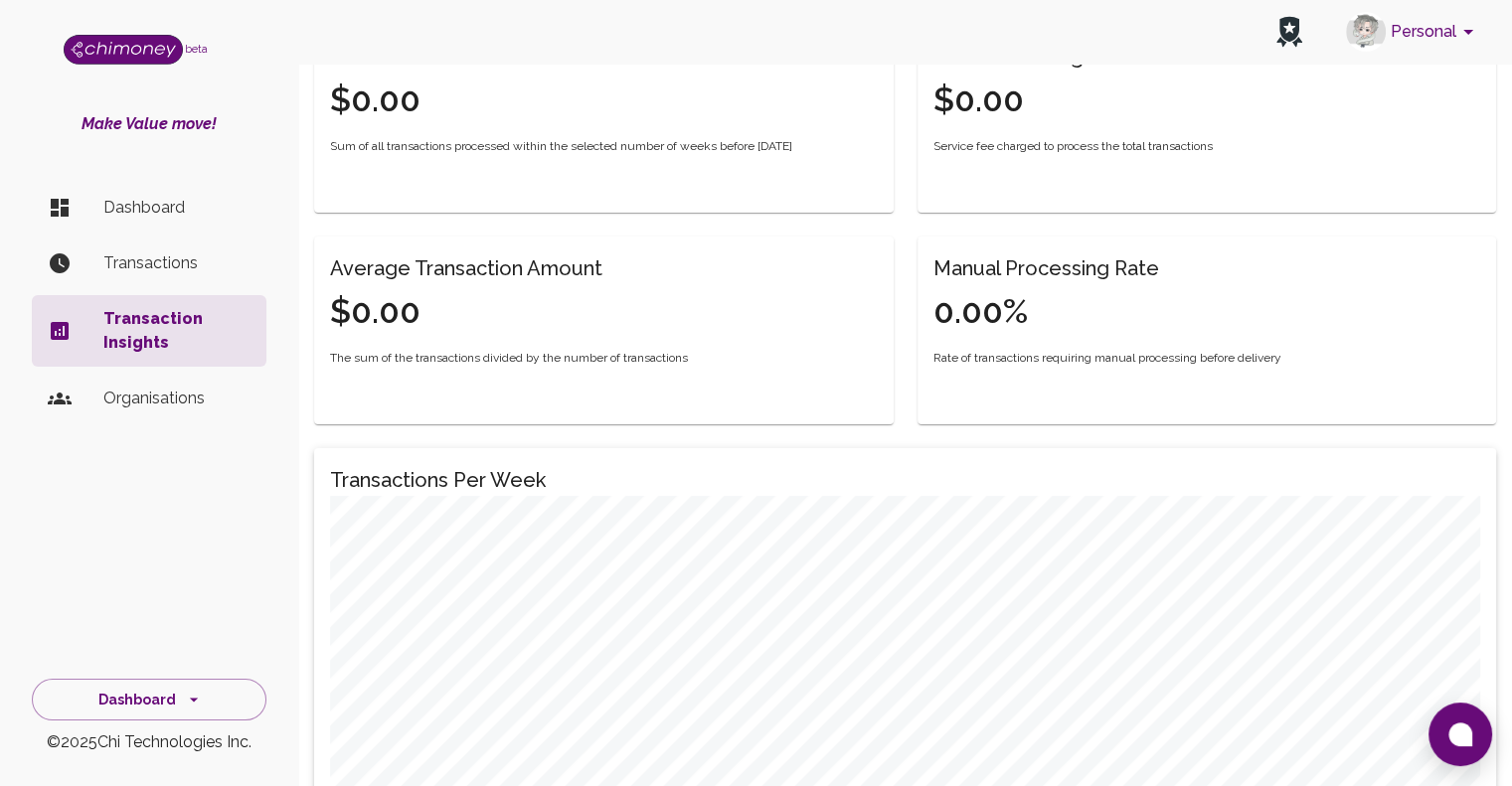 scroll, scrollTop: 0, scrollLeft: 0, axis: both 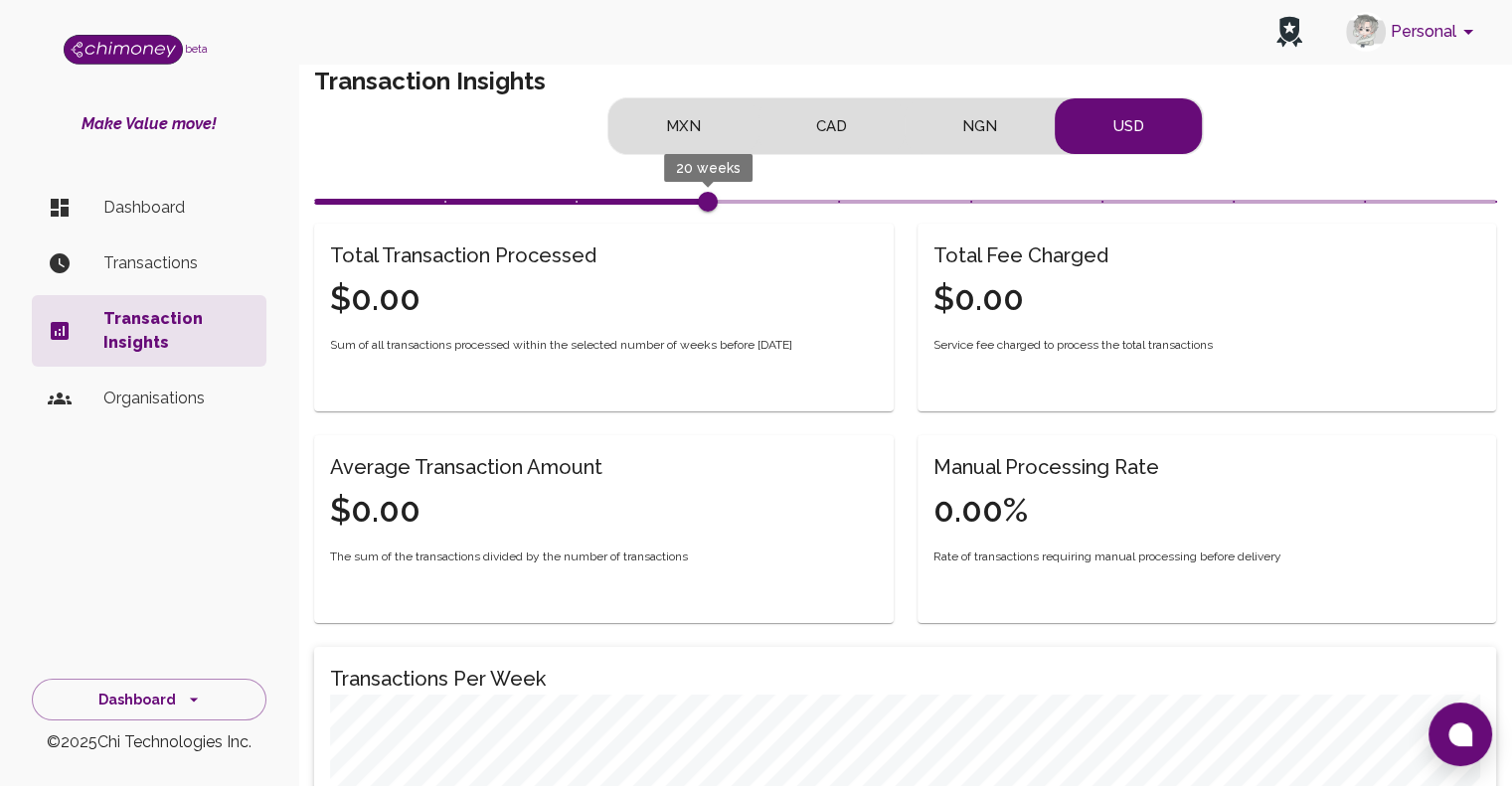 click on "Organisations" at bounding box center [177, 398] 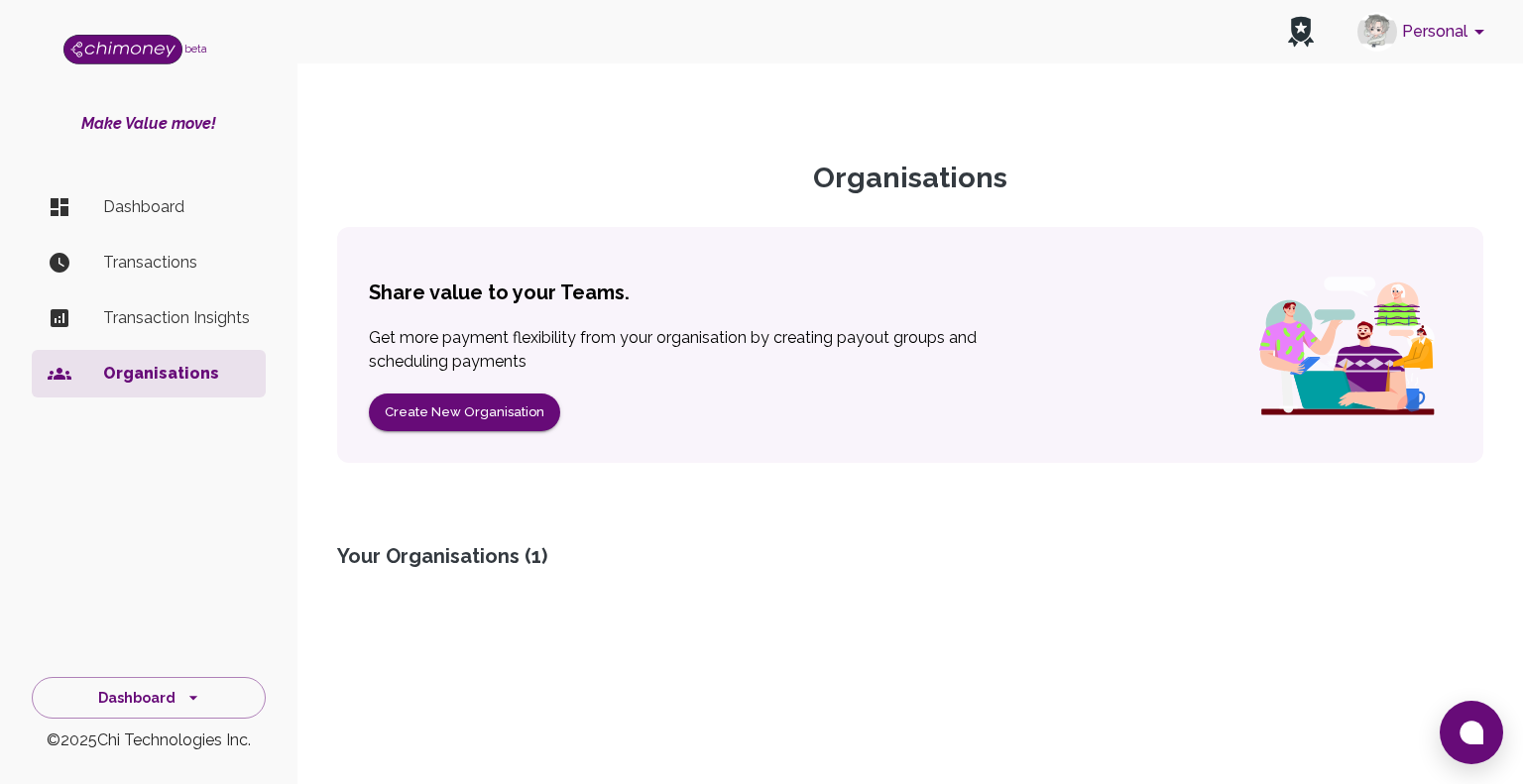 click on "Your Organisations ( 1 )" at bounding box center [910, 556] 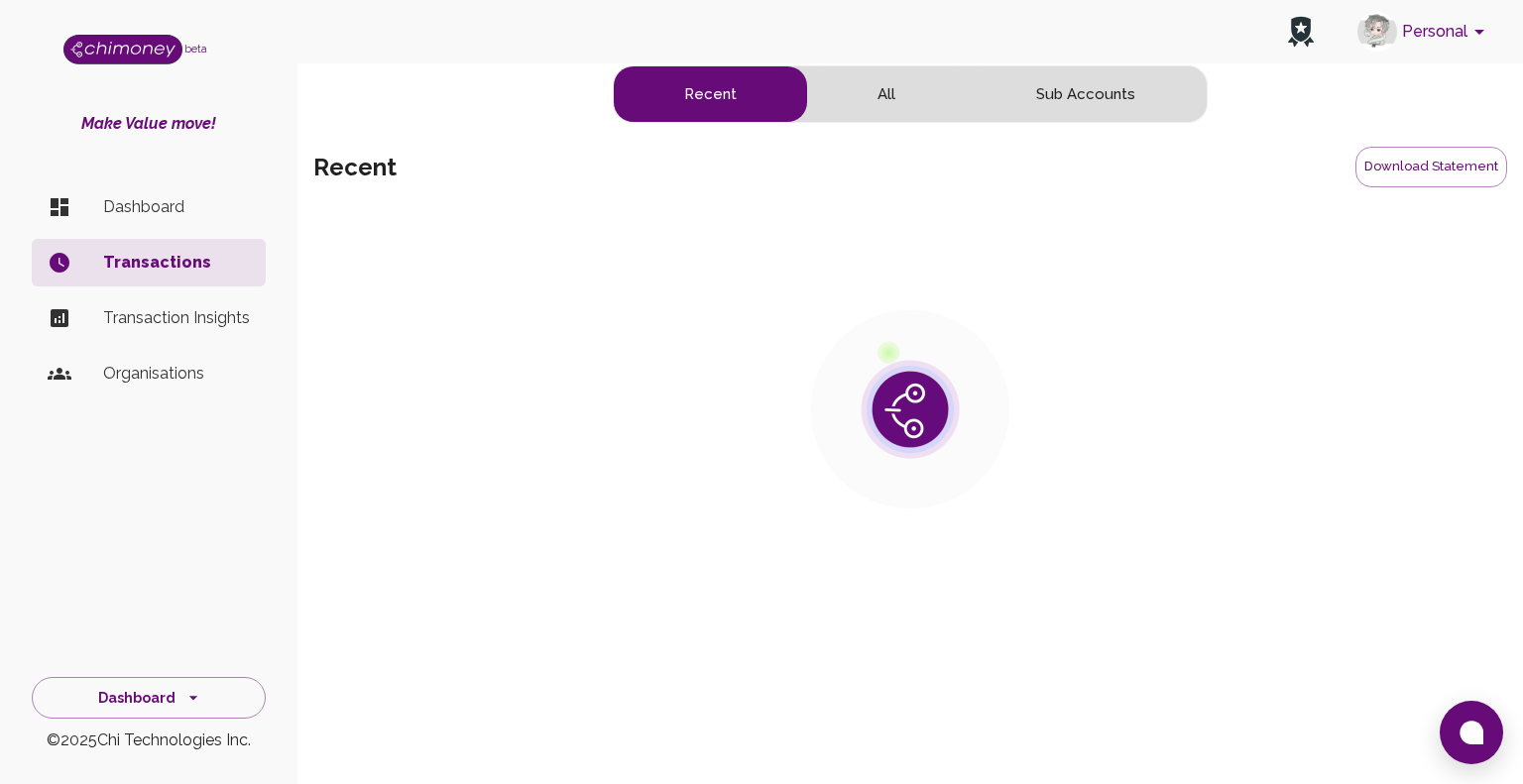 click on "Dashboard" at bounding box center (149, 207) 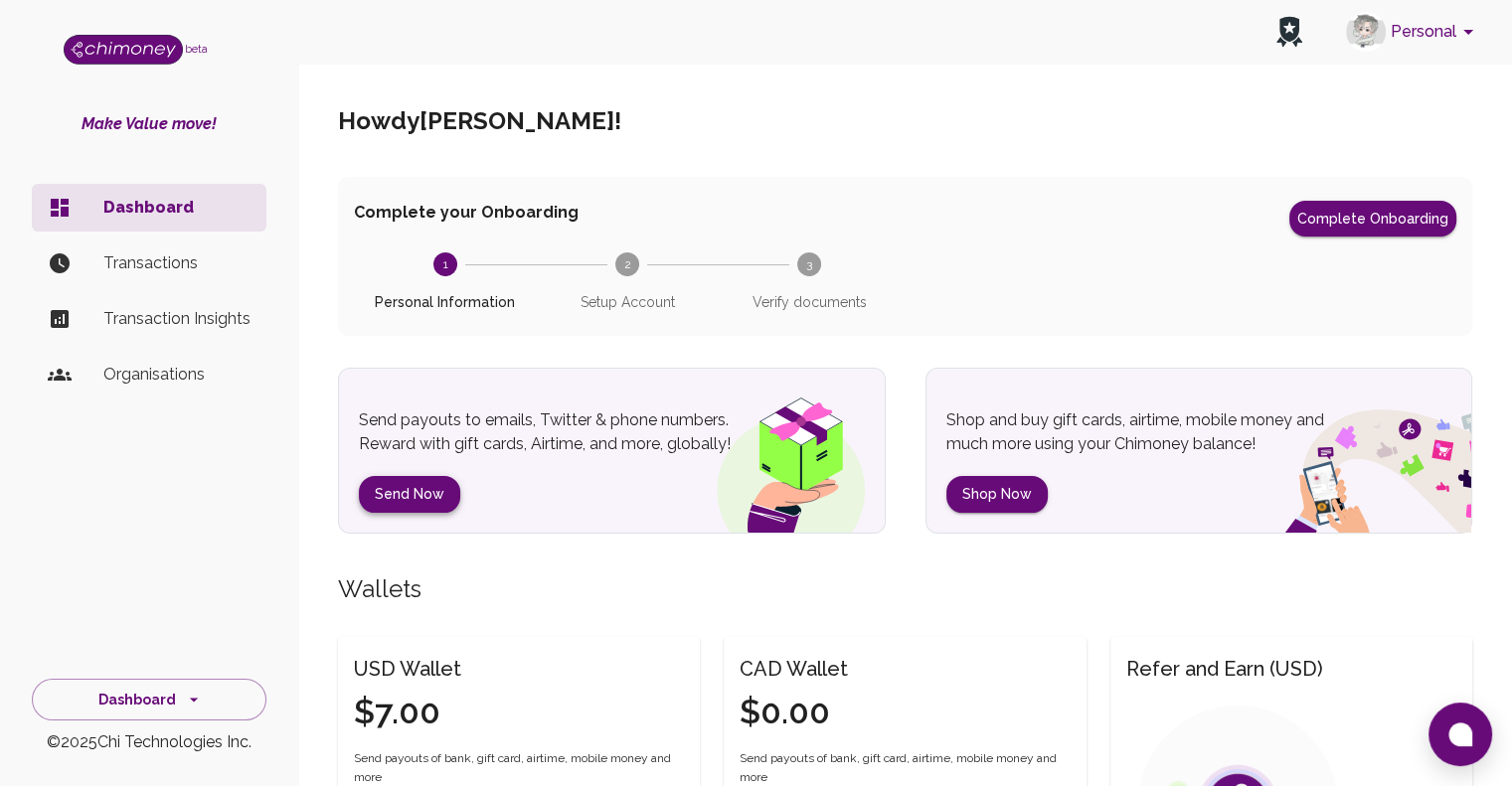 scroll, scrollTop: 99, scrollLeft: 0, axis: vertical 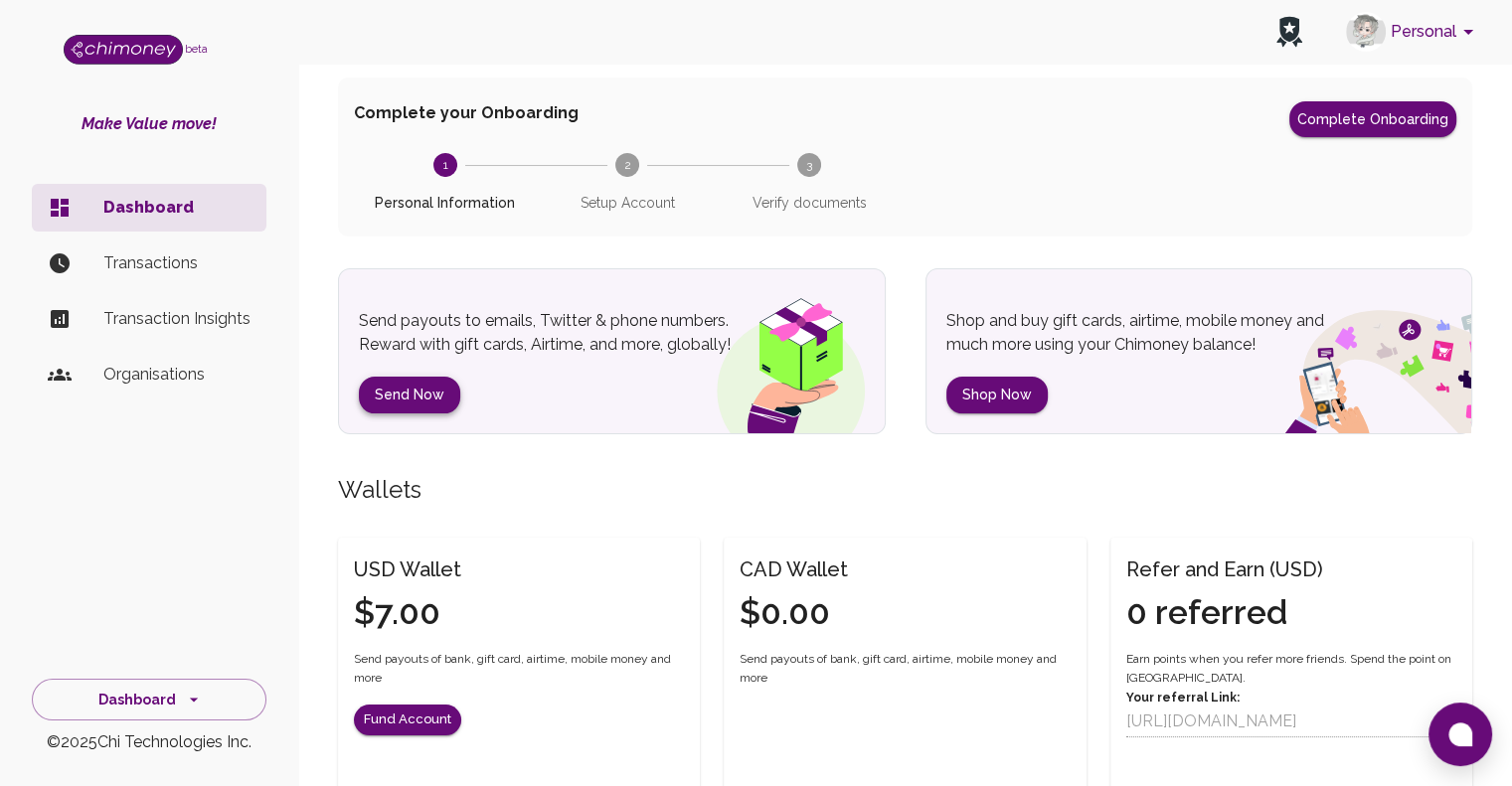 click on "Send Now" at bounding box center [410, 394] 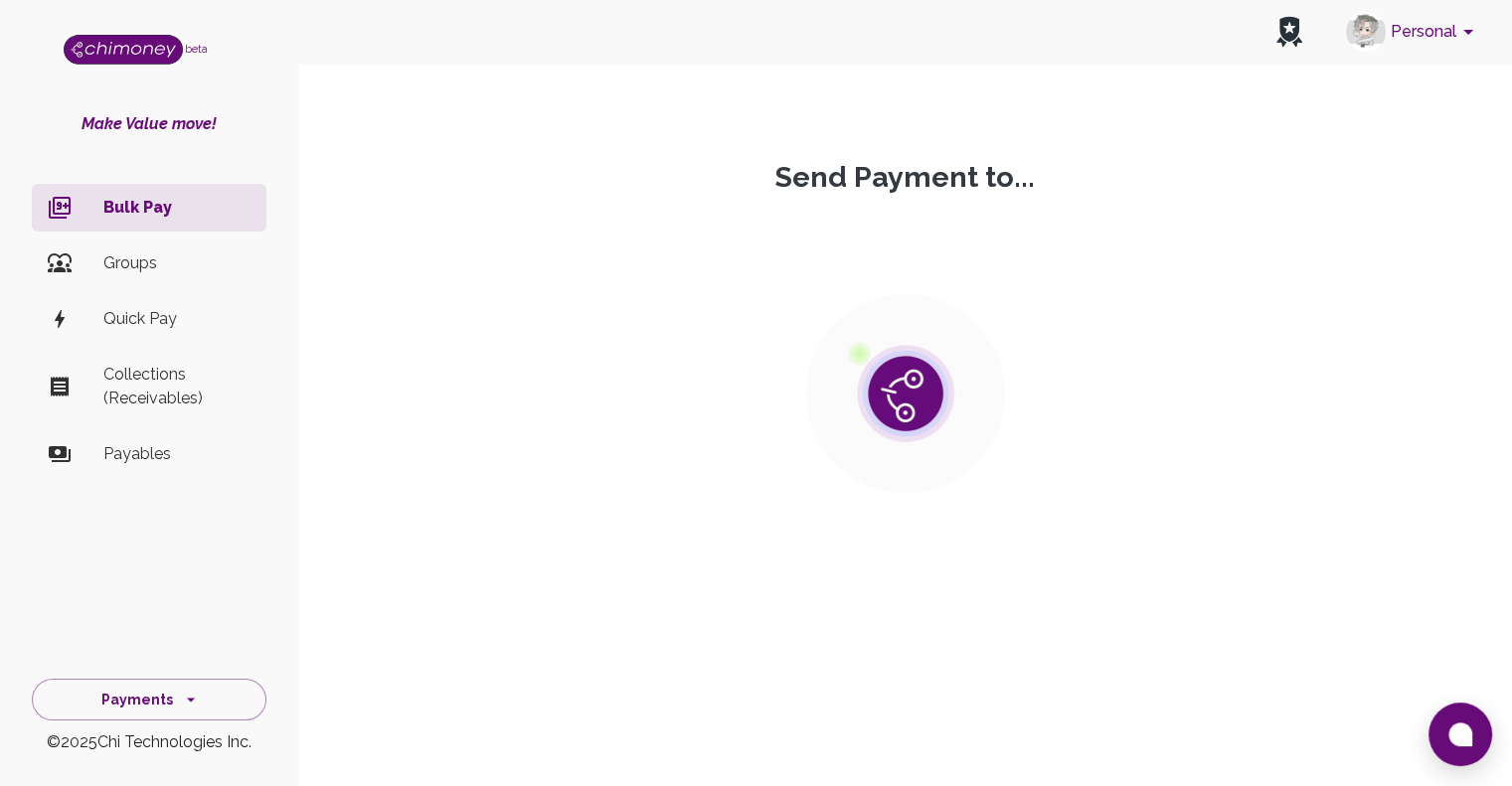 scroll, scrollTop: 0, scrollLeft: 0, axis: both 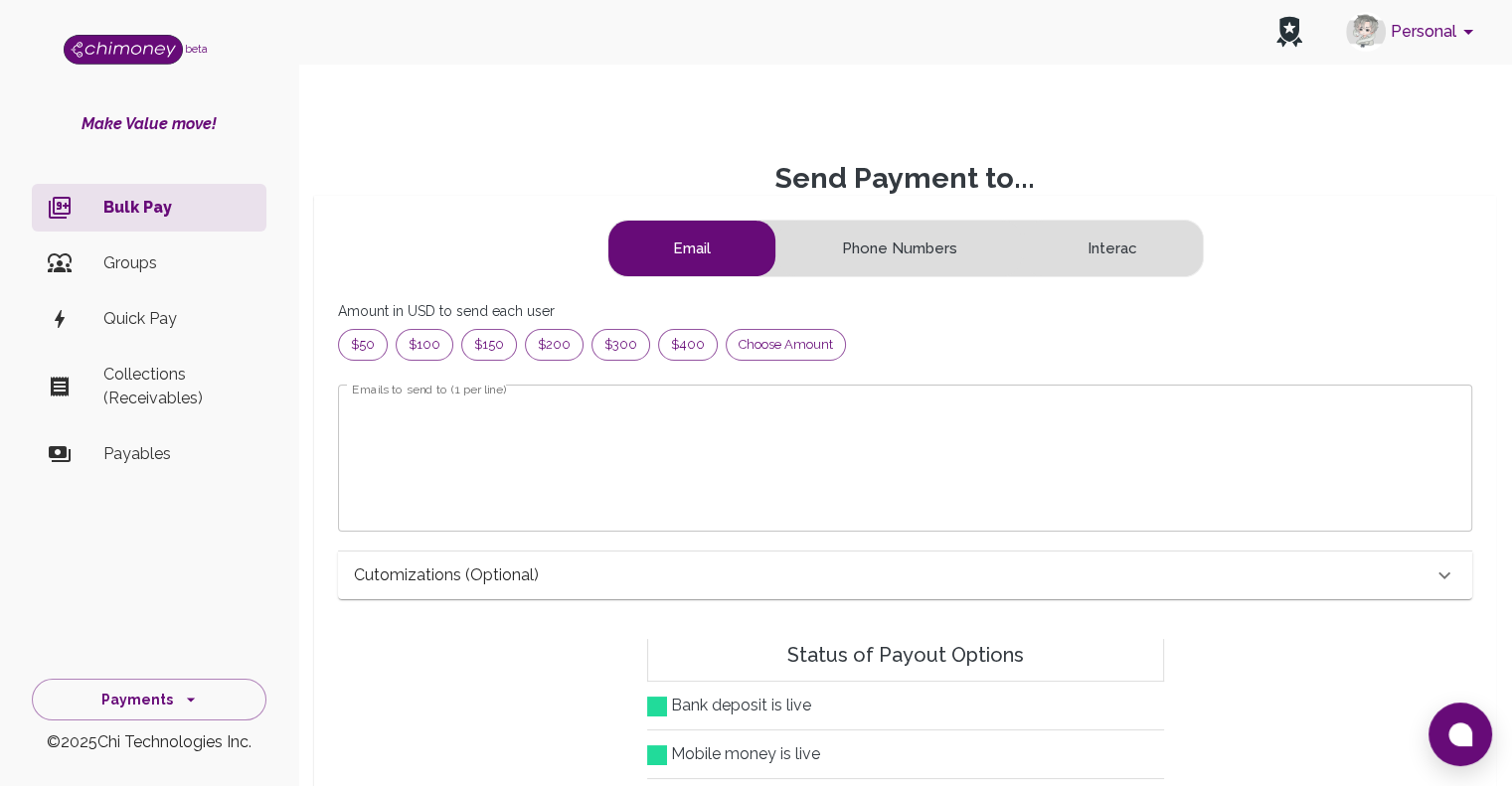 click on "Phone Numbers" at bounding box center (900, 248) 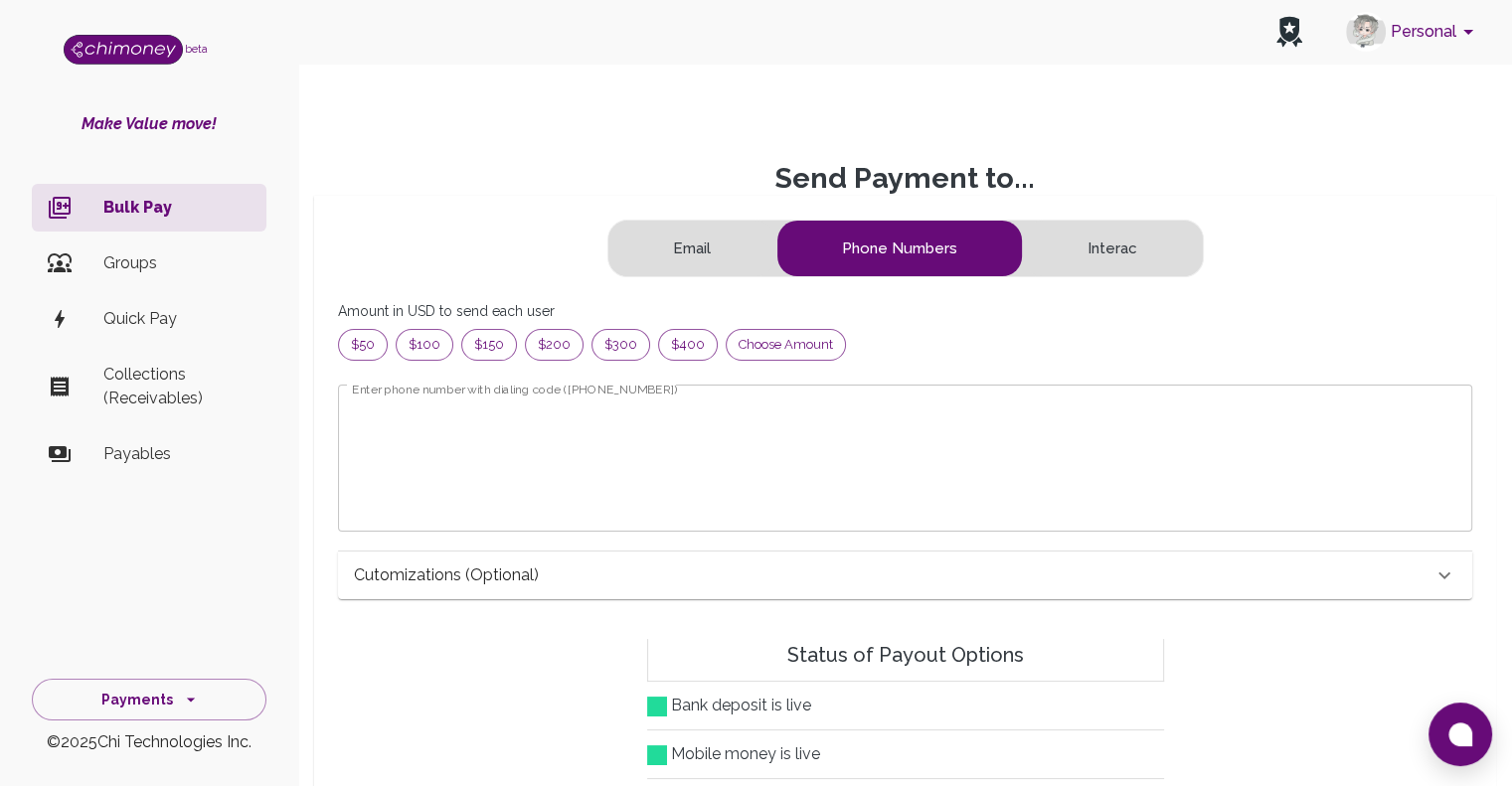 click on "Interac" at bounding box center (1112, 248) 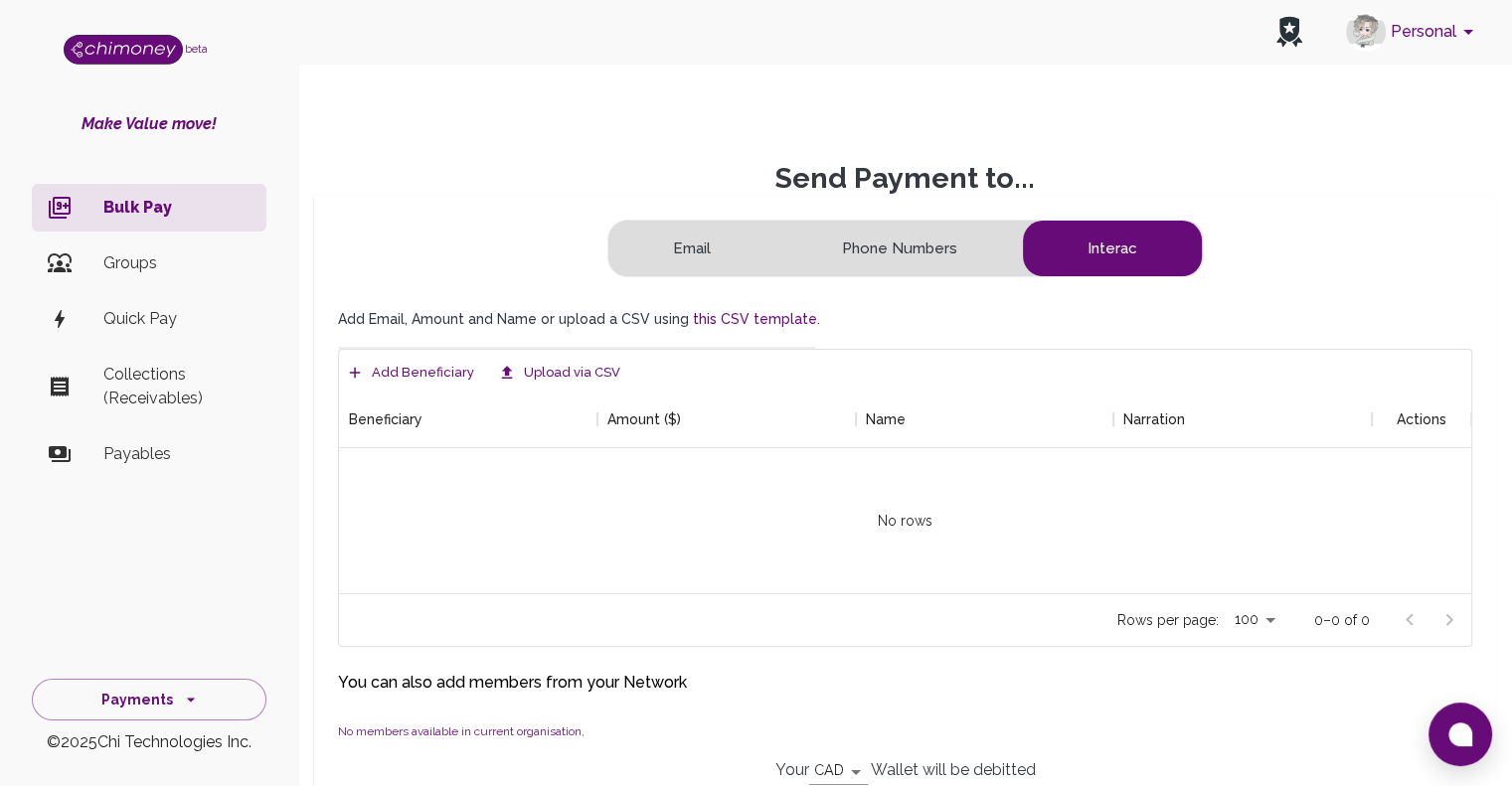 scroll, scrollTop: 16, scrollLeft: 16, axis: both 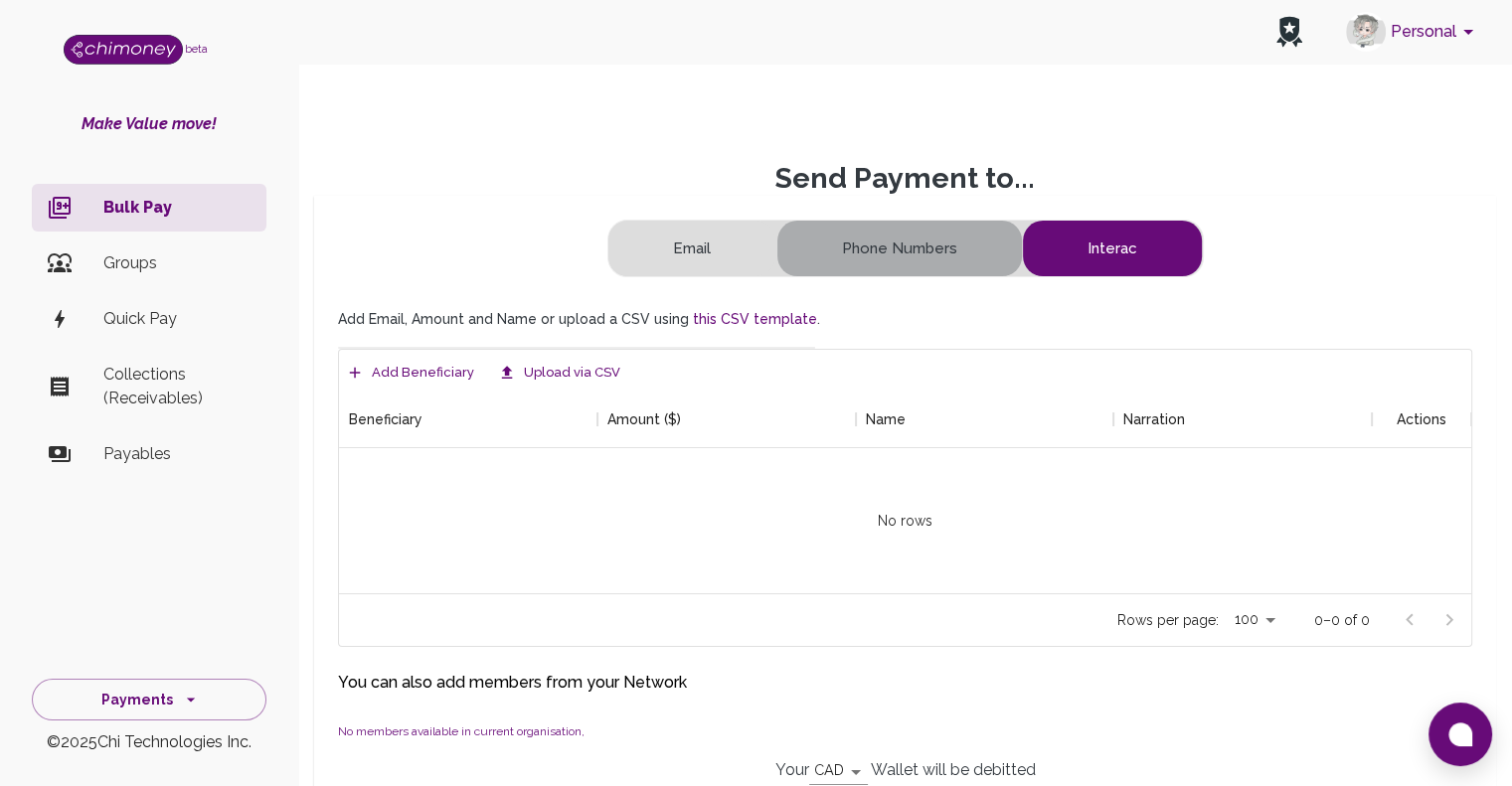 click on "Phone Numbers" at bounding box center [900, 248] 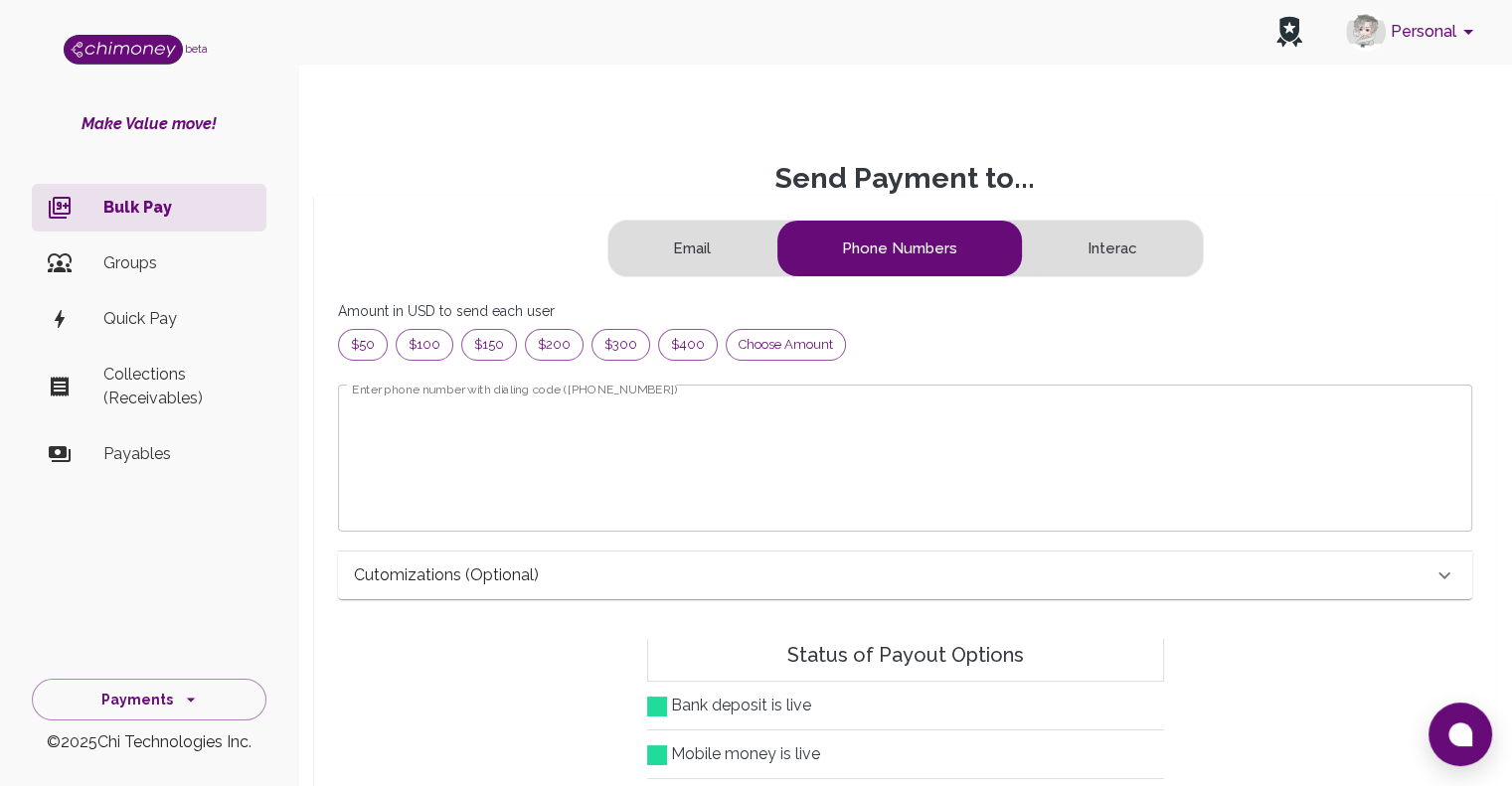 scroll, scrollTop: 16, scrollLeft: 16, axis: both 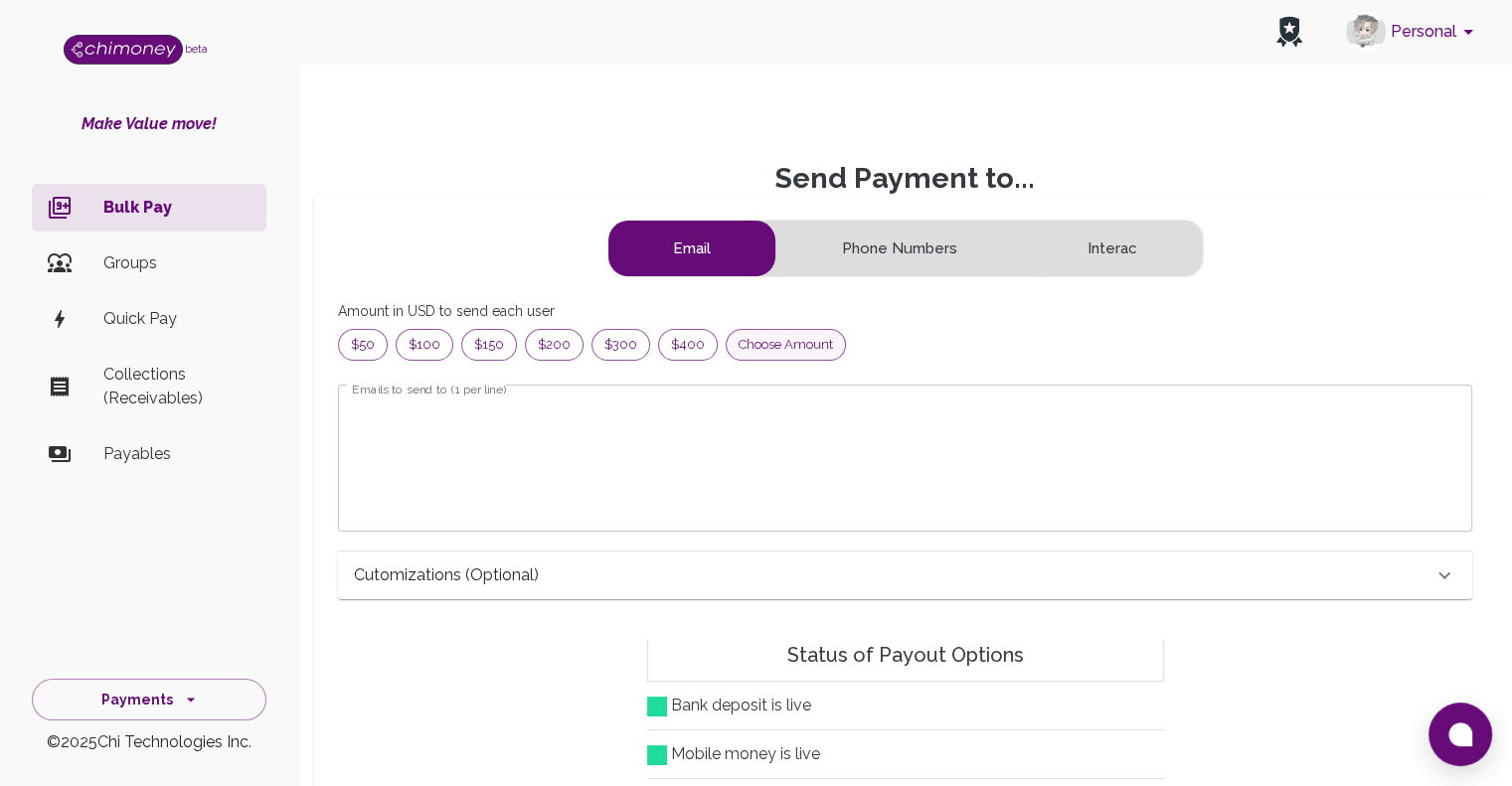 click on "Choose amount" at bounding box center (785, 345) 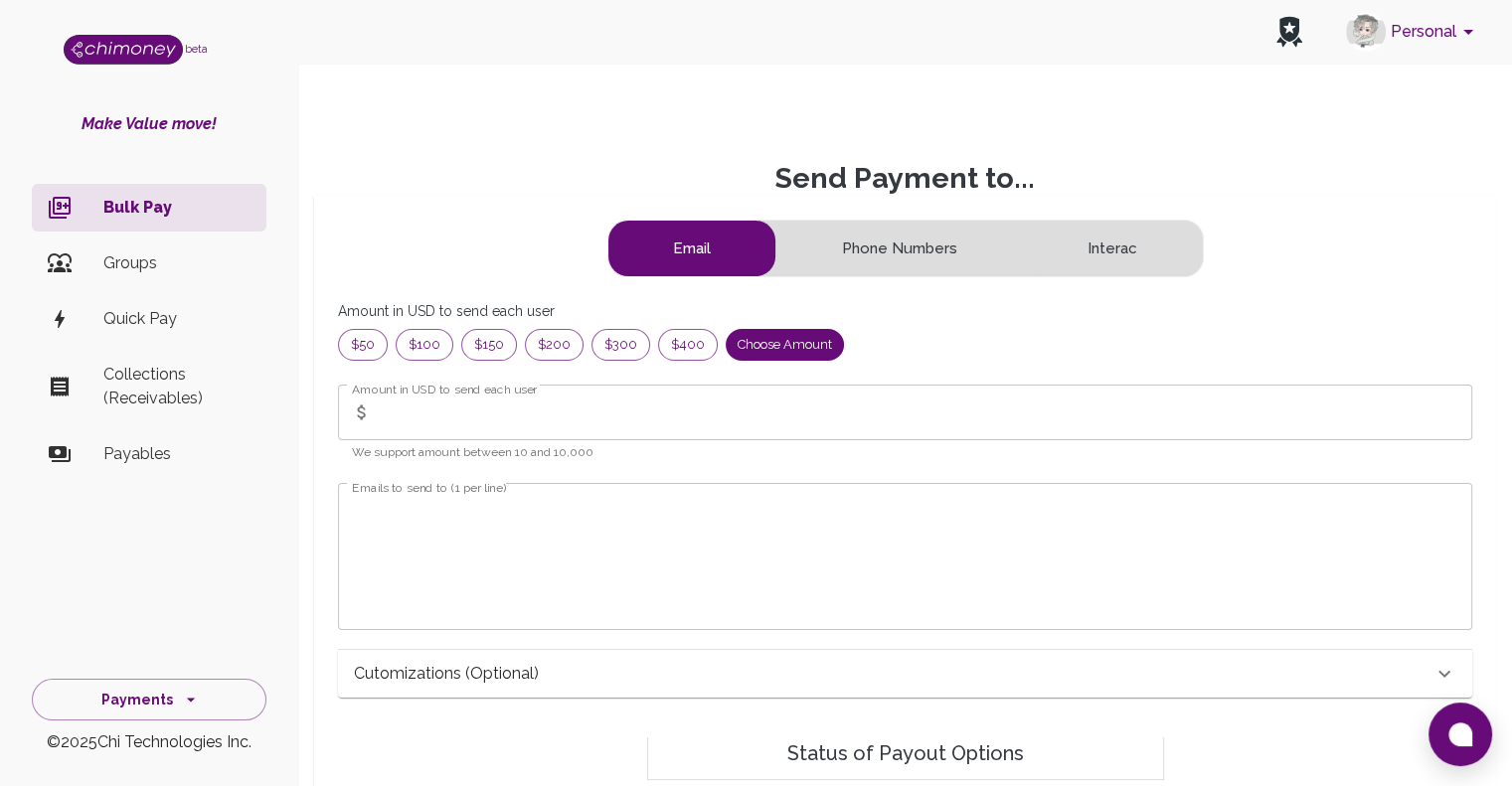 click on "Amount in USD to send each user" at bounding box center [925, 412] 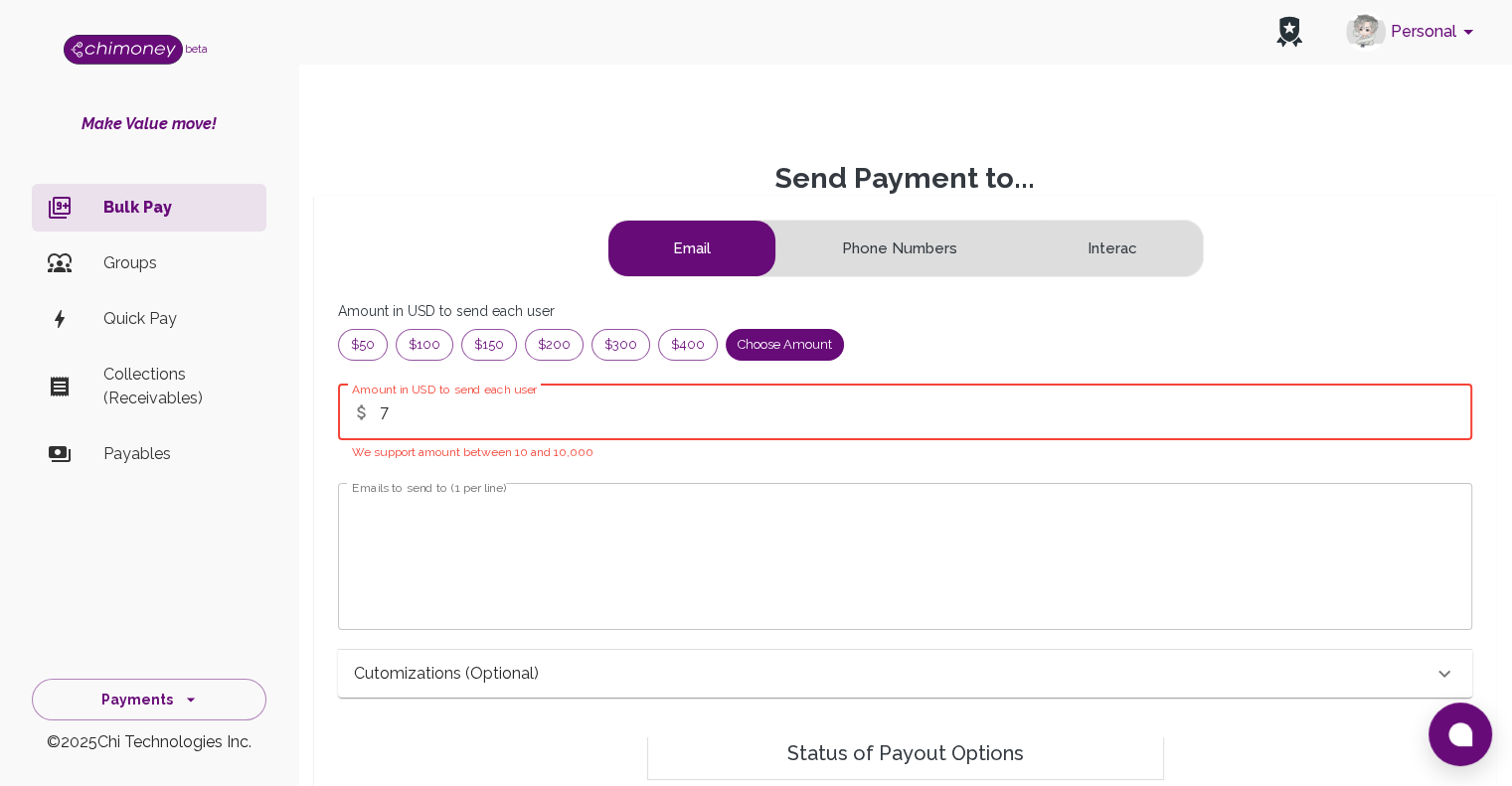 scroll, scrollTop: 596, scrollLeft: 0, axis: vertical 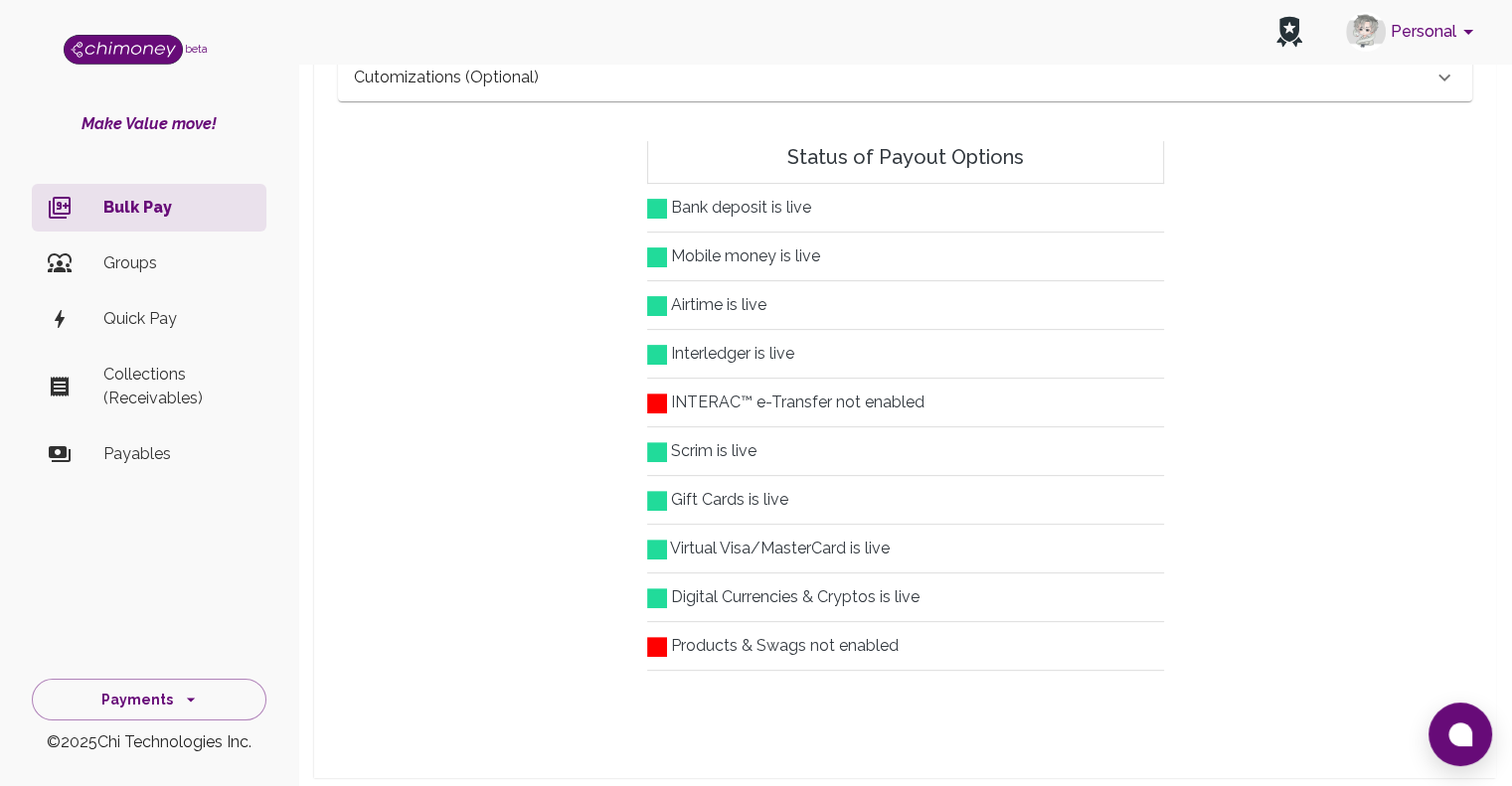 type on "7" 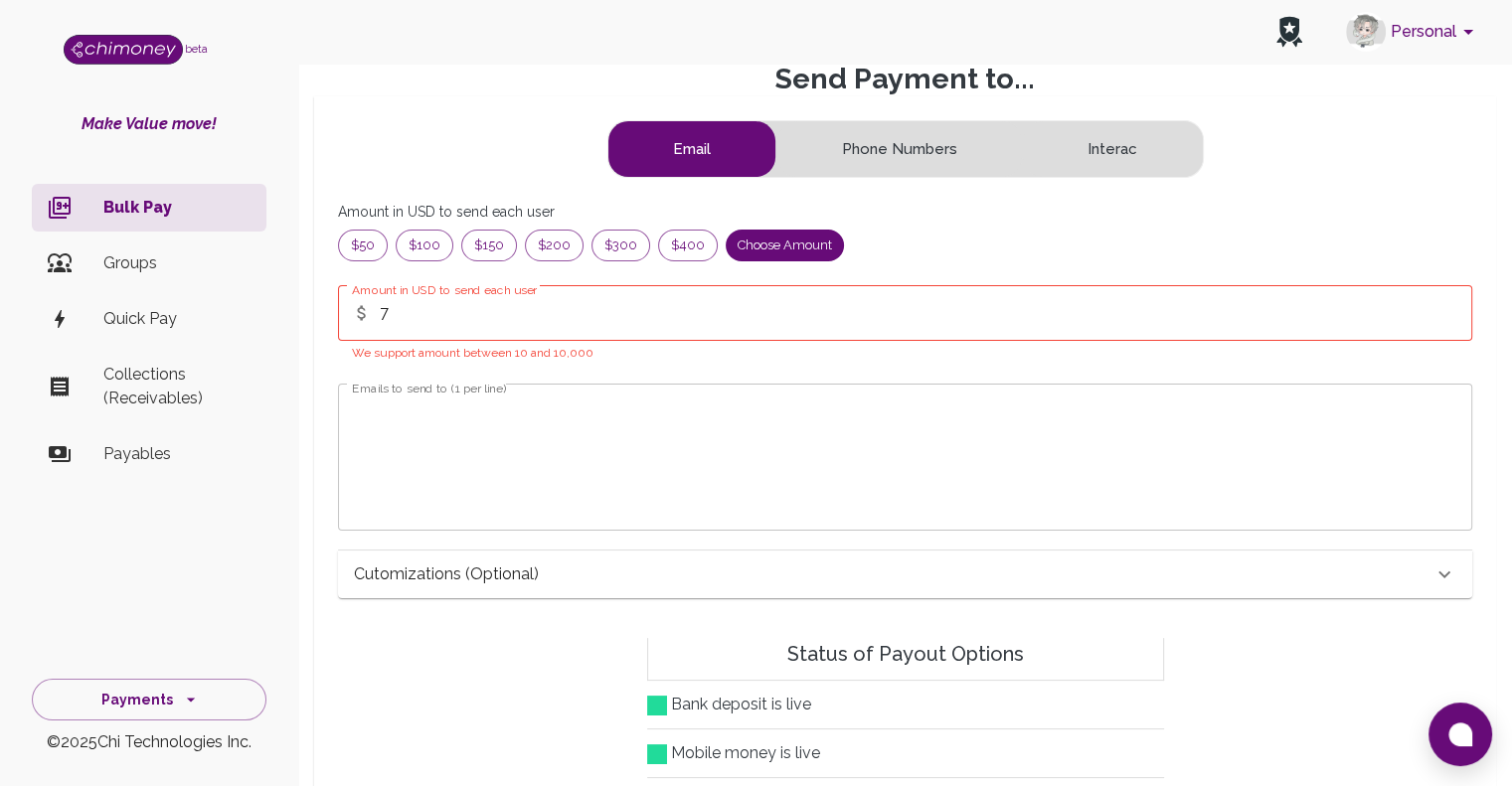 scroll, scrollTop: 0, scrollLeft: 0, axis: both 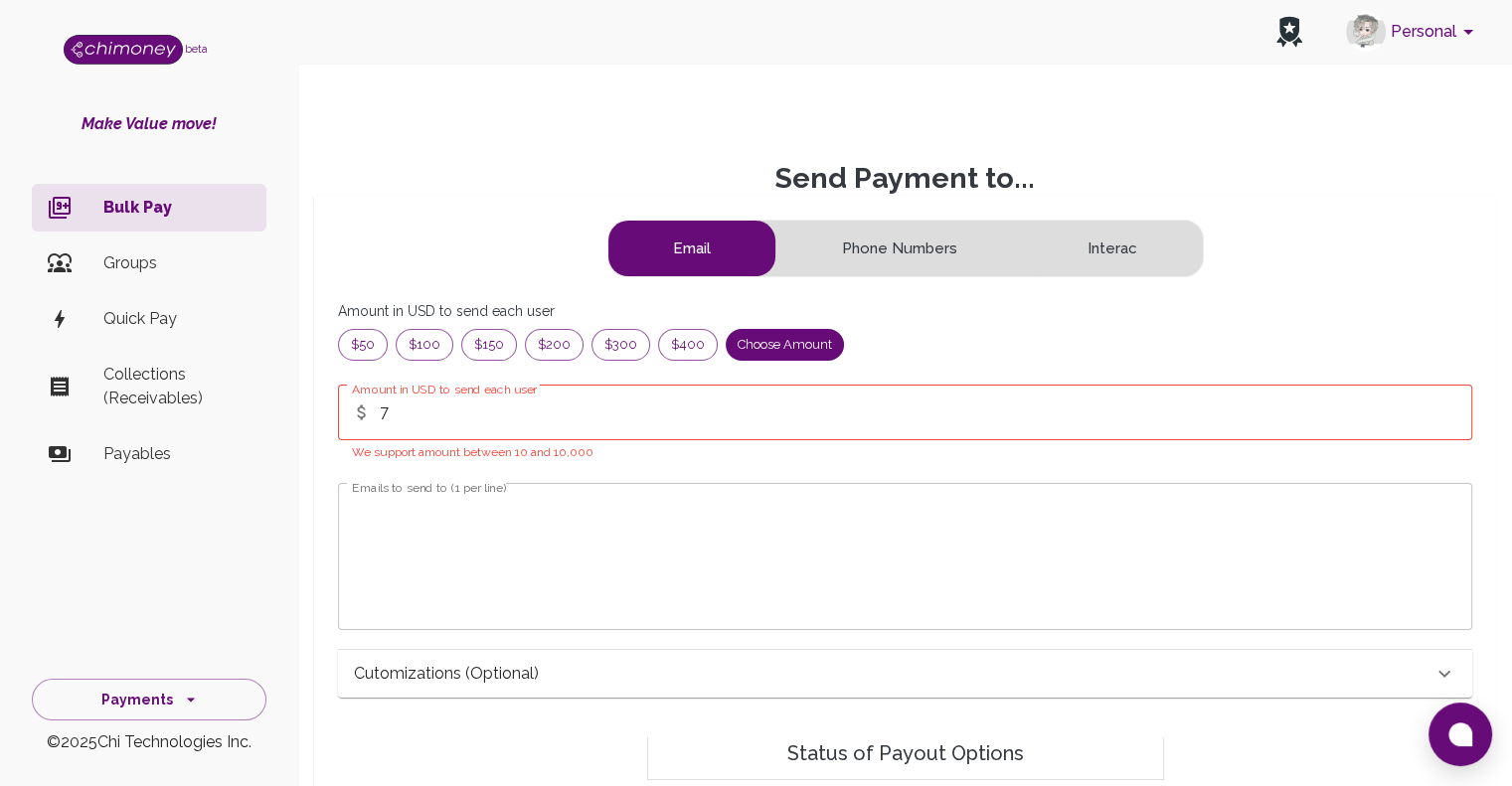 click on "Payables" at bounding box center [177, 454] 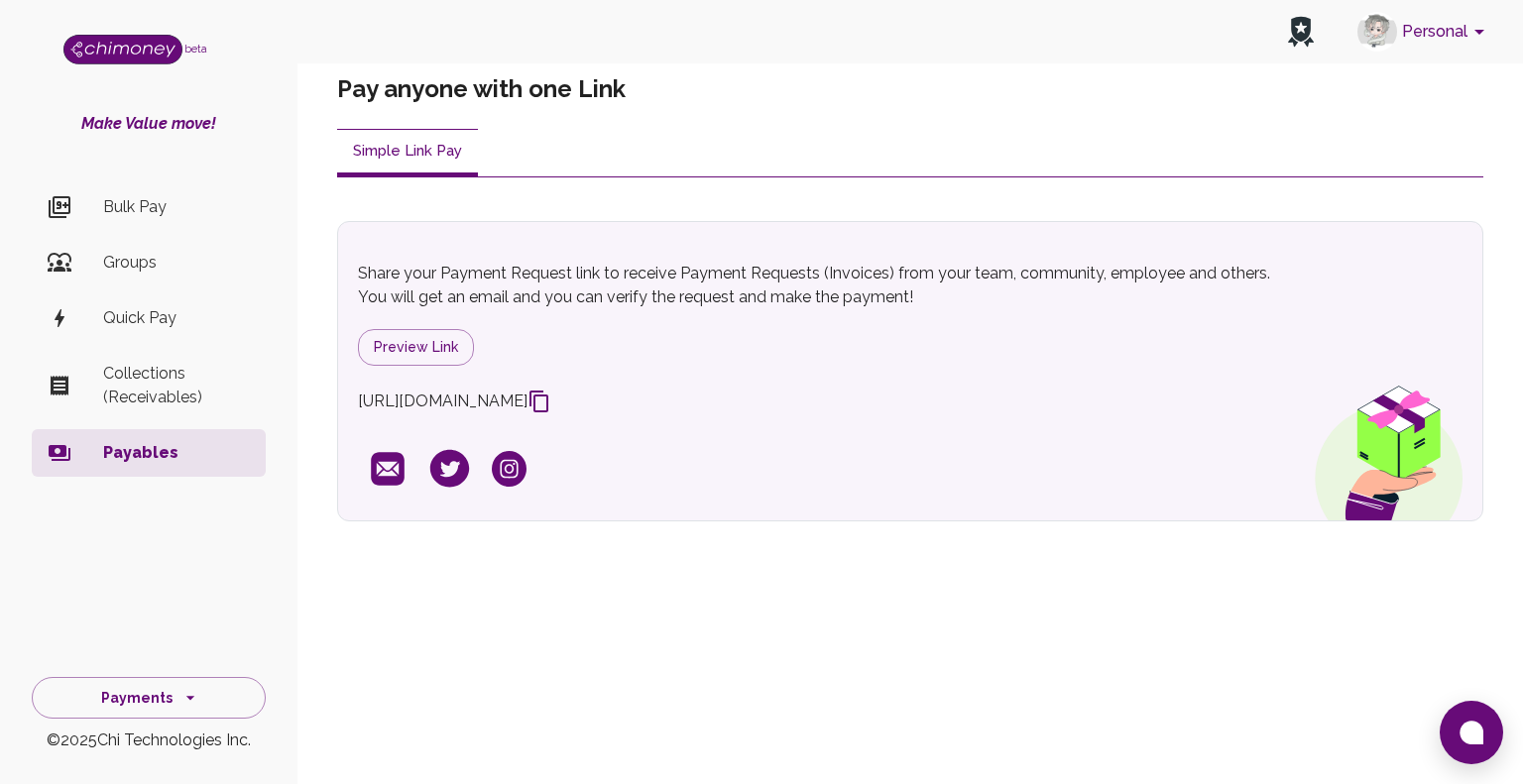 click on "Make Value move! Bulk Pay Groups Quick Pay Collections (Receivables) Payables" at bounding box center [149, 370] 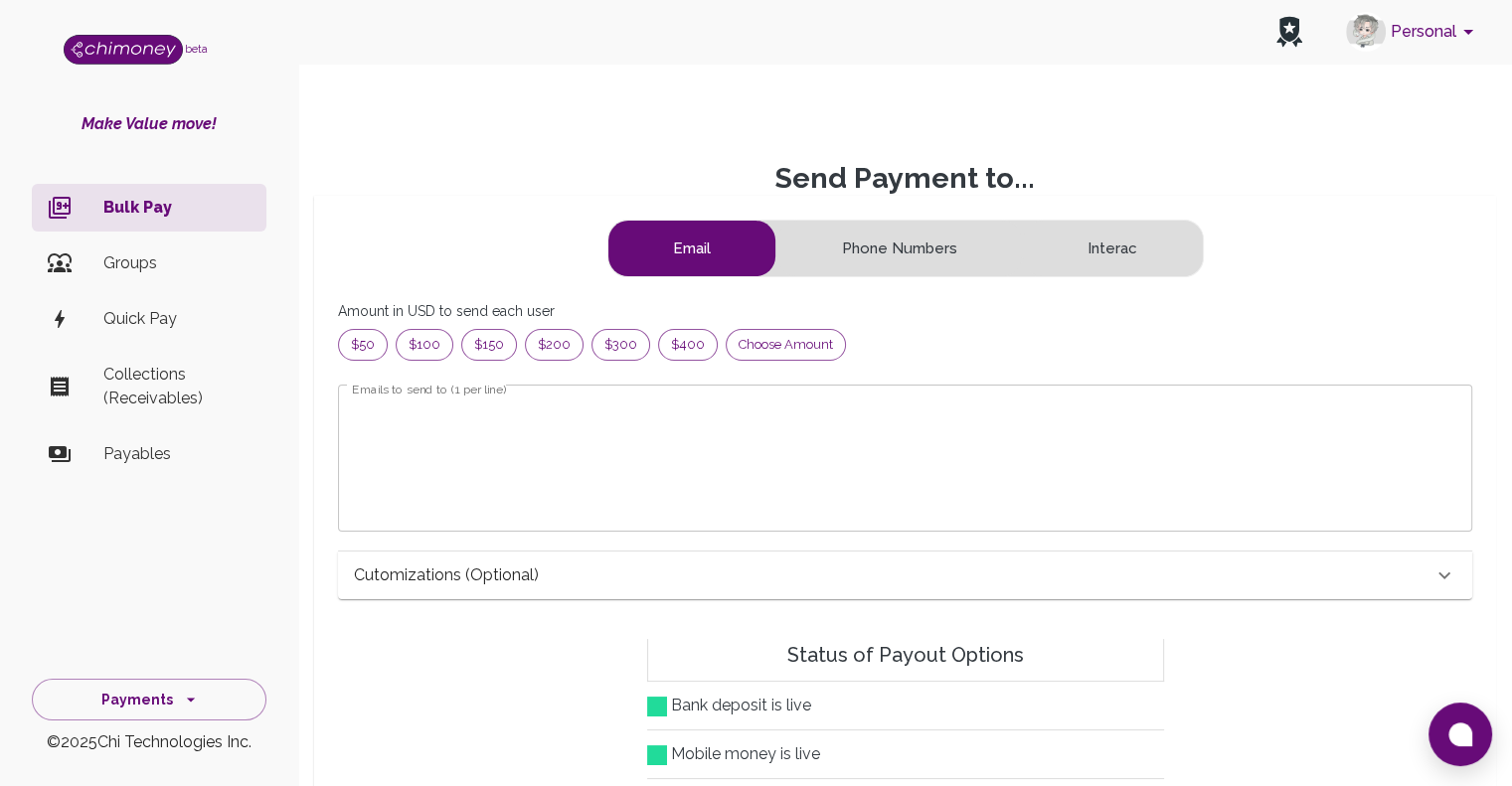 scroll, scrollTop: 16, scrollLeft: 16, axis: both 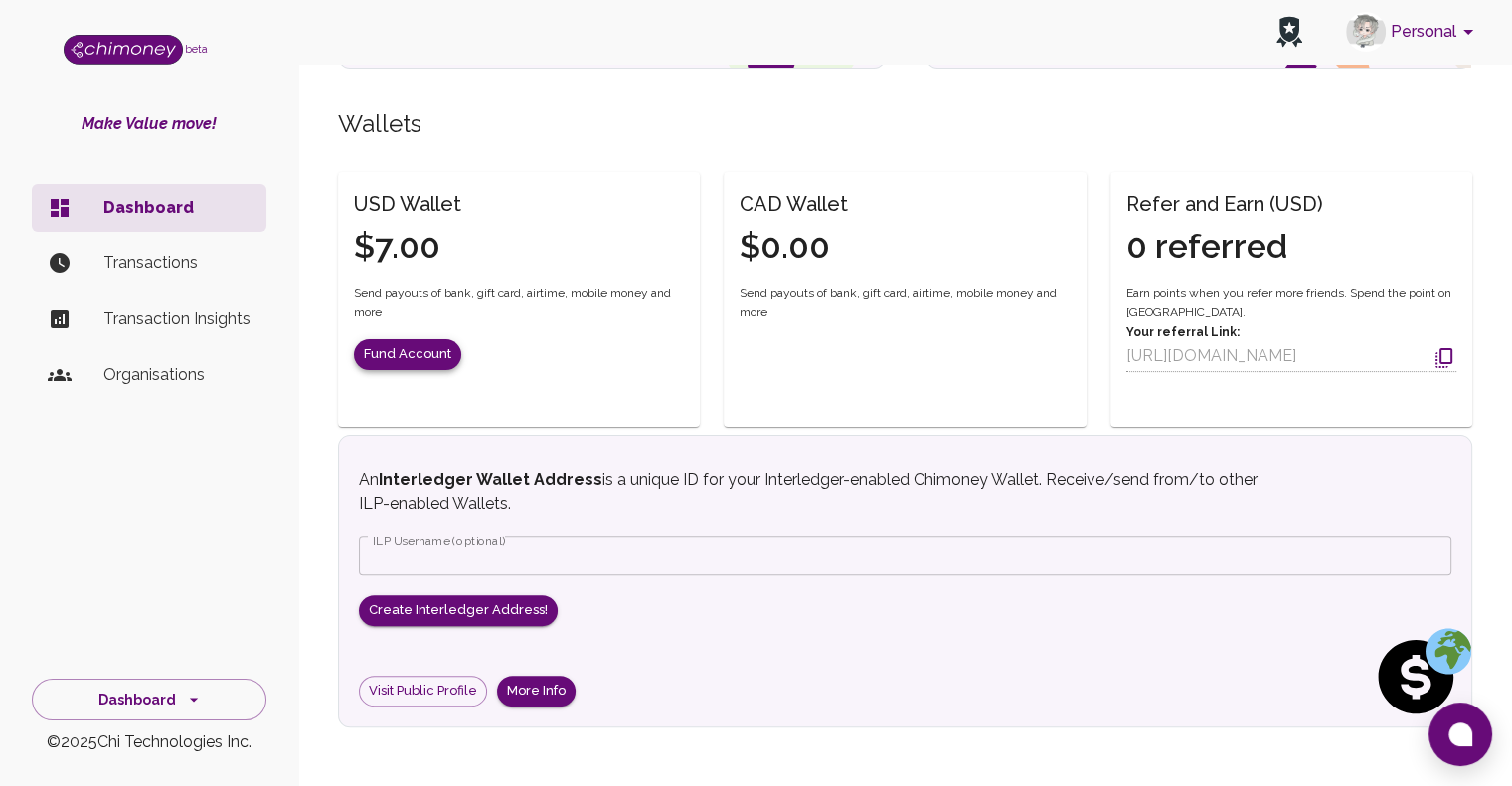 click on "Fund Account" at bounding box center (408, 354) 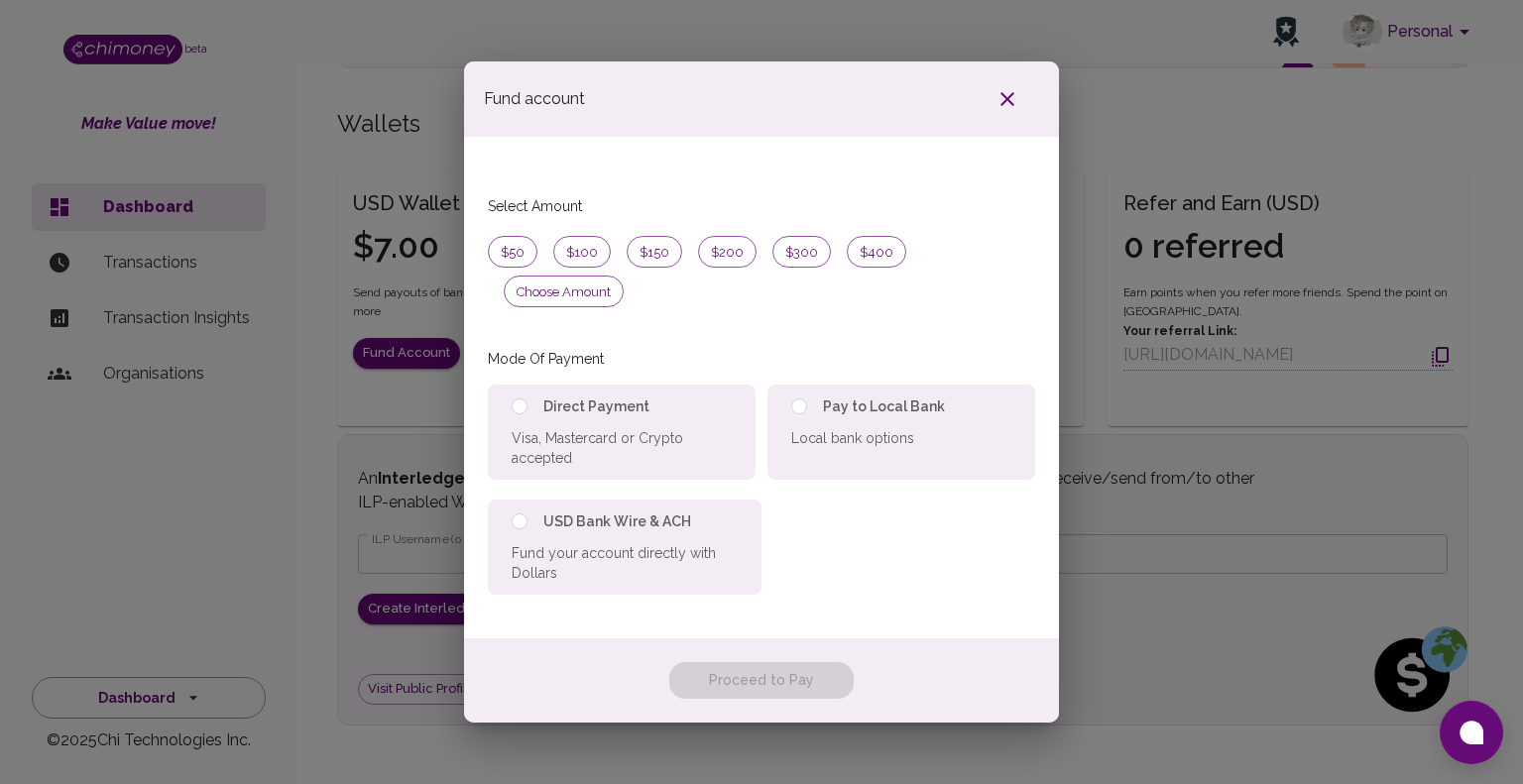 click on "Direct Payment" at bounding box center (596, 406) 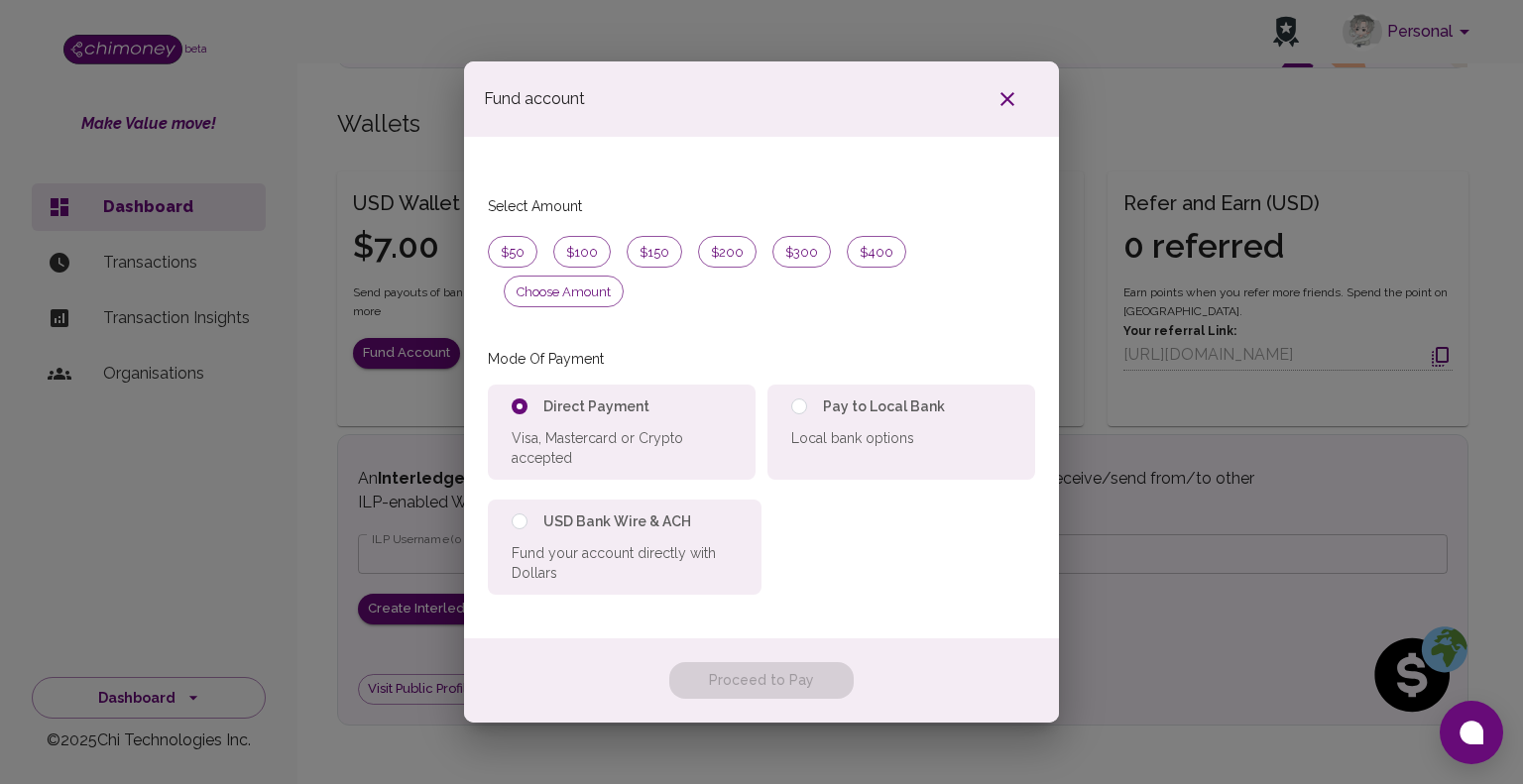 click on "Pay to Local Bank Local bank options" at bounding box center [901, 432] 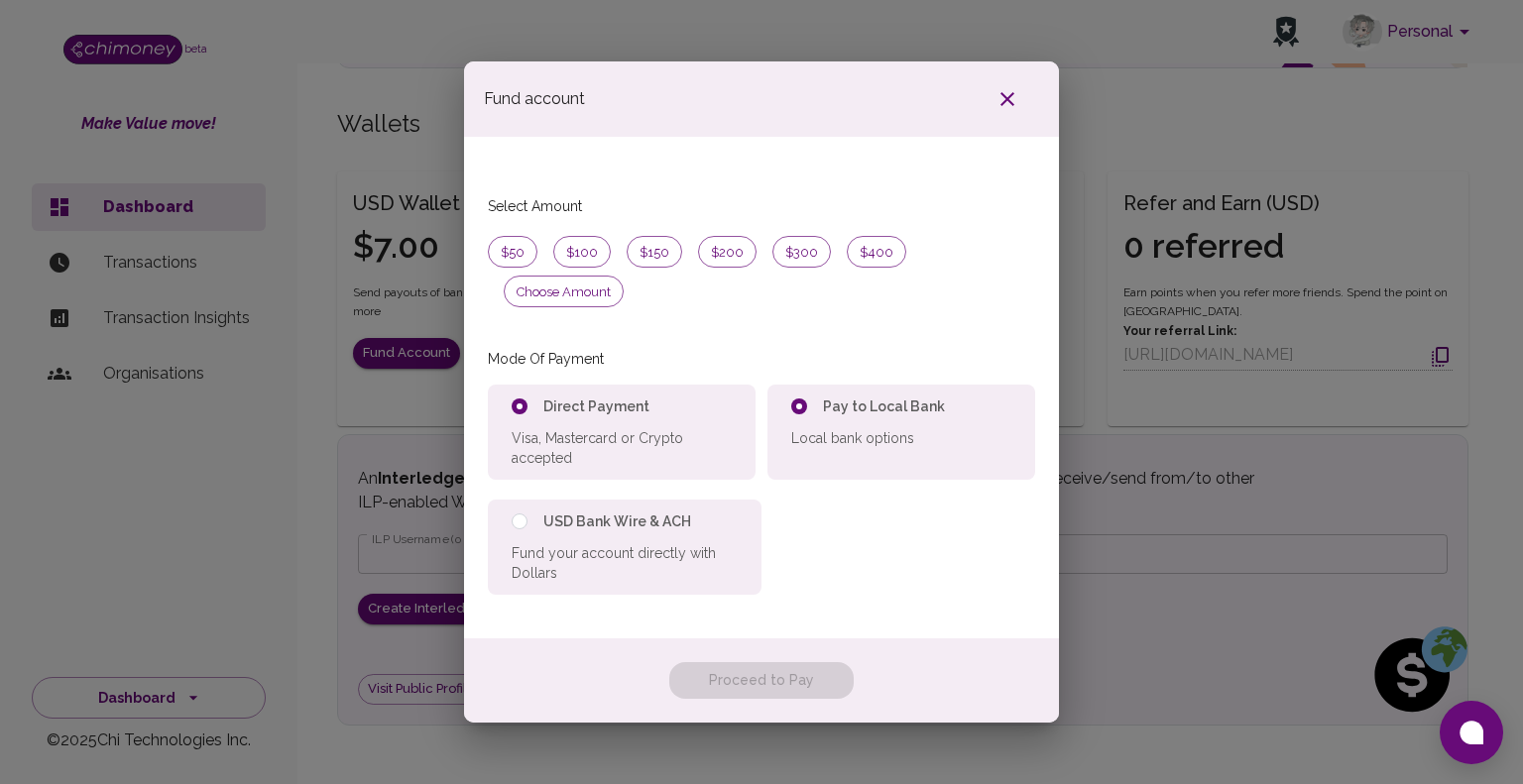 radio on "false" 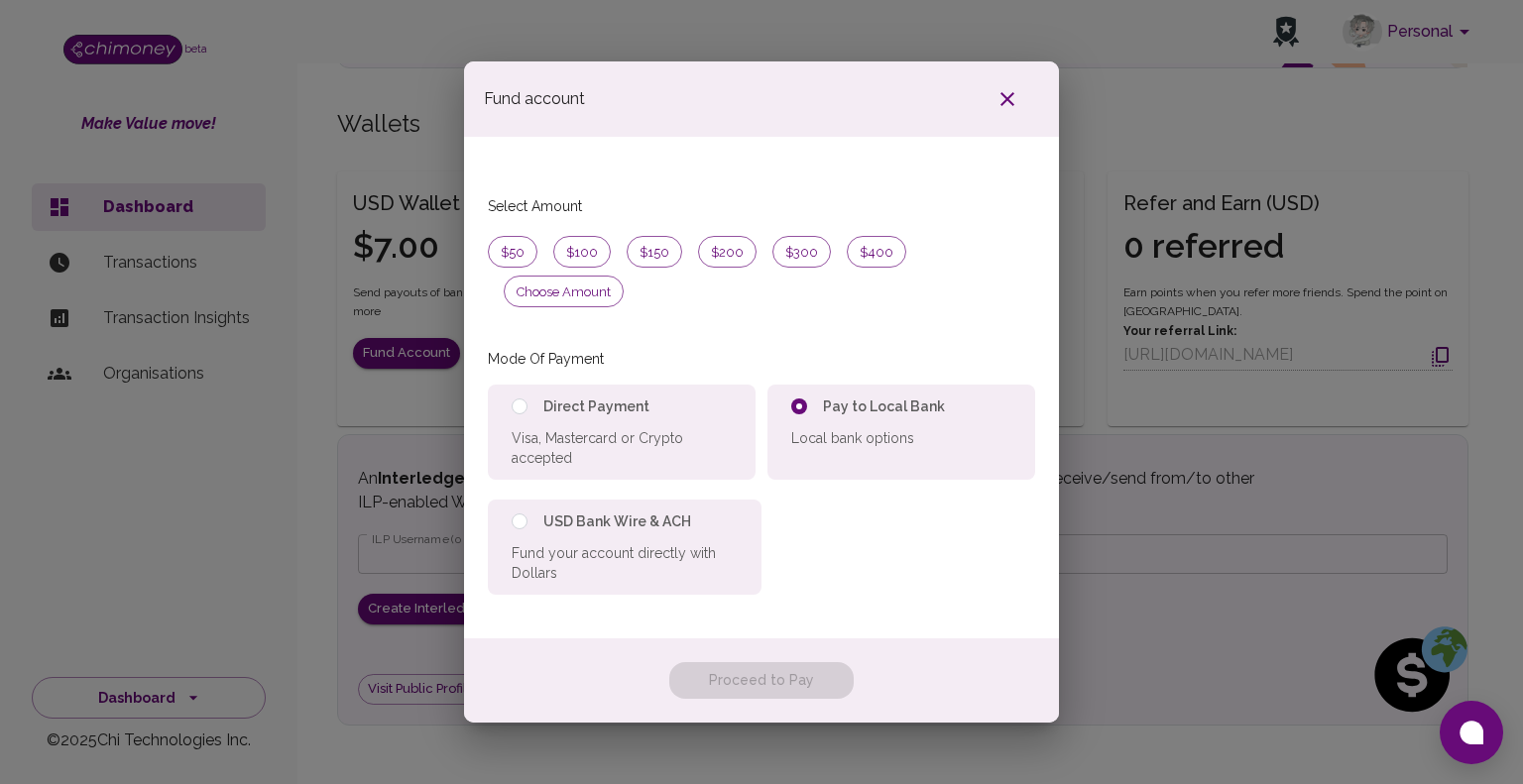click on "Proceed to Pay" at bounding box center [762, 680] 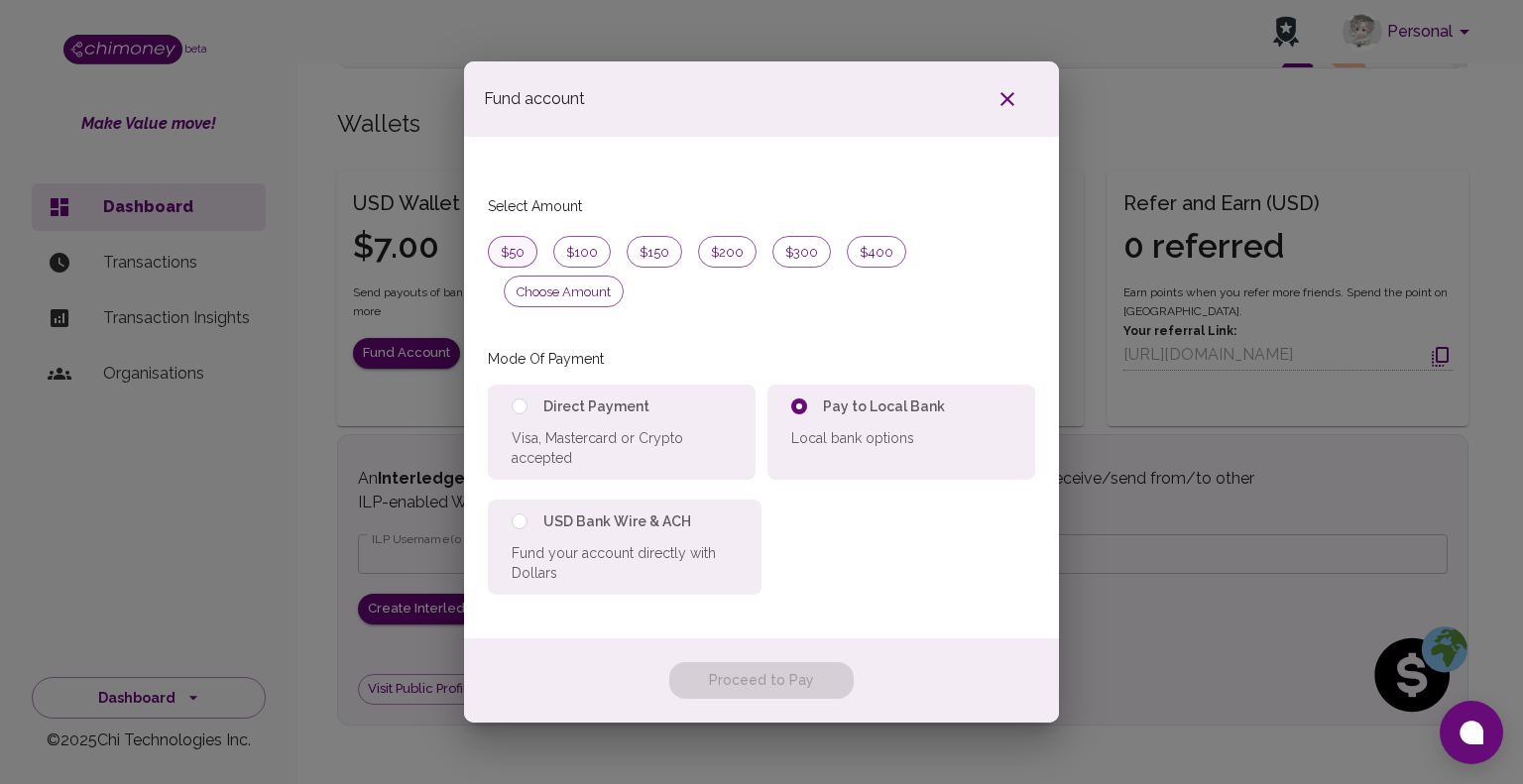 click on "$50" at bounding box center (513, 253) 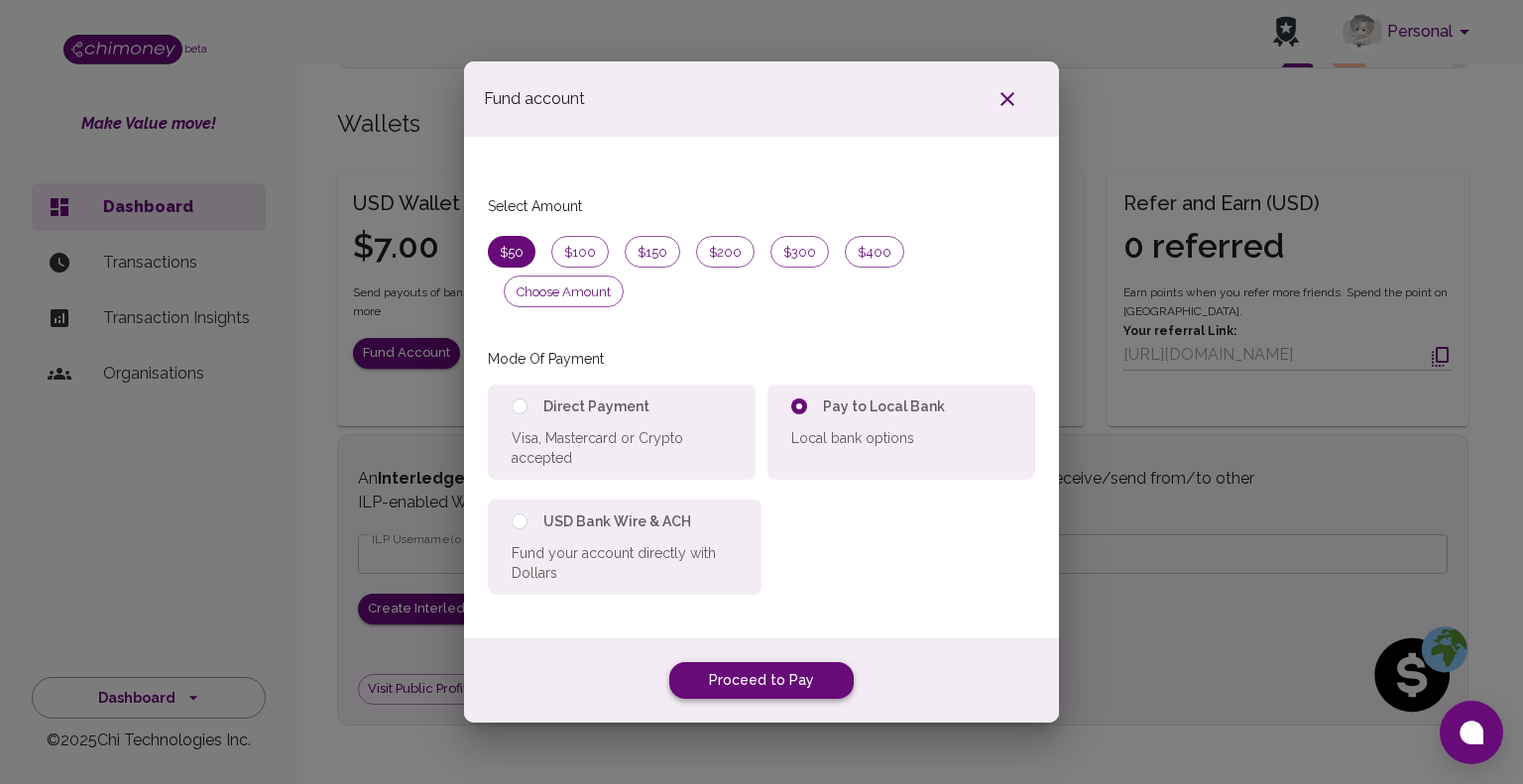 click on "Proceed to Pay" at bounding box center (762, 680) 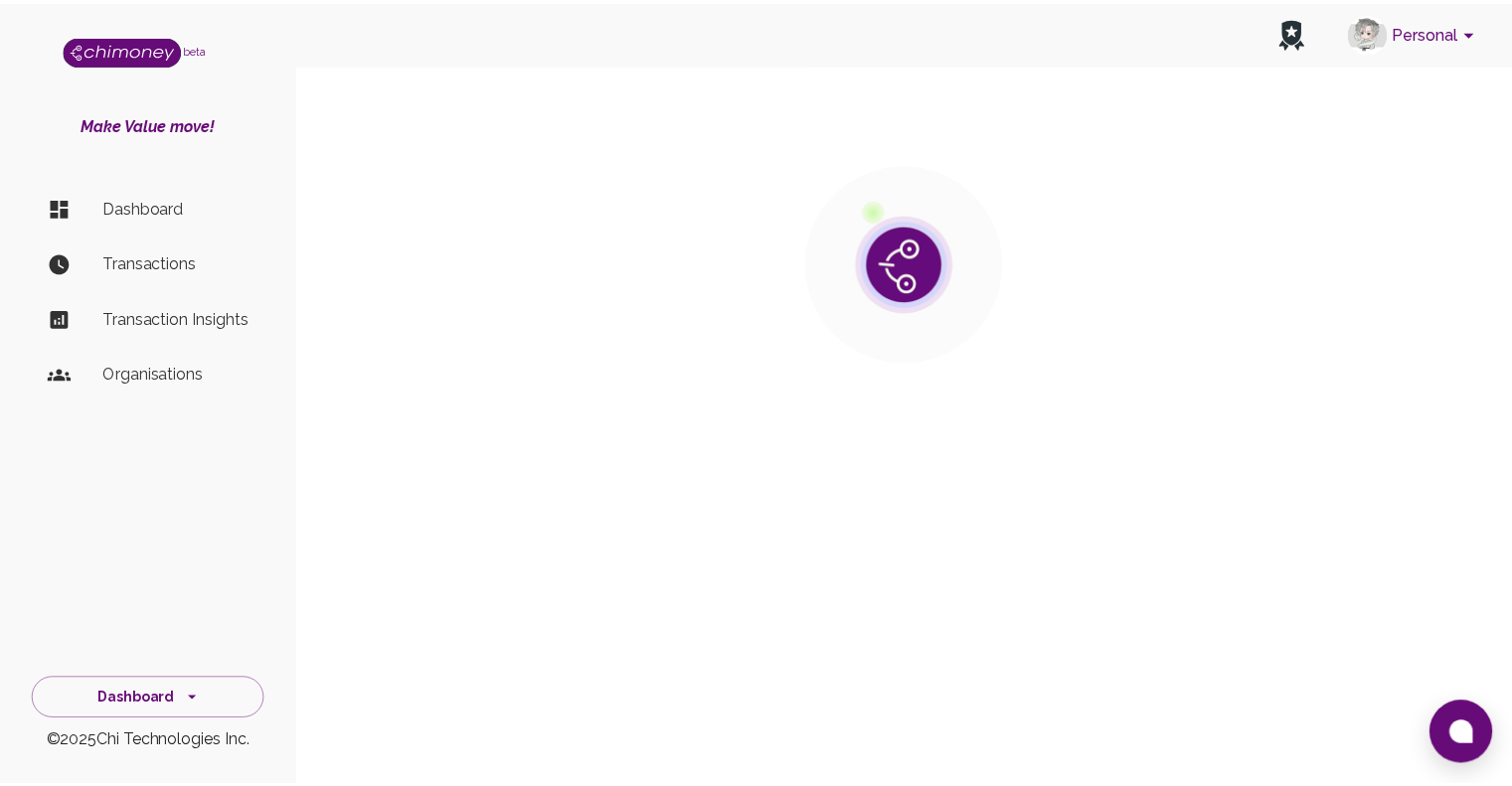 scroll, scrollTop: 0, scrollLeft: 0, axis: both 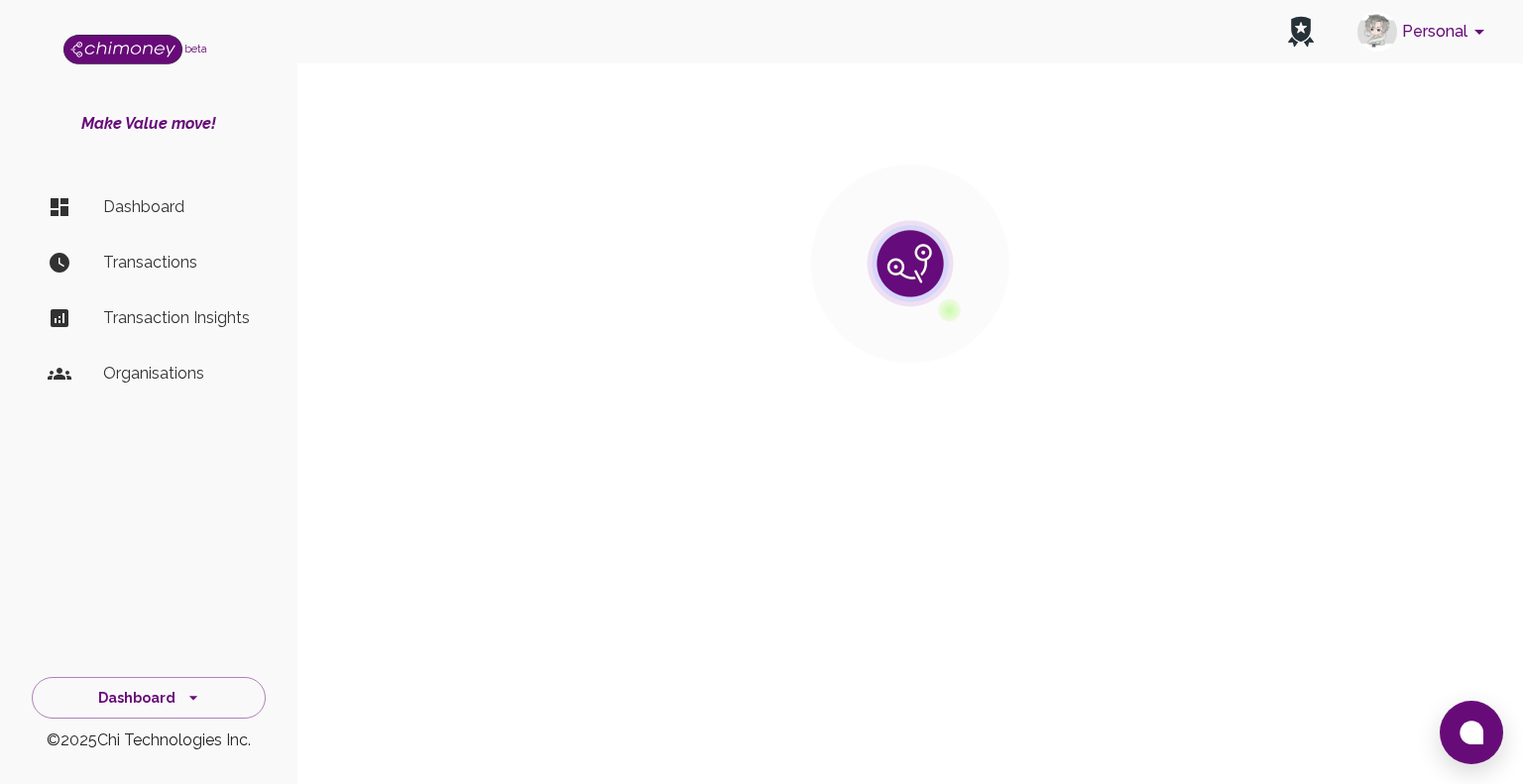 click on "Personal   beta Make Value move! Dashboard Transactions Transaction Insights Organisations Dashboard ©  2025  Chi Technologies Inc." at bounding box center [762, 392] 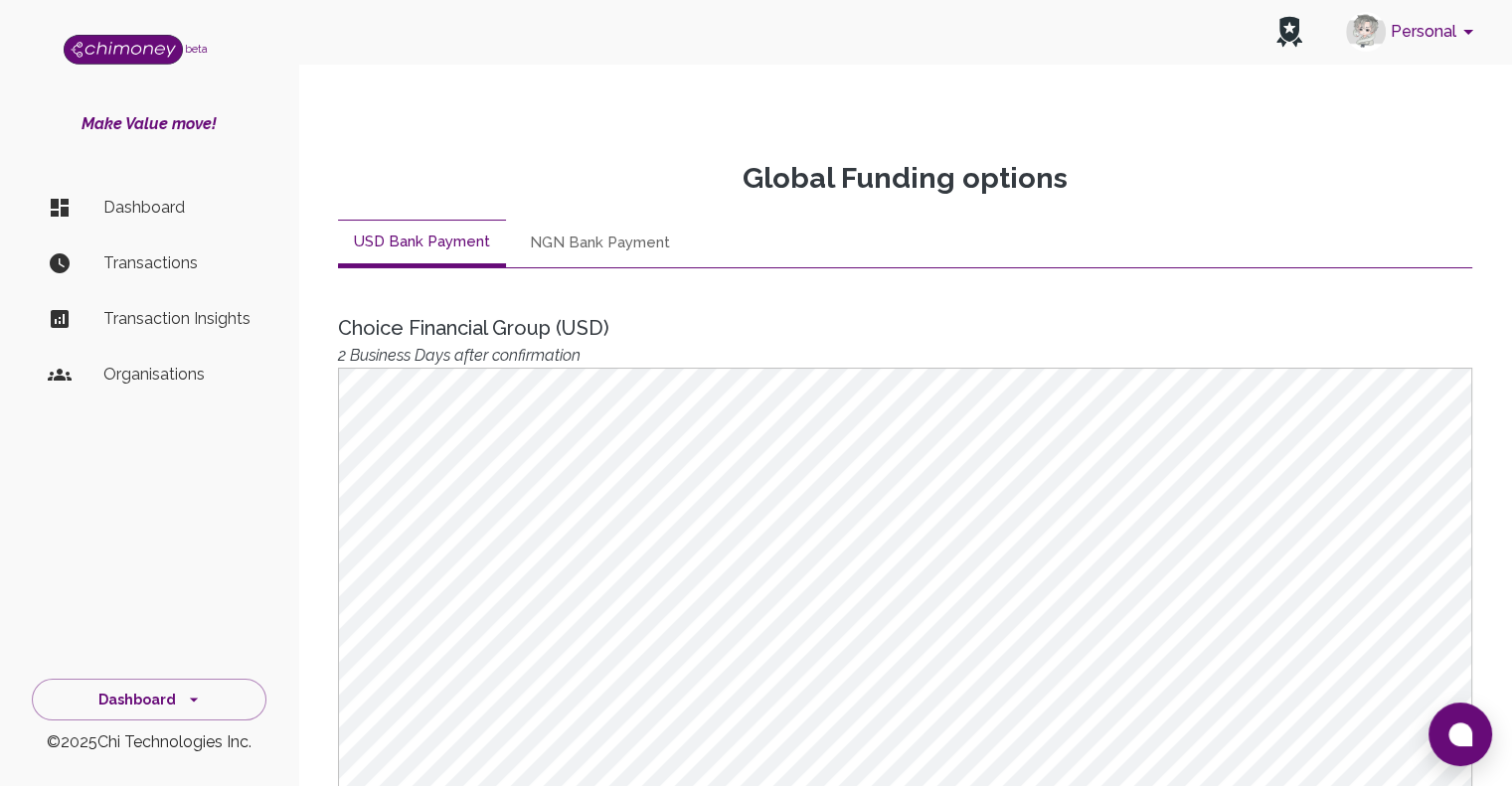 click on "Choice Financial Group (USD)" at bounding box center (905, 328) 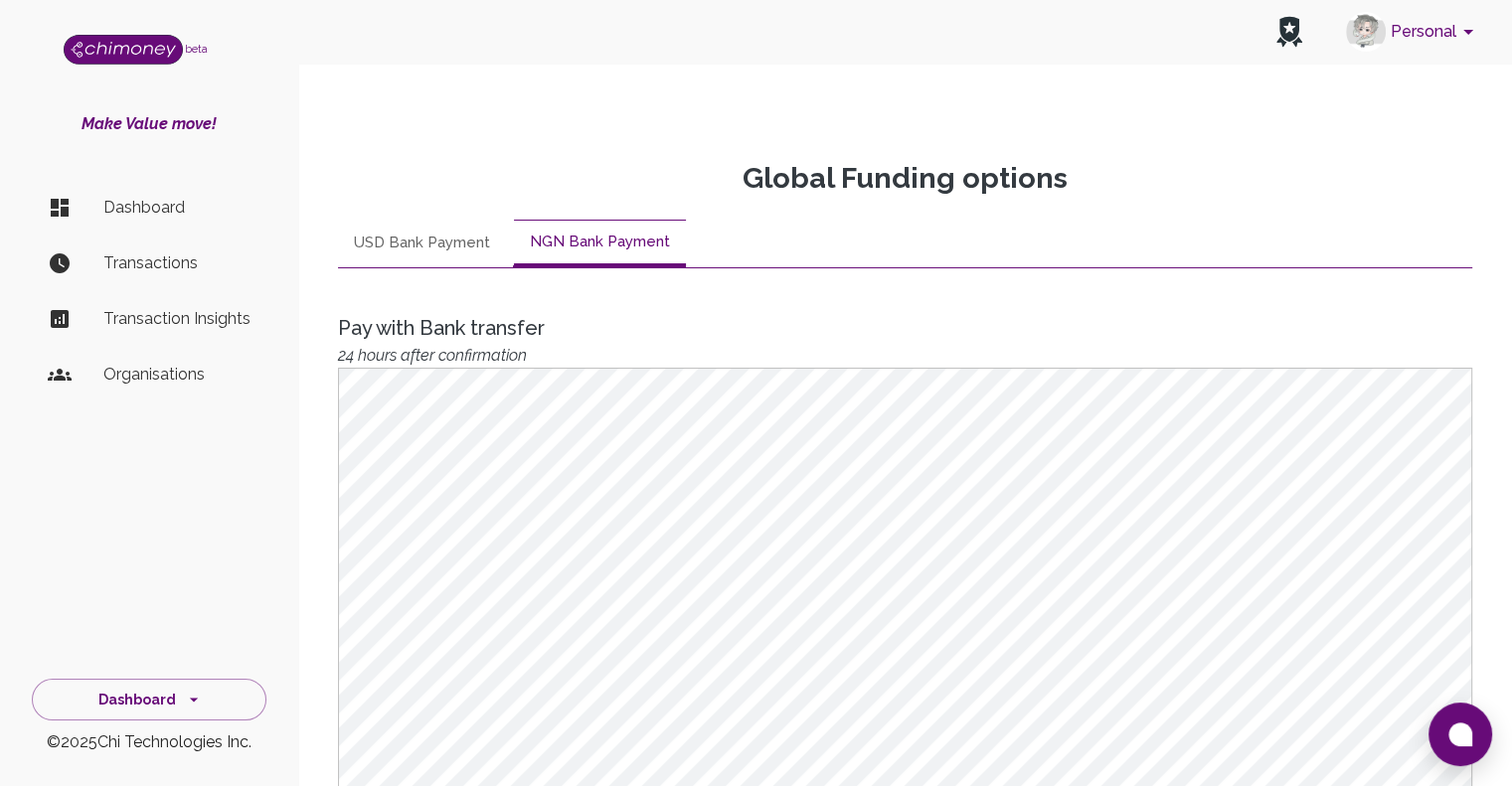 click on "USD Bank Payment" at bounding box center (421, 243) 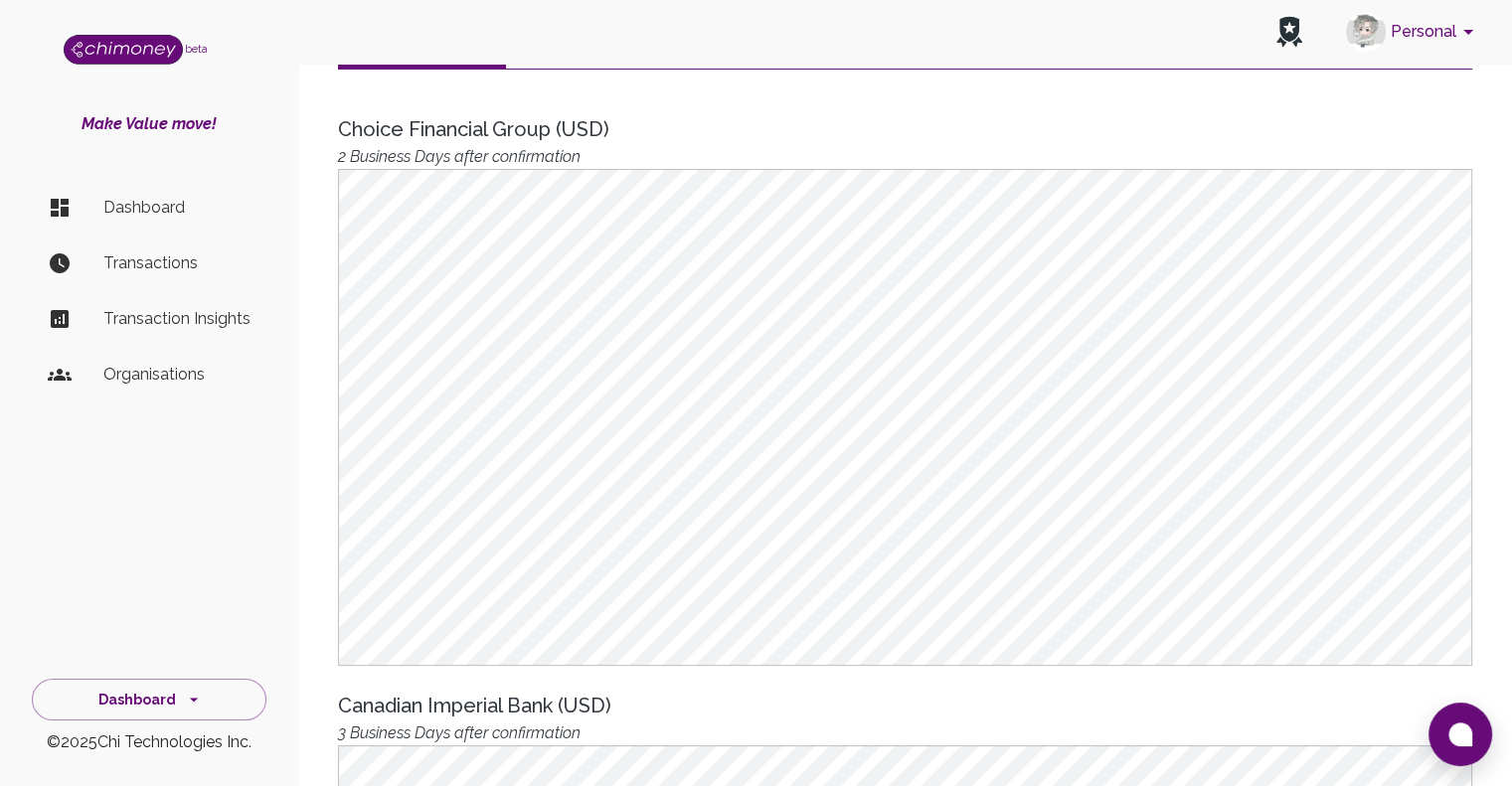 scroll, scrollTop: 596, scrollLeft: 0, axis: vertical 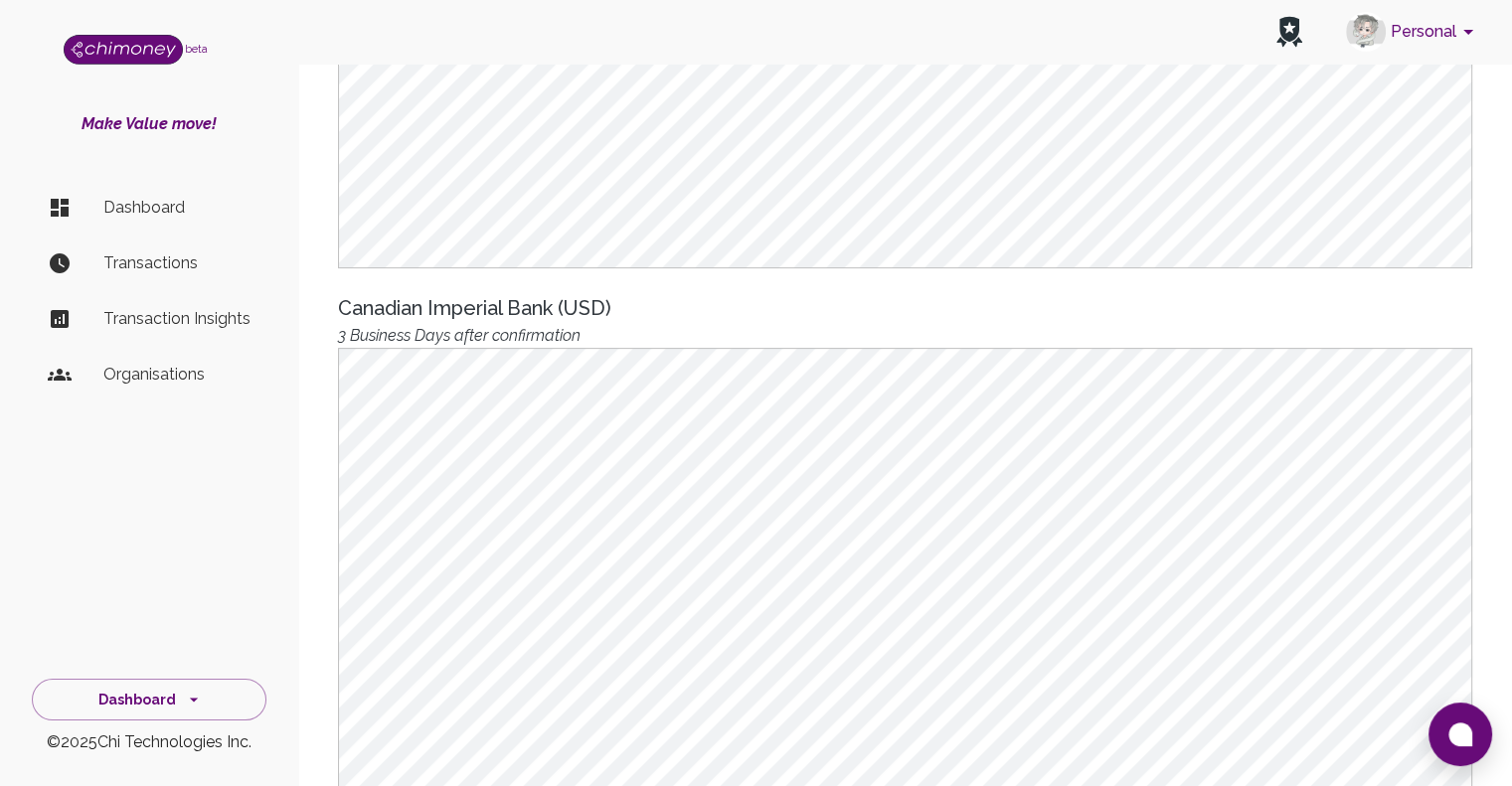 click at bounding box center [123, 50] 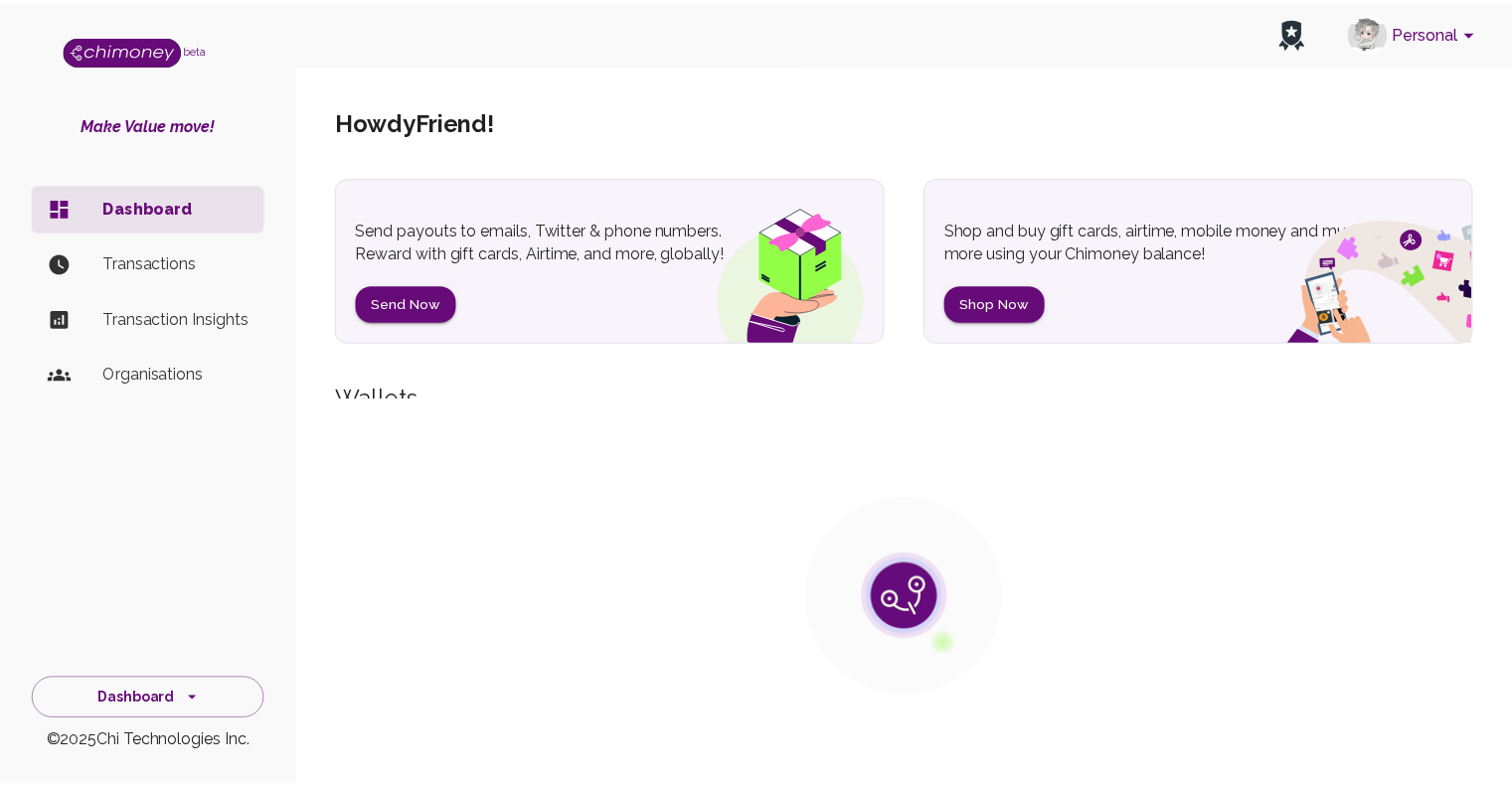 scroll, scrollTop: 0, scrollLeft: 0, axis: both 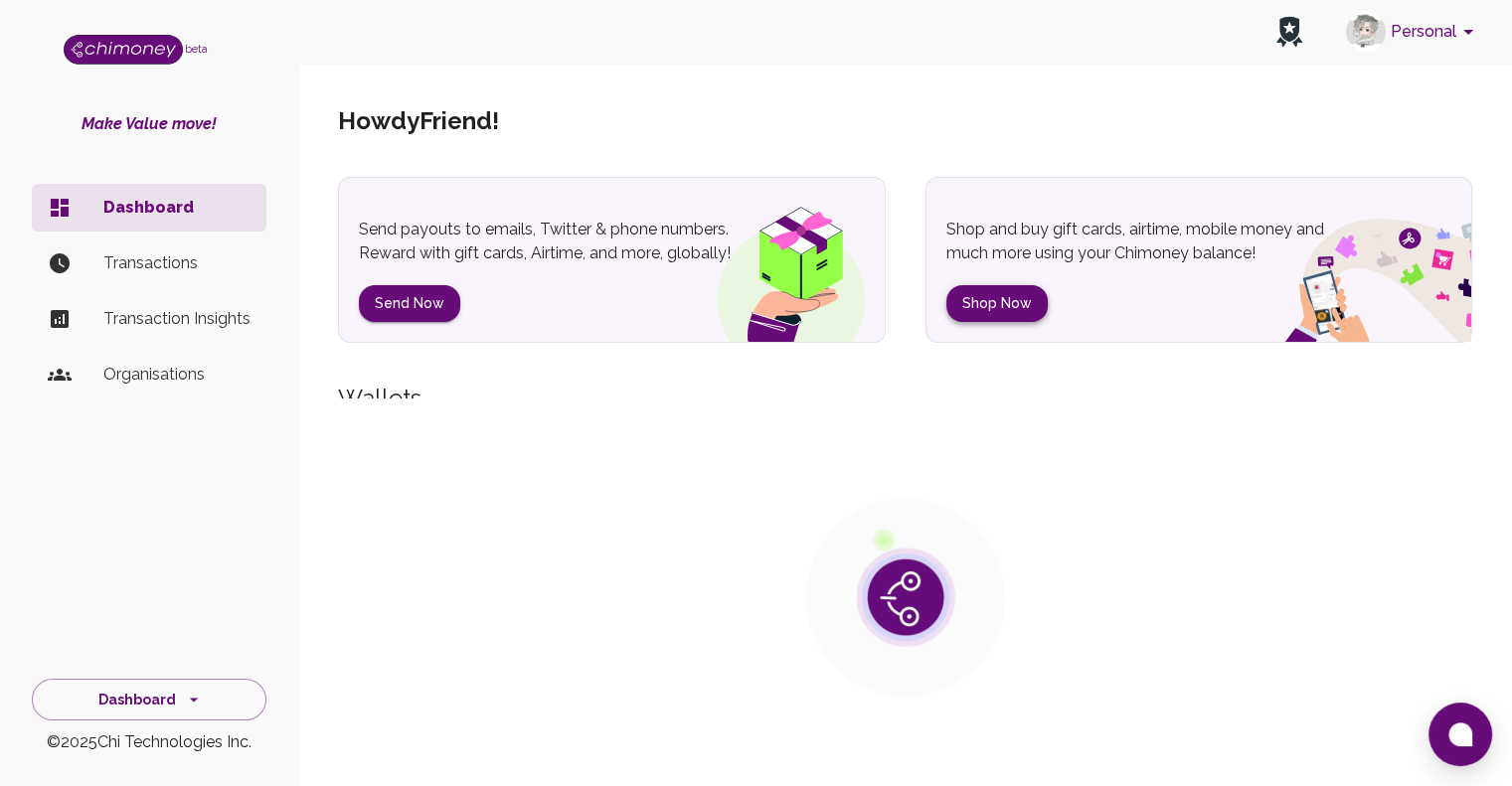 drag, startPoint x: 999, startPoint y: 319, endPoint x: 1013, endPoint y: 308, distance: 17.804494 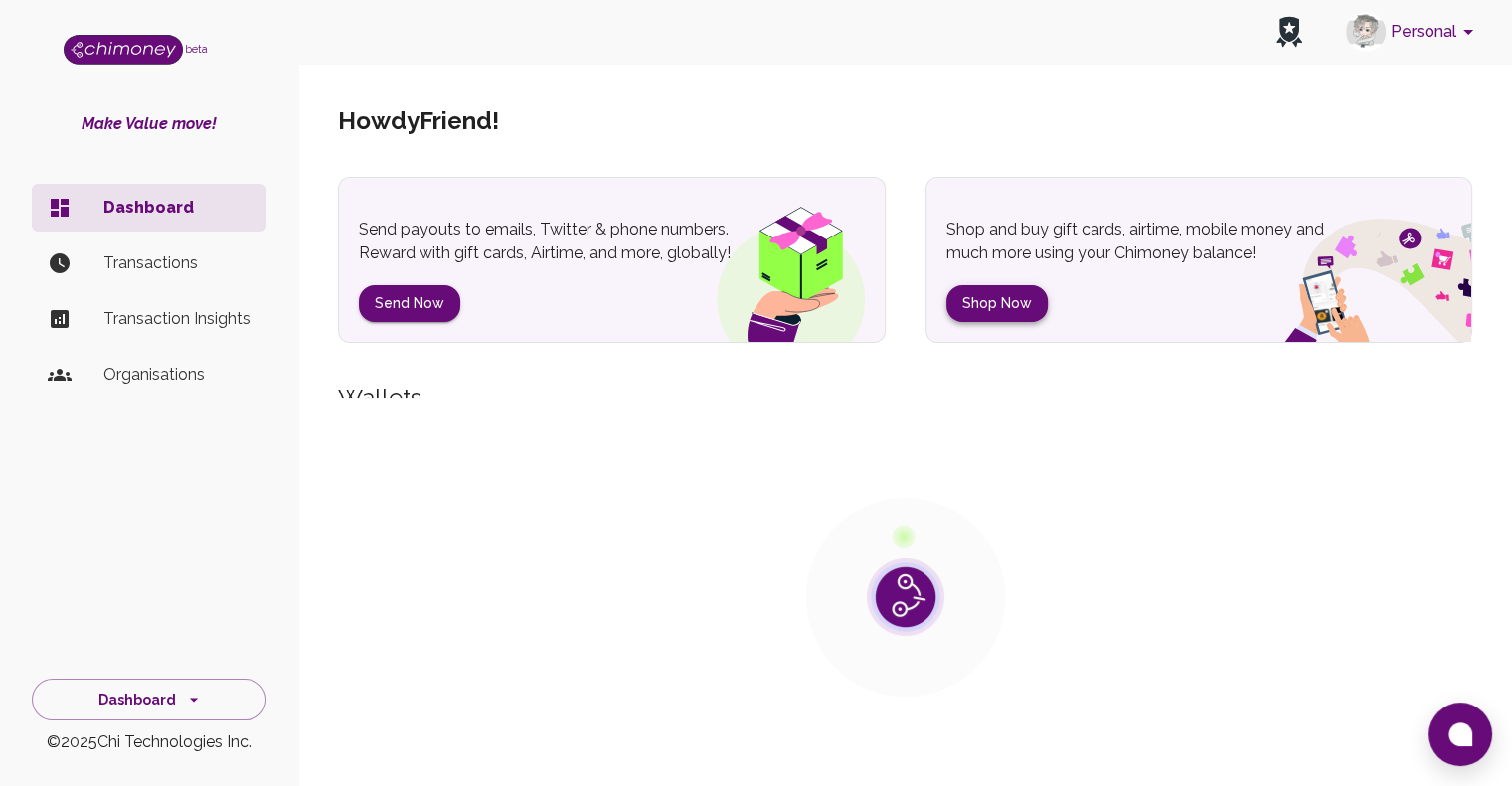 click on "Shop Now" at bounding box center (997, 303) 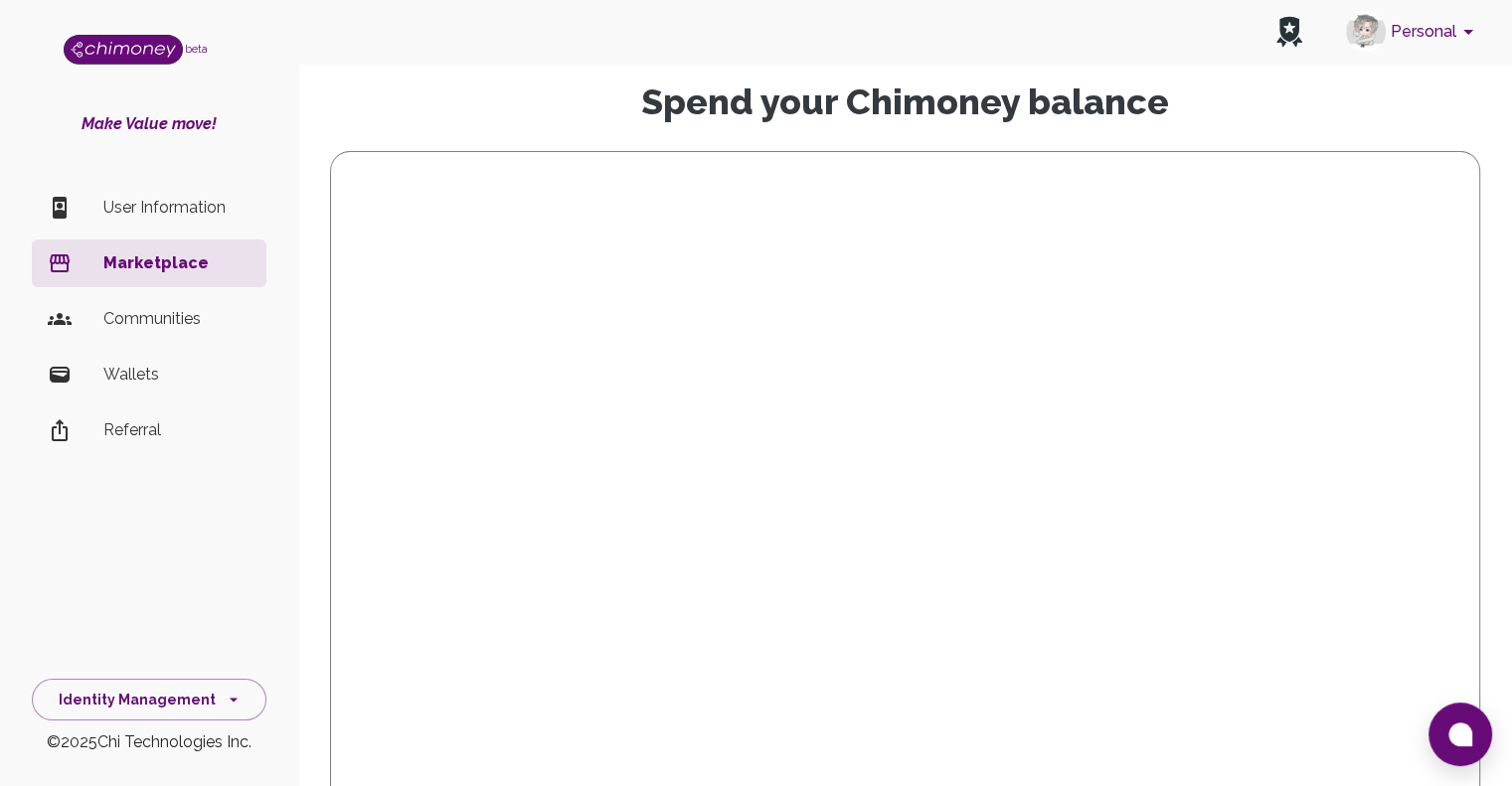 scroll, scrollTop: 0, scrollLeft: 0, axis: both 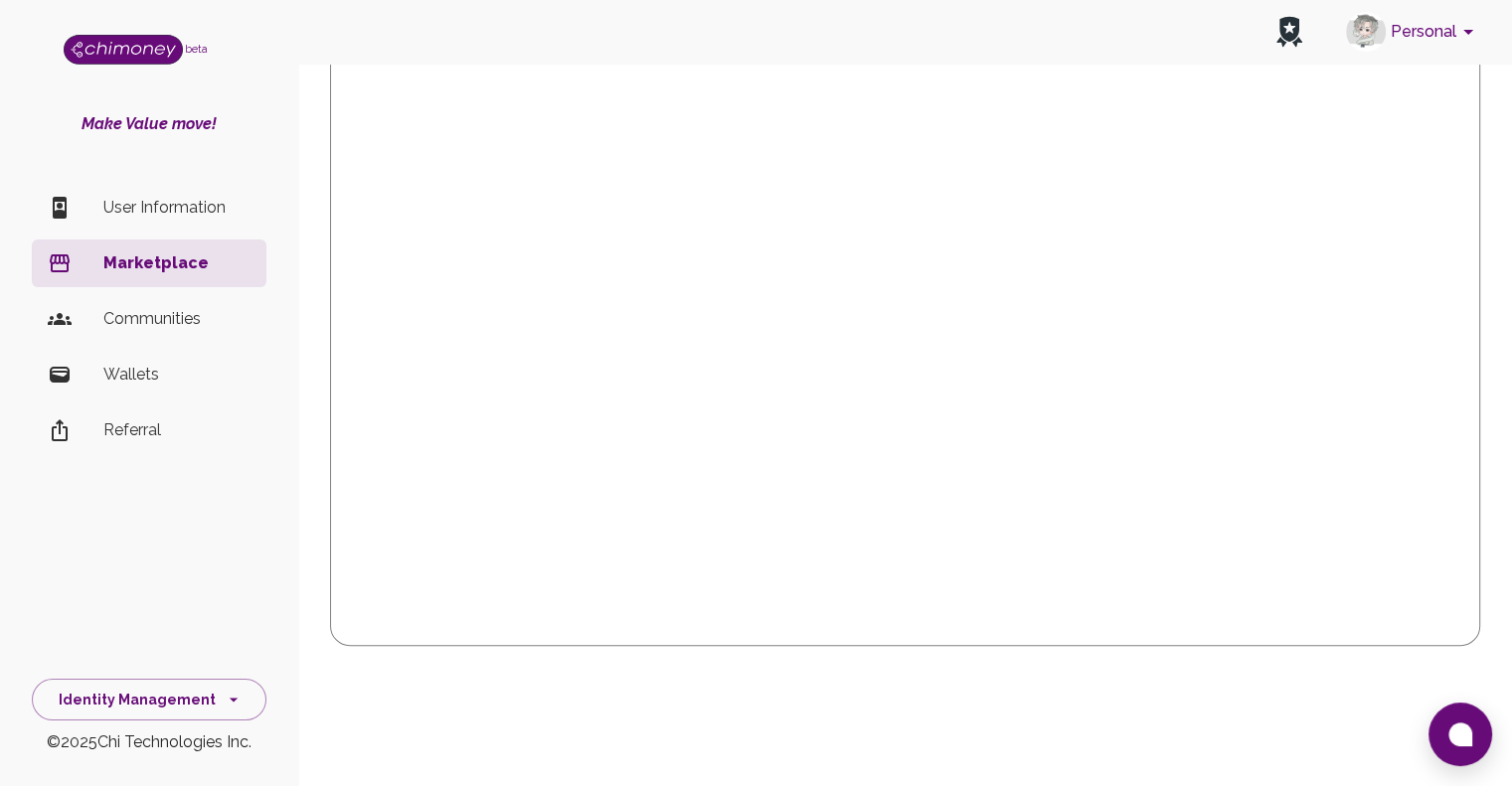 click on "Wallets" at bounding box center (177, 375) 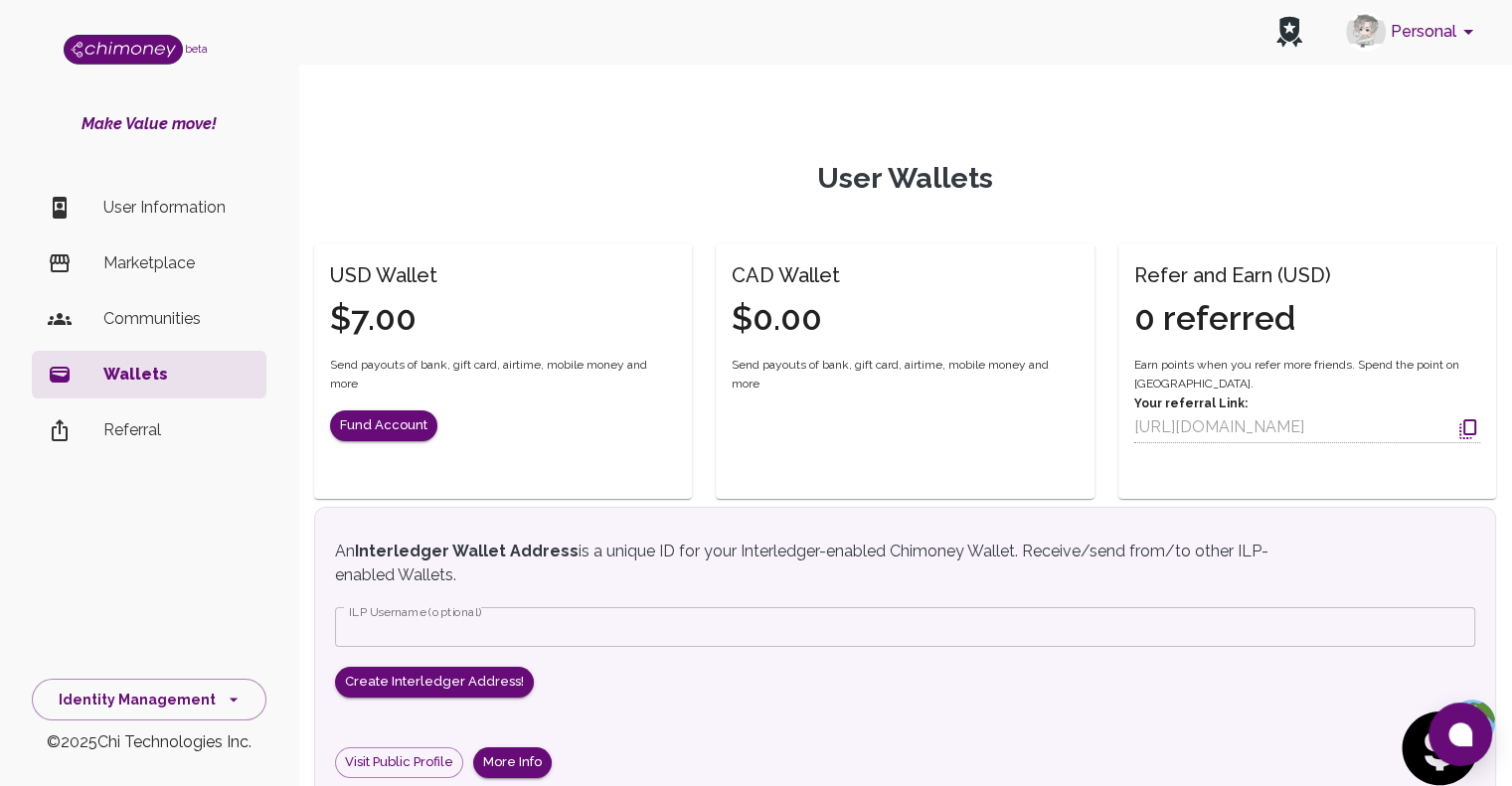 scroll, scrollTop: 179, scrollLeft: 0, axis: vertical 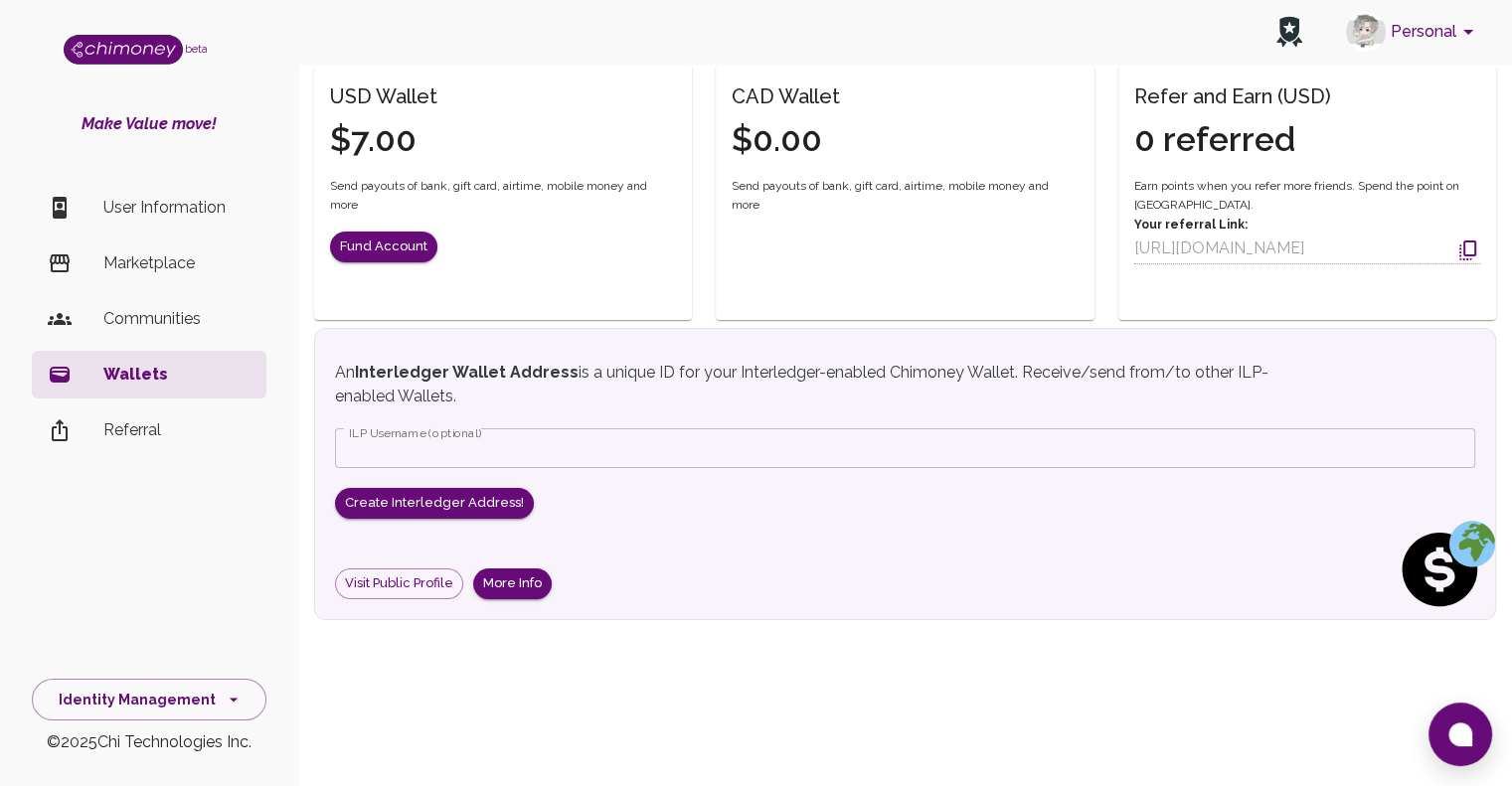 click at bounding box center (1445, 569) 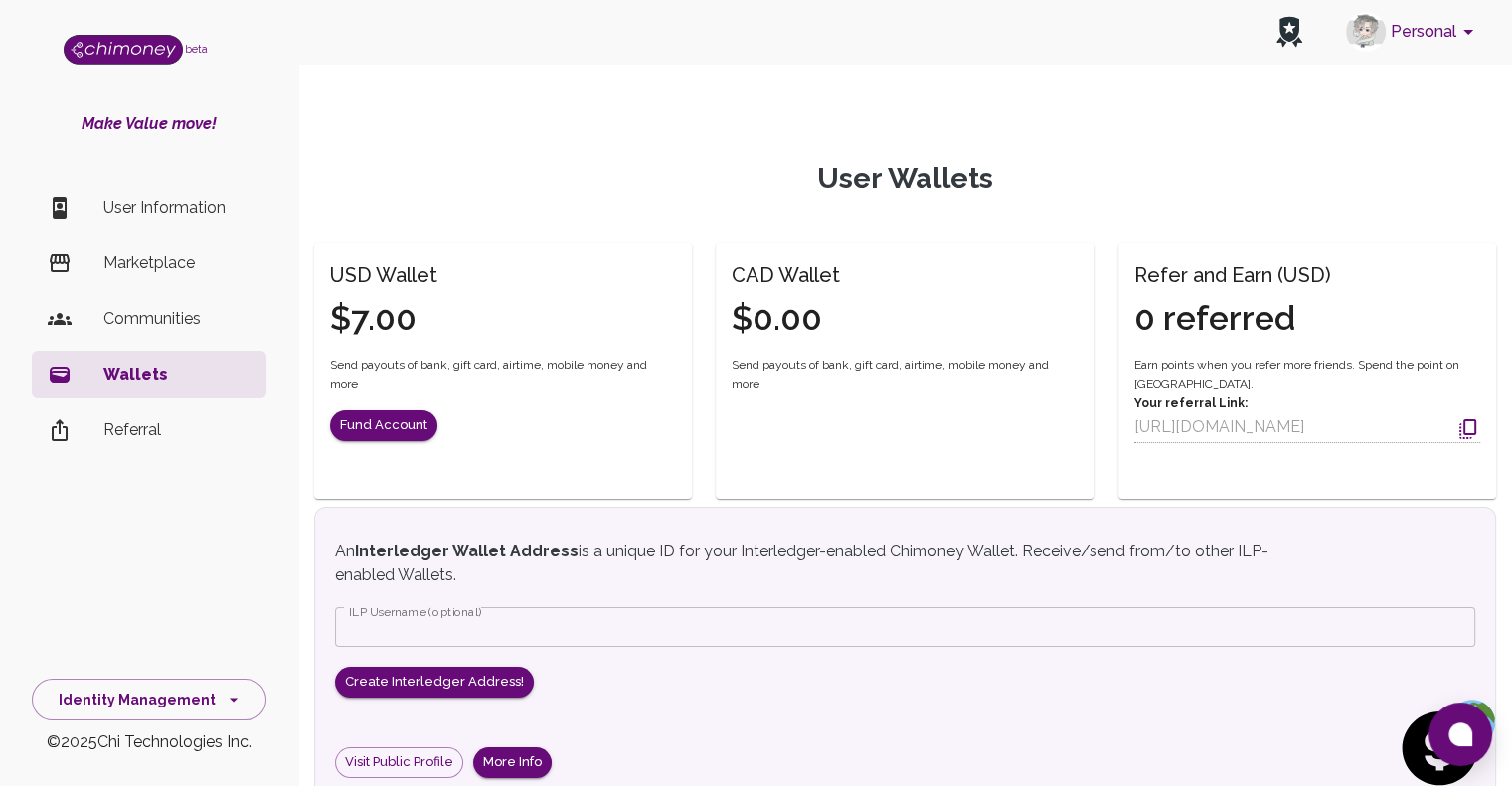 scroll, scrollTop: 4, scrollLeft: 0, axis: vertical 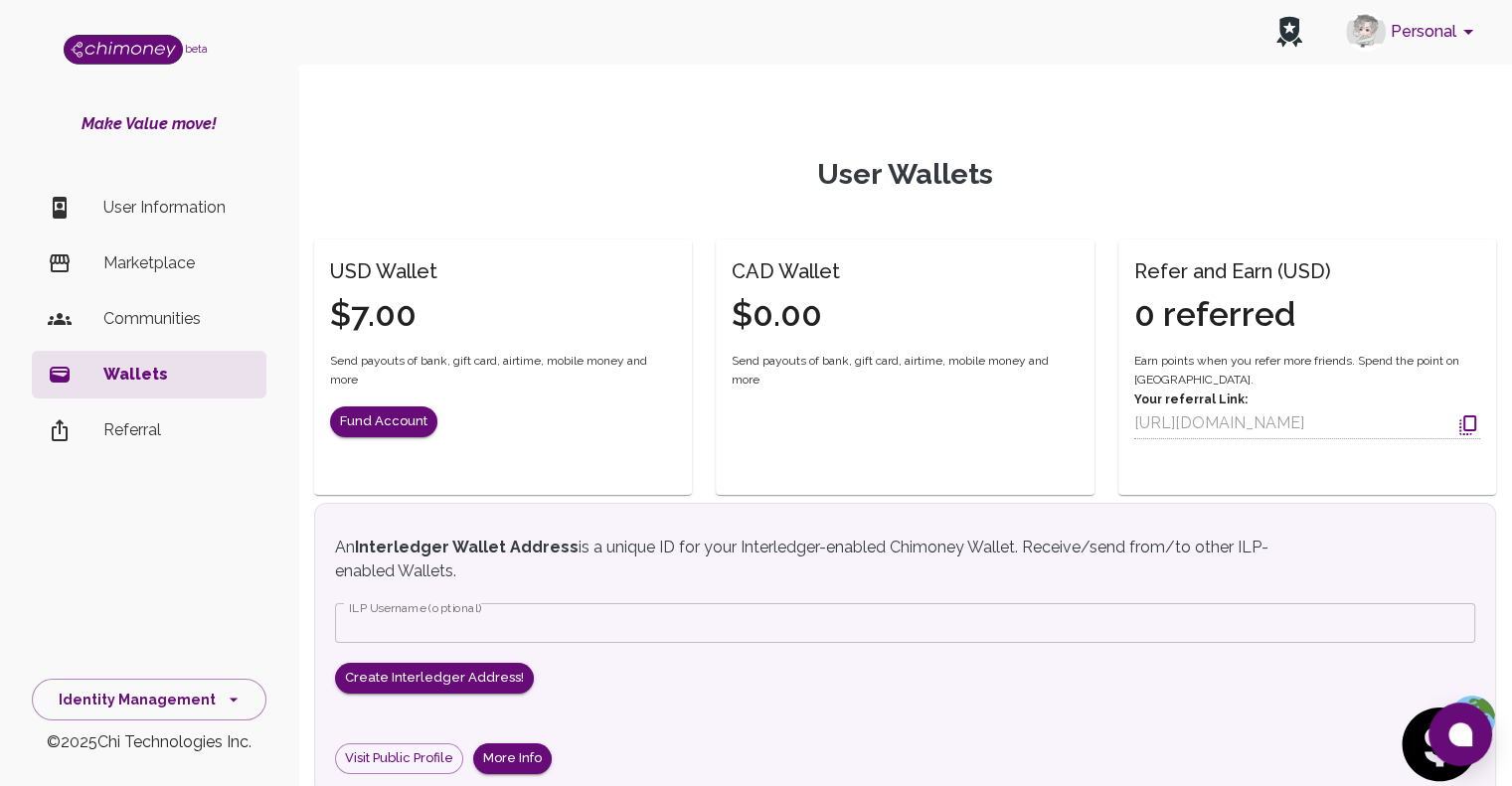 click on "Send payouts of bank, gift card, airtime, mobile money and more" at bounding box center (503, 372) 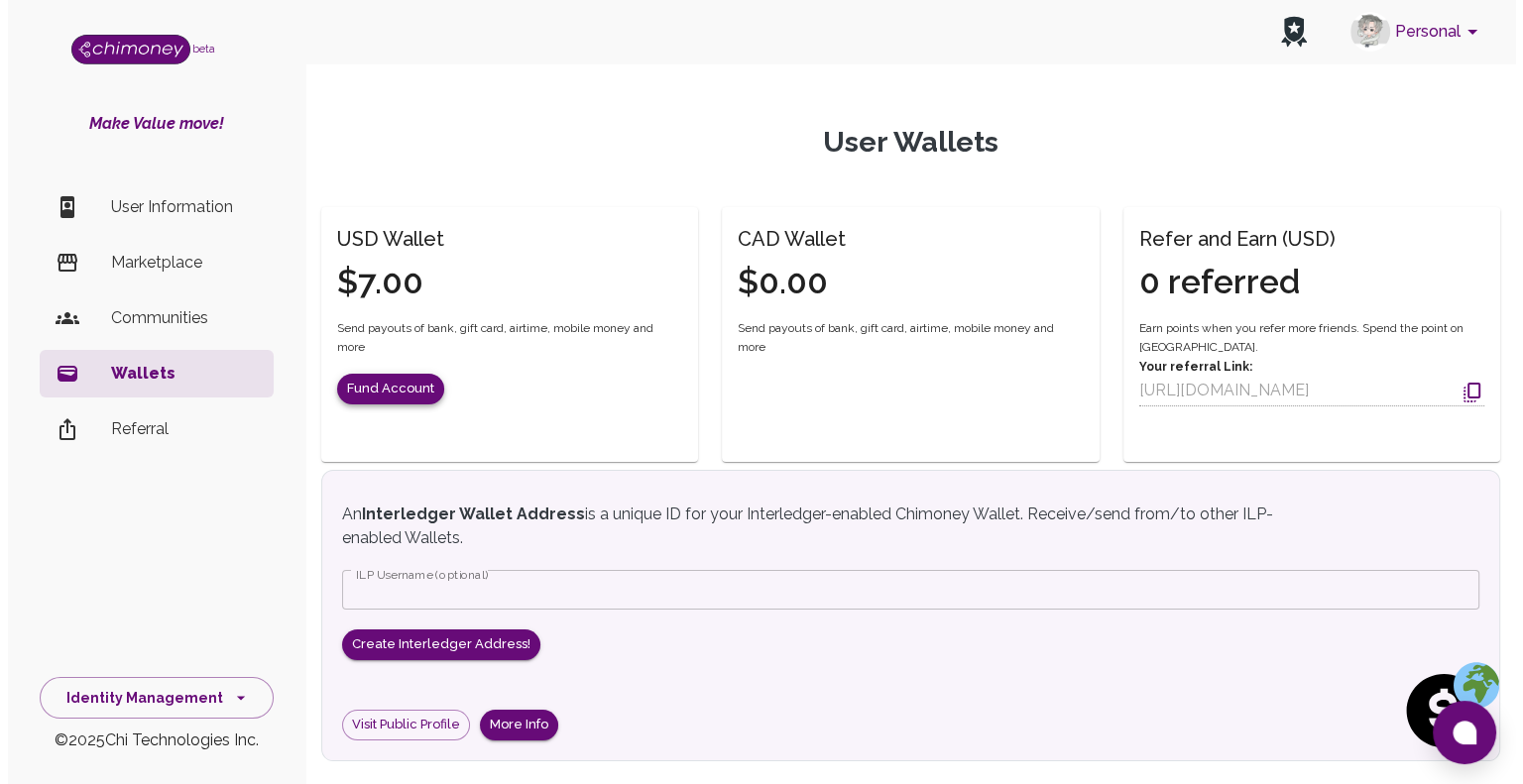 scroll, scrollTop: 38, scrollLeft: 0, axis: vertical 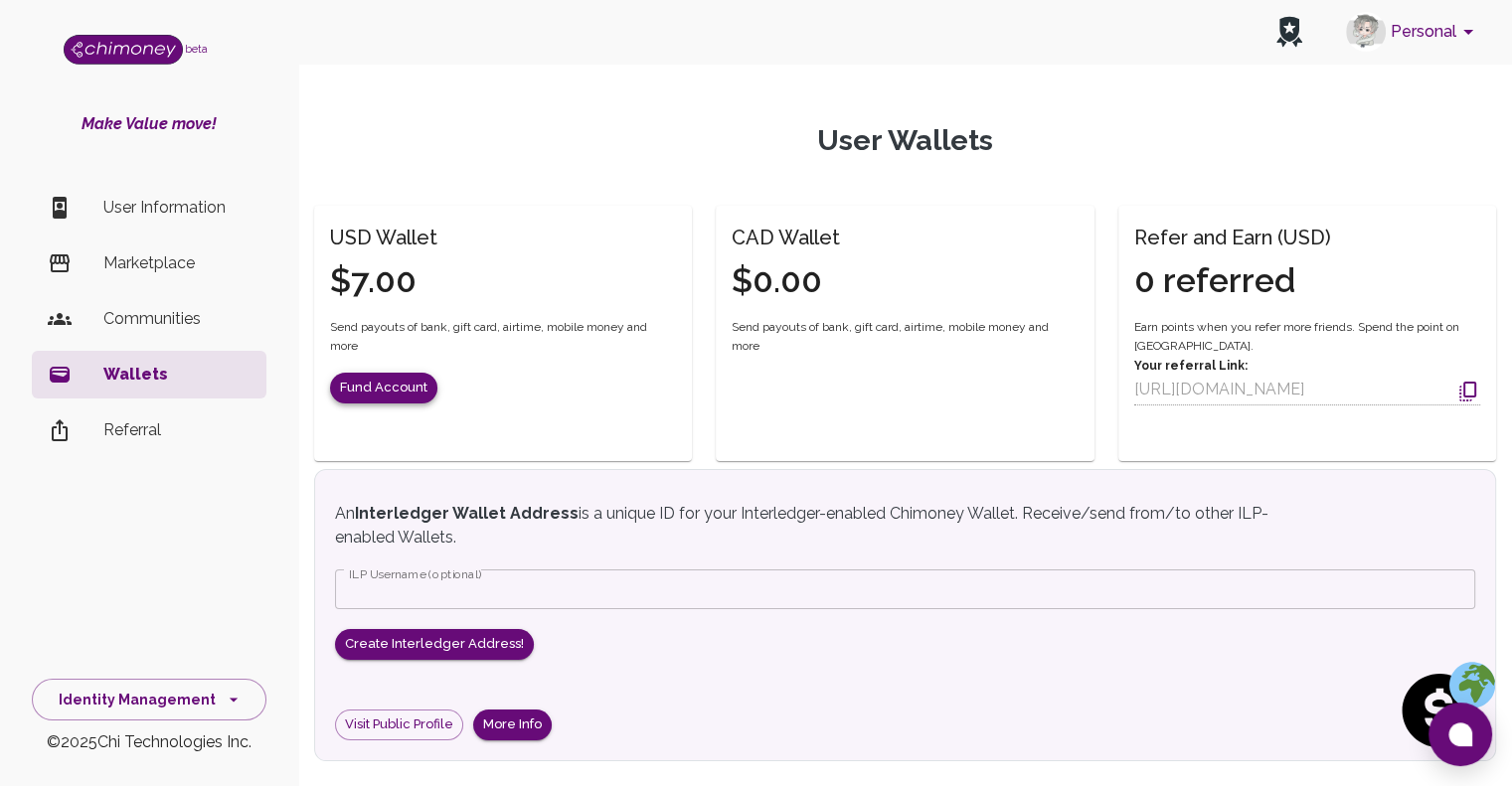 click on "Fund Account" at bounding box center [384, 388] 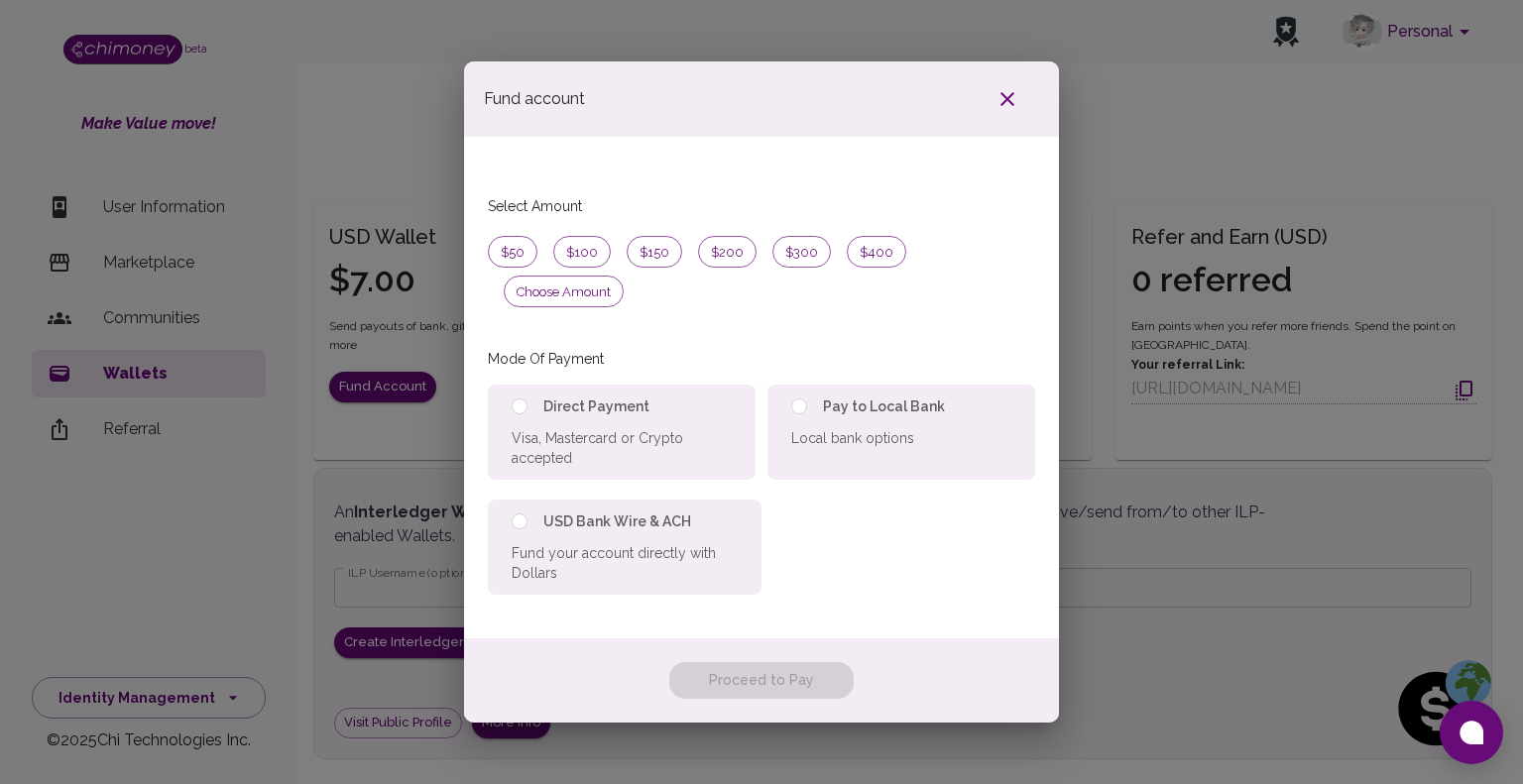 click on "Local bank options" at bounding box center [901, 448] 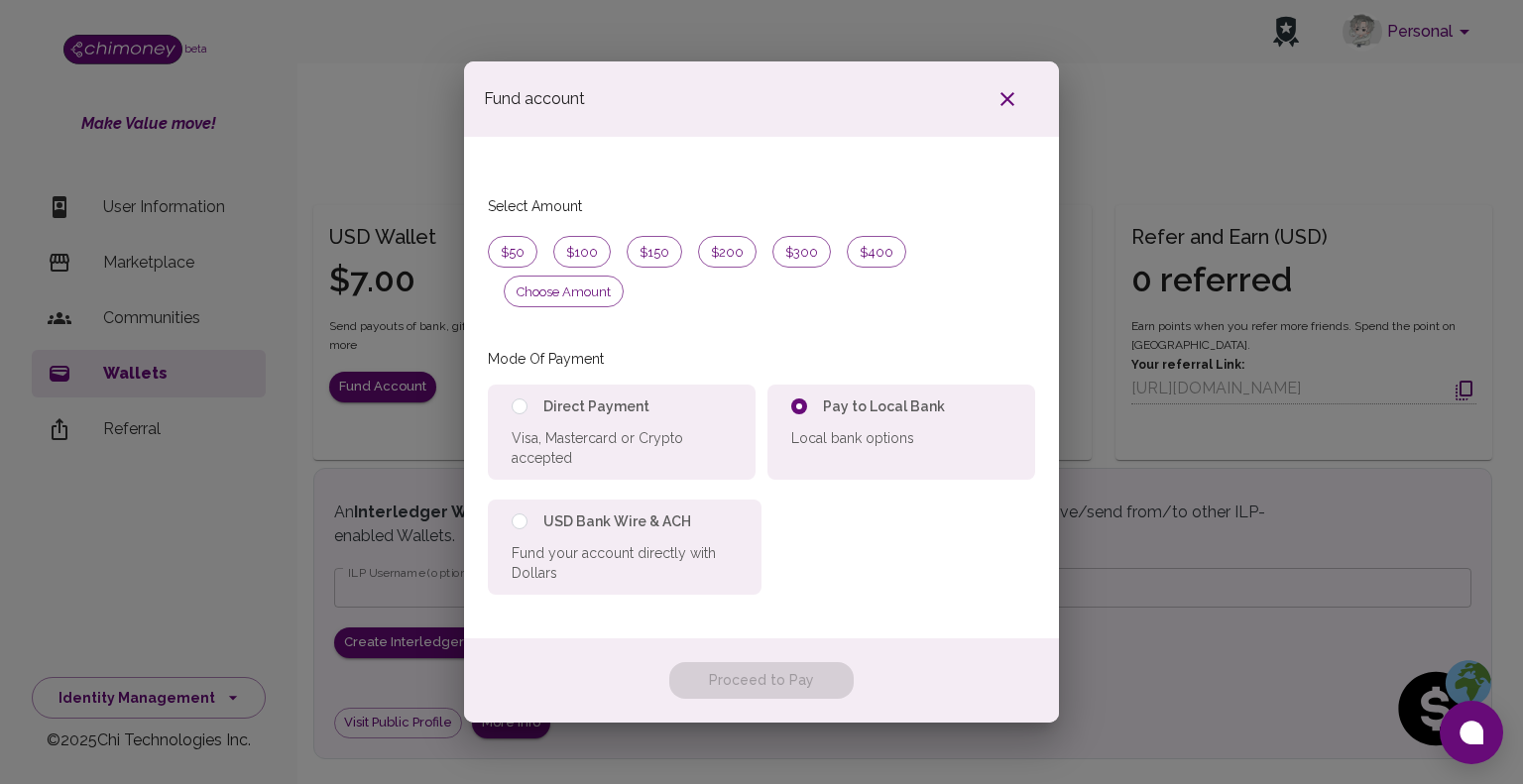 radio on "true" 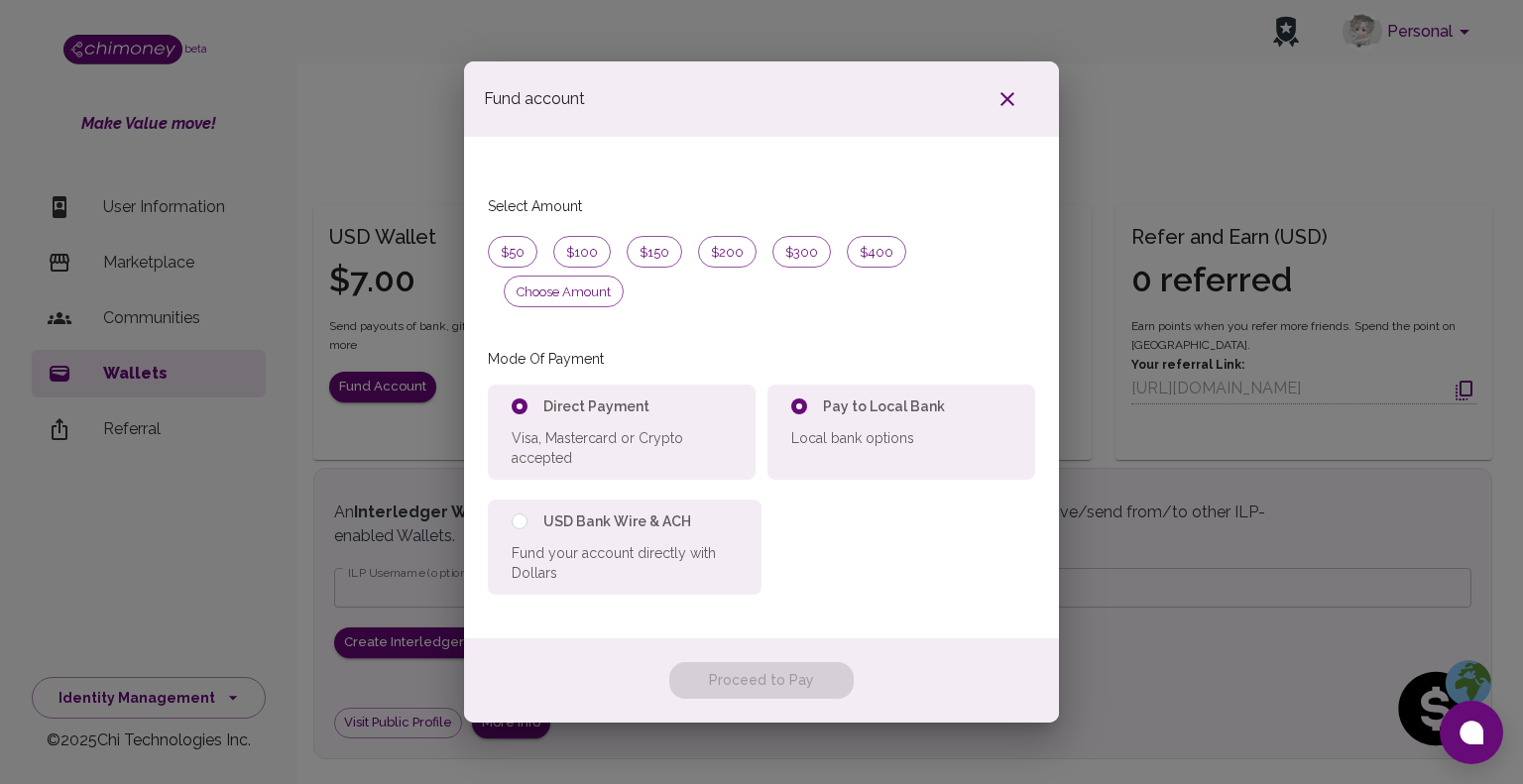 radio on "true" 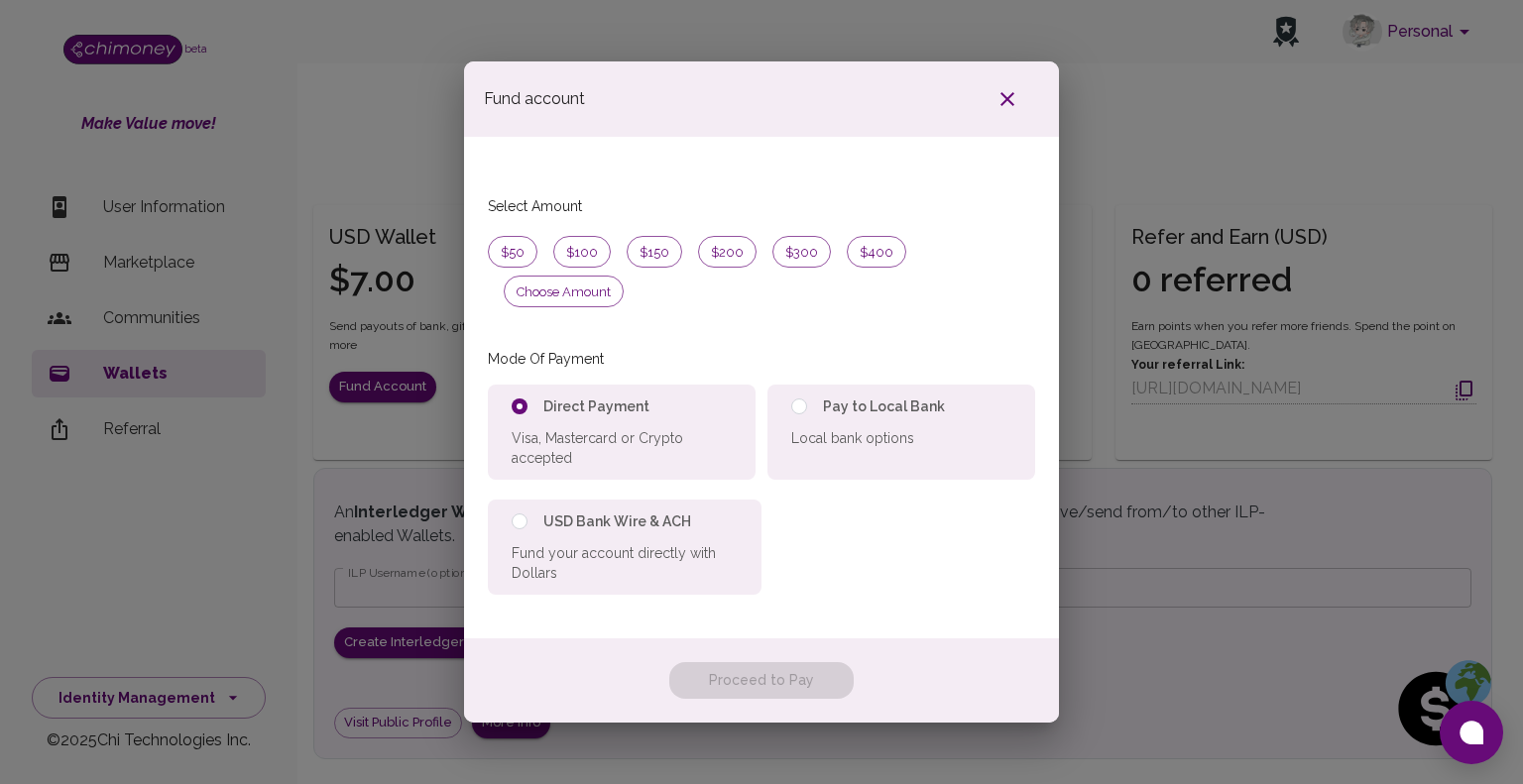 click on "Fund your account directly with Dollars" at bounding box center (625, 563) 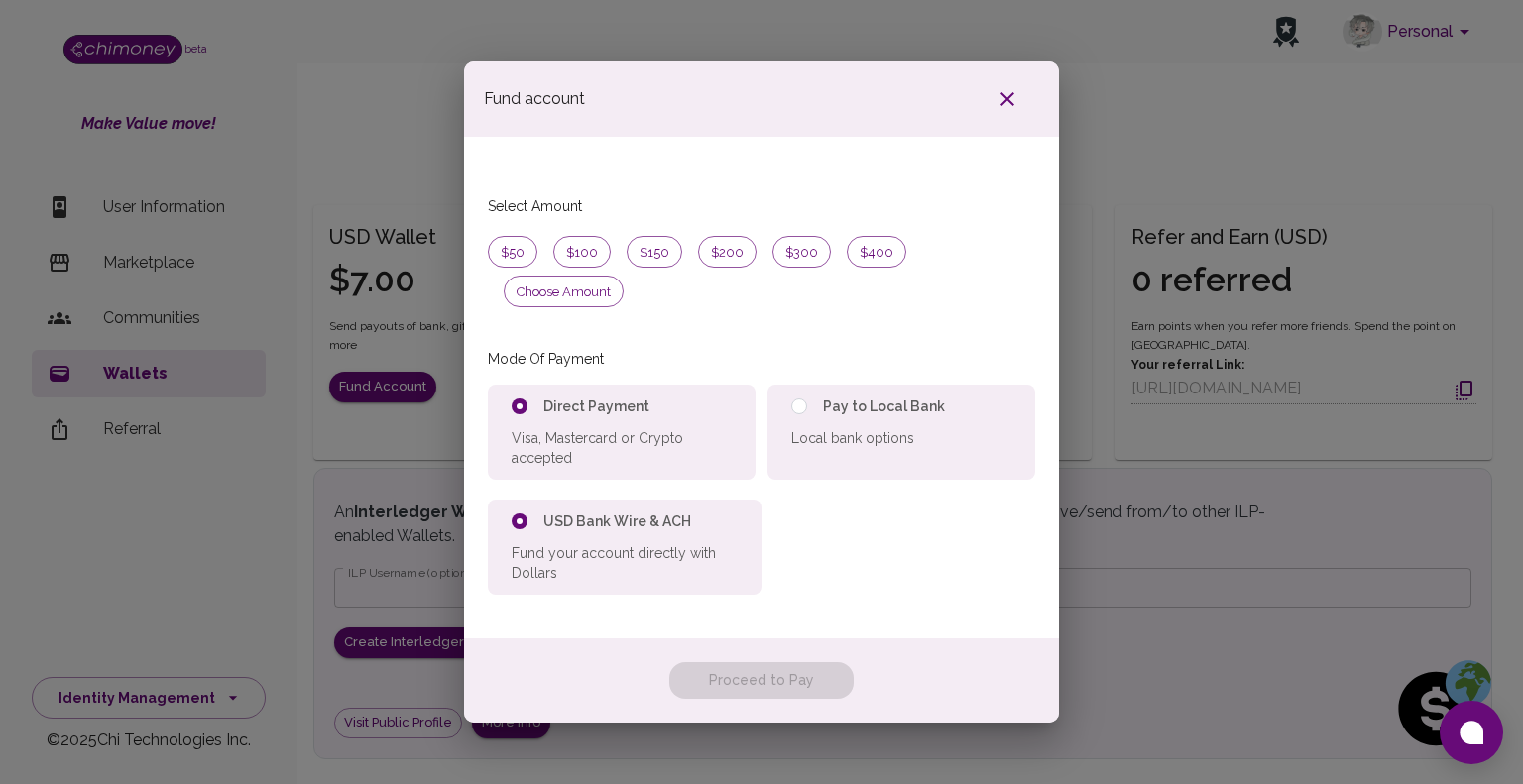radio on "false" 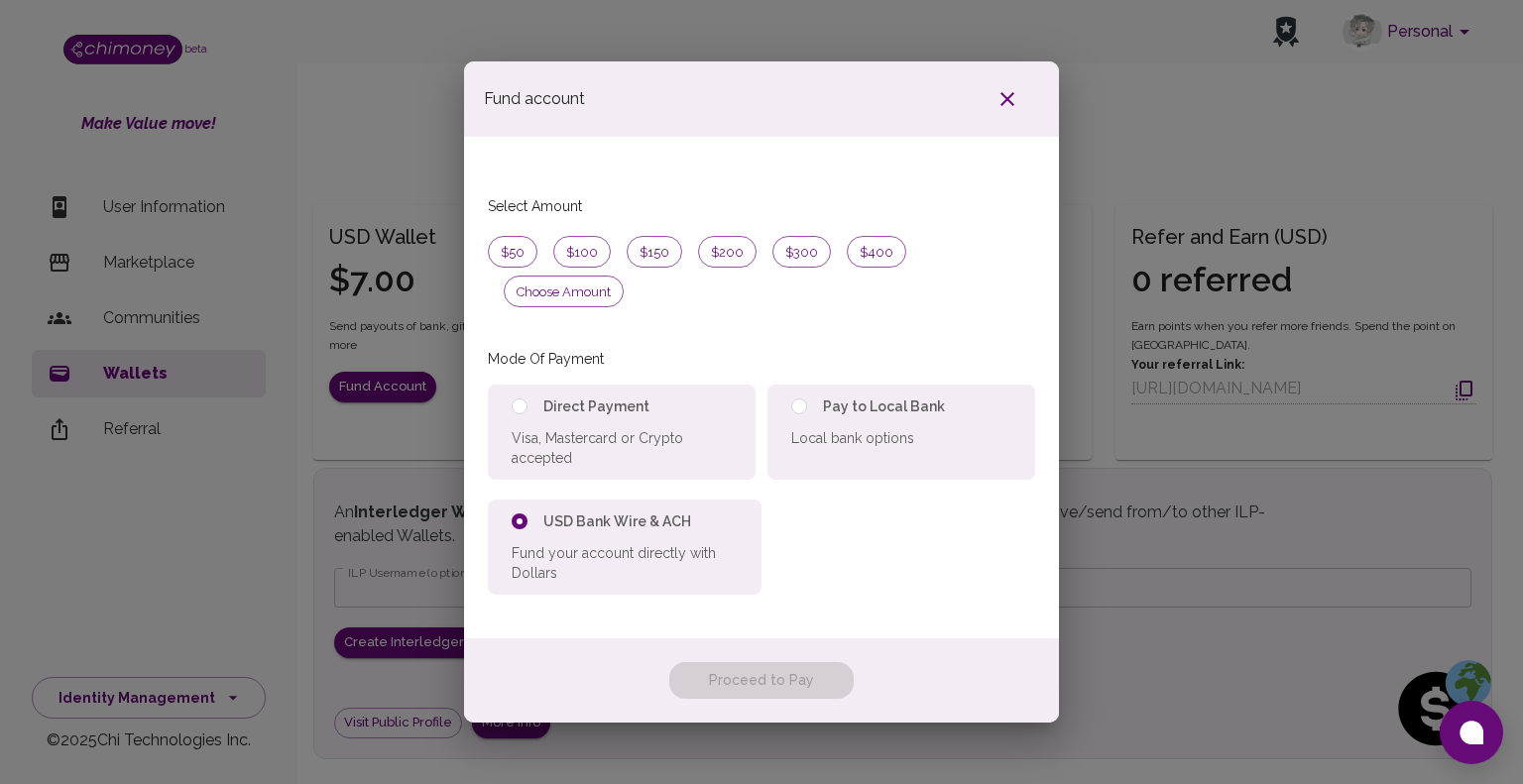 click on "Proceed to Pay" at bounding box center [762, 680] 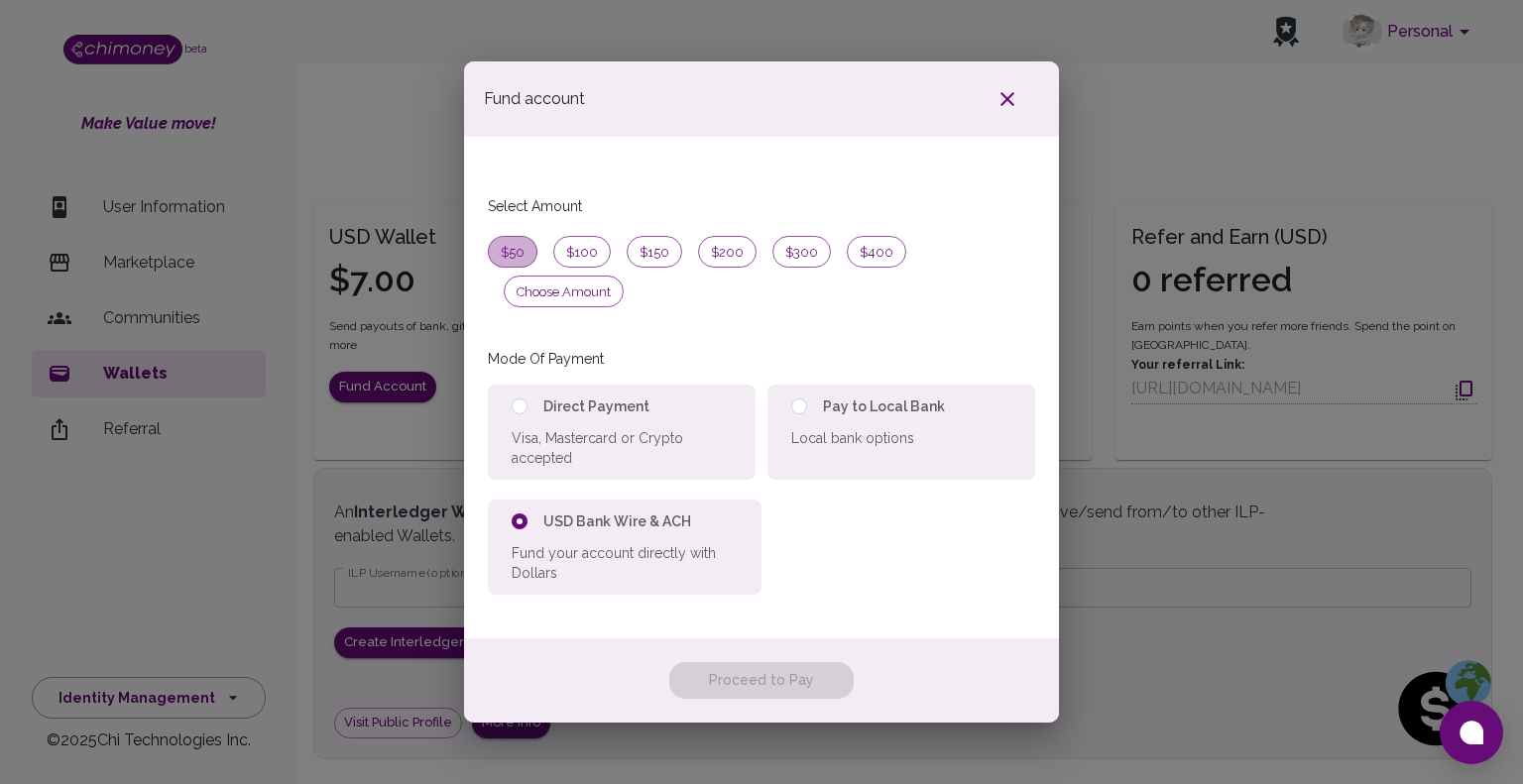 click on "$50" at bounding box center [513, 253] 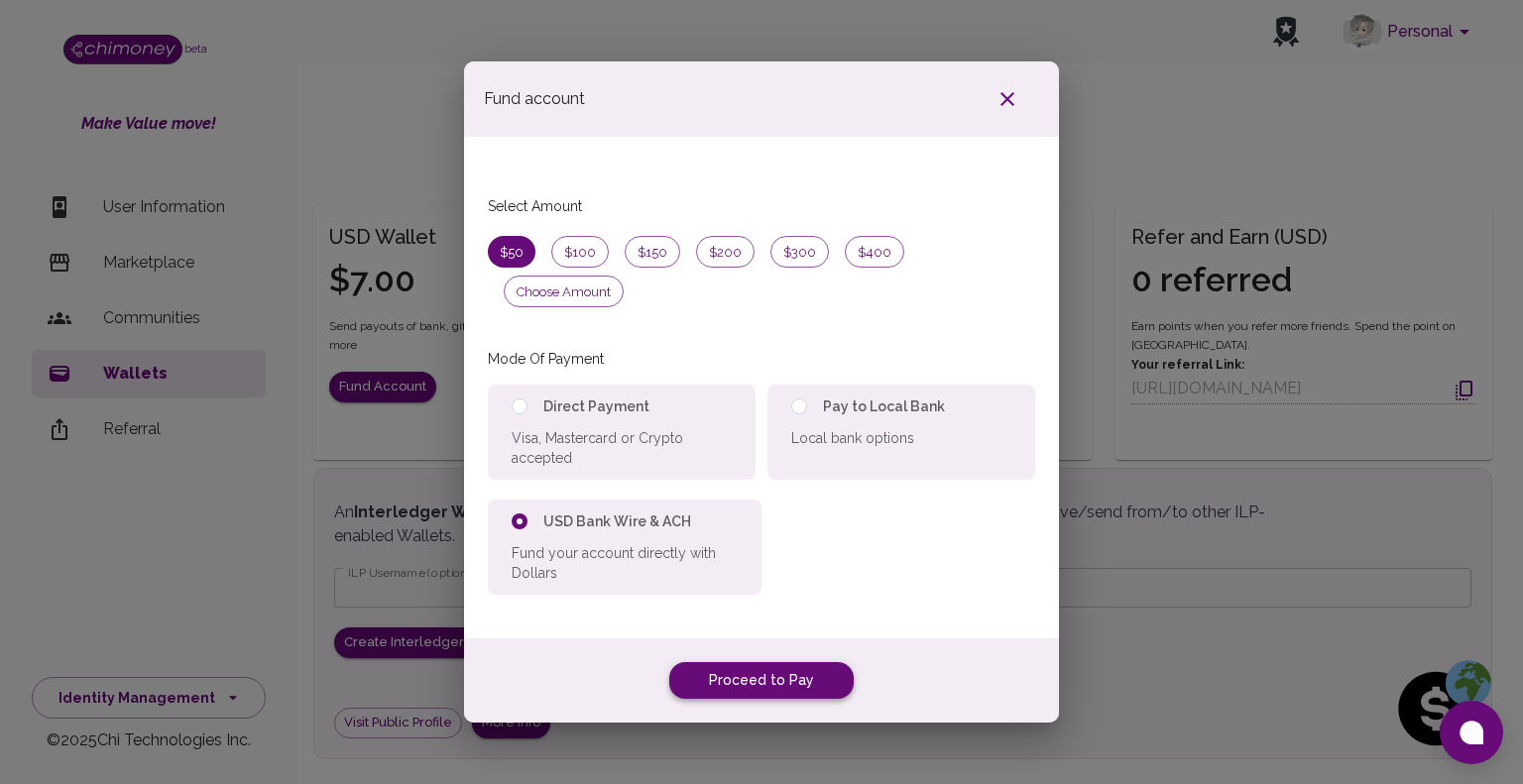 click on "Proceed to Pay" at bounding box center [762, 680] 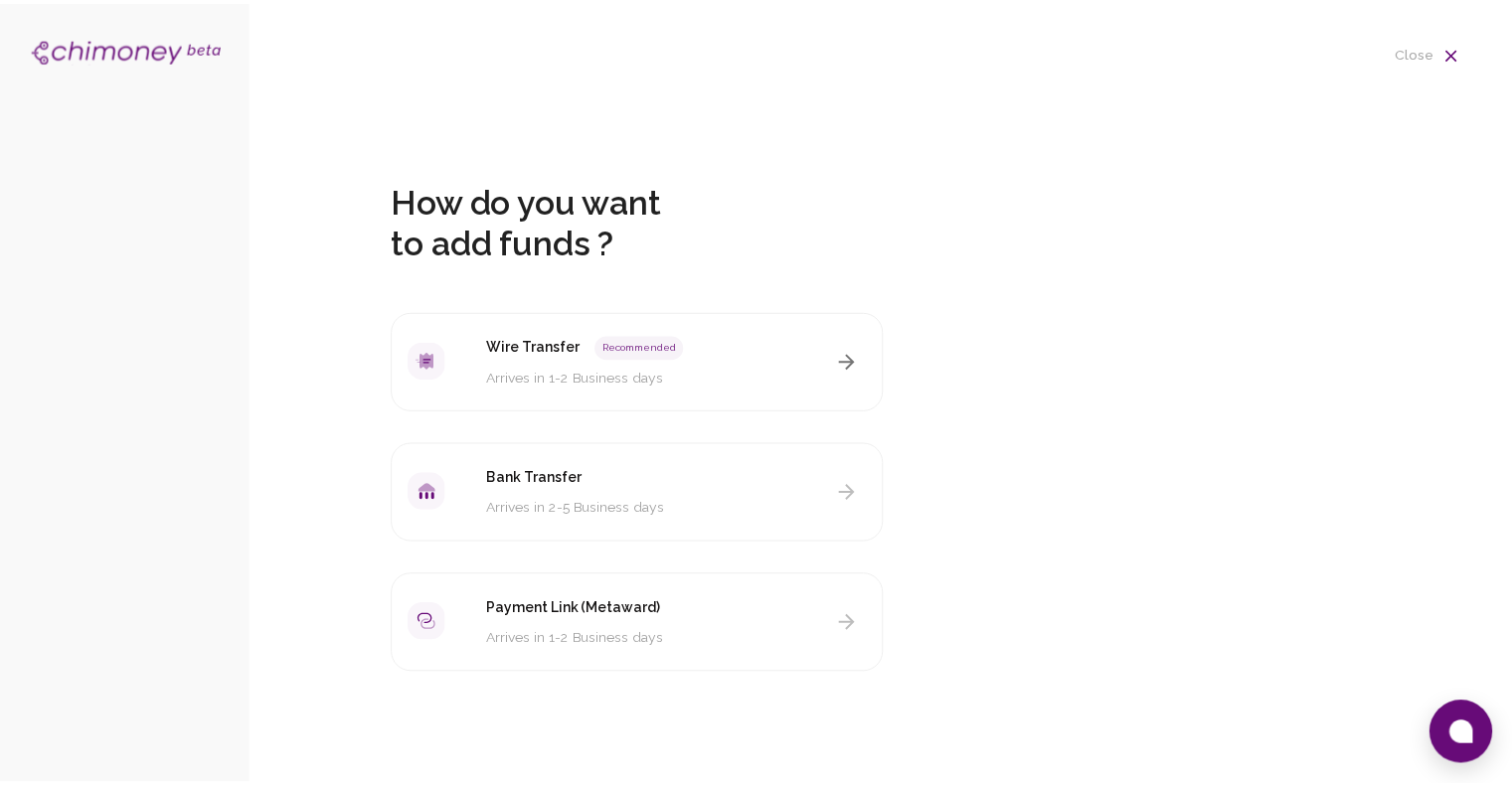 scroll, scrollTop: 0, scrollLeft: 0, axis: both 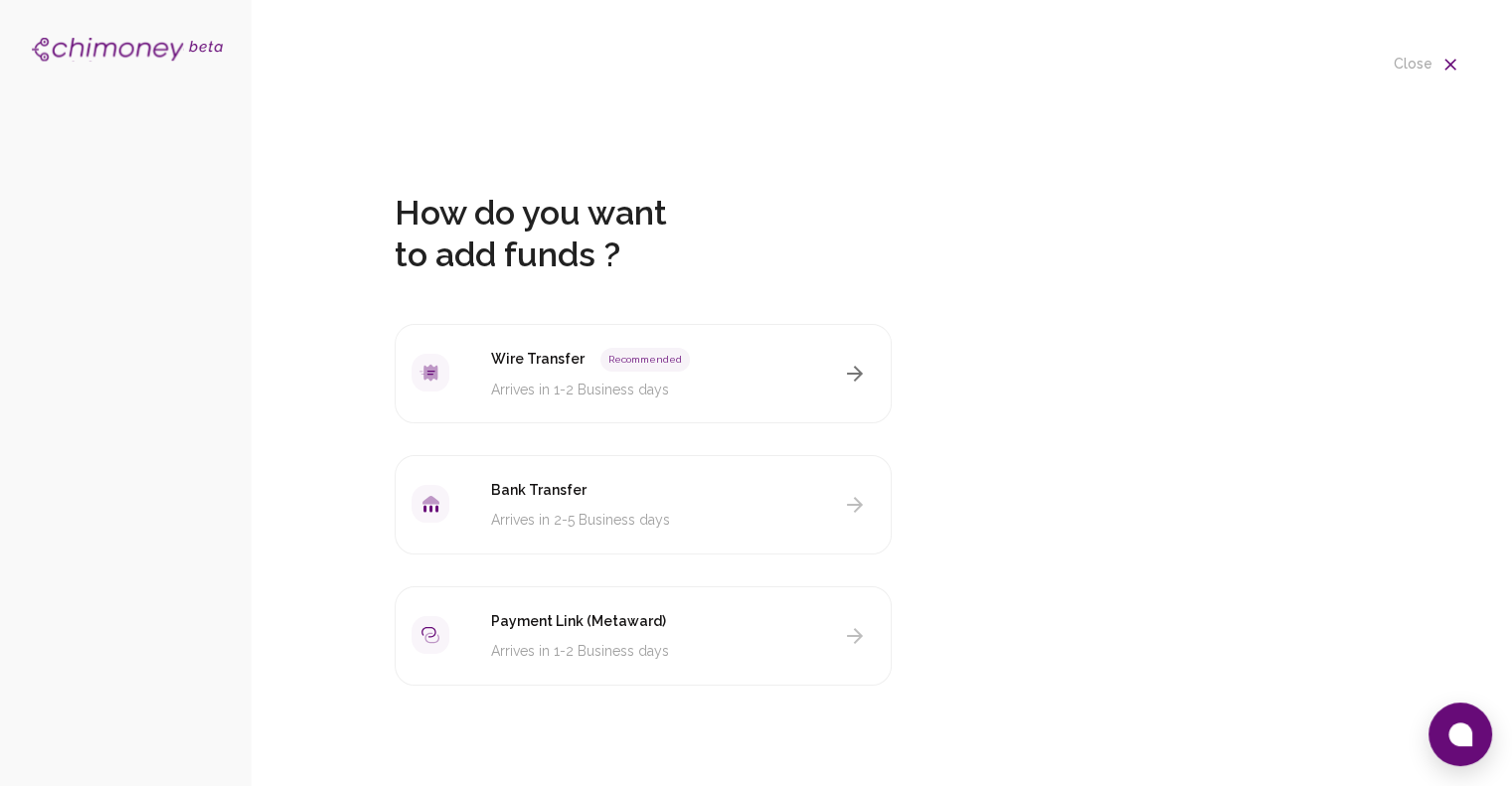 click on "Bank Transfer Arrives in 2-5 Business days" at bounding box center [643, 505] 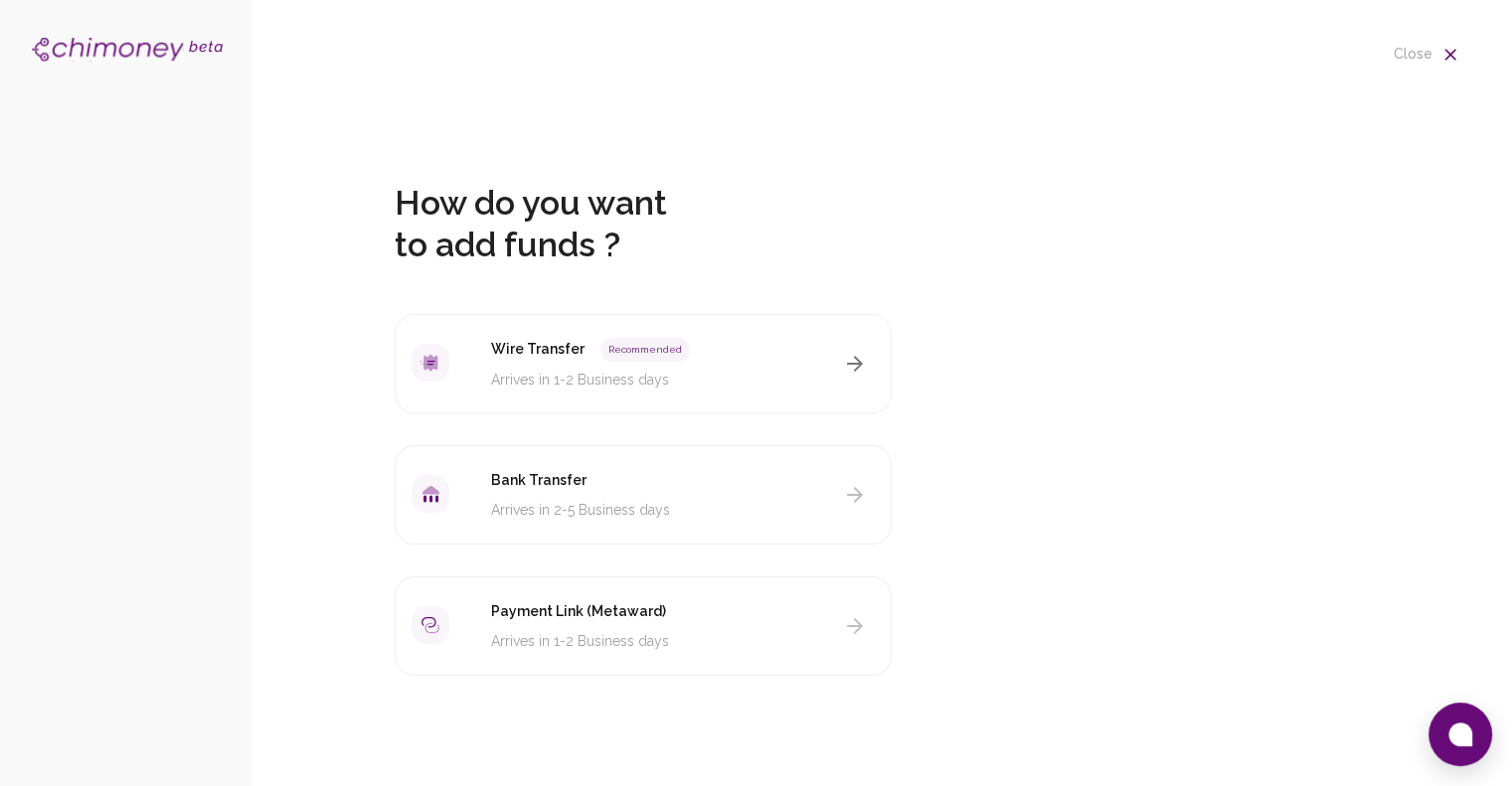 click on "Wire Transfer Recommended Arrives in 1-2 Business days" at bounding box center (643, 364) 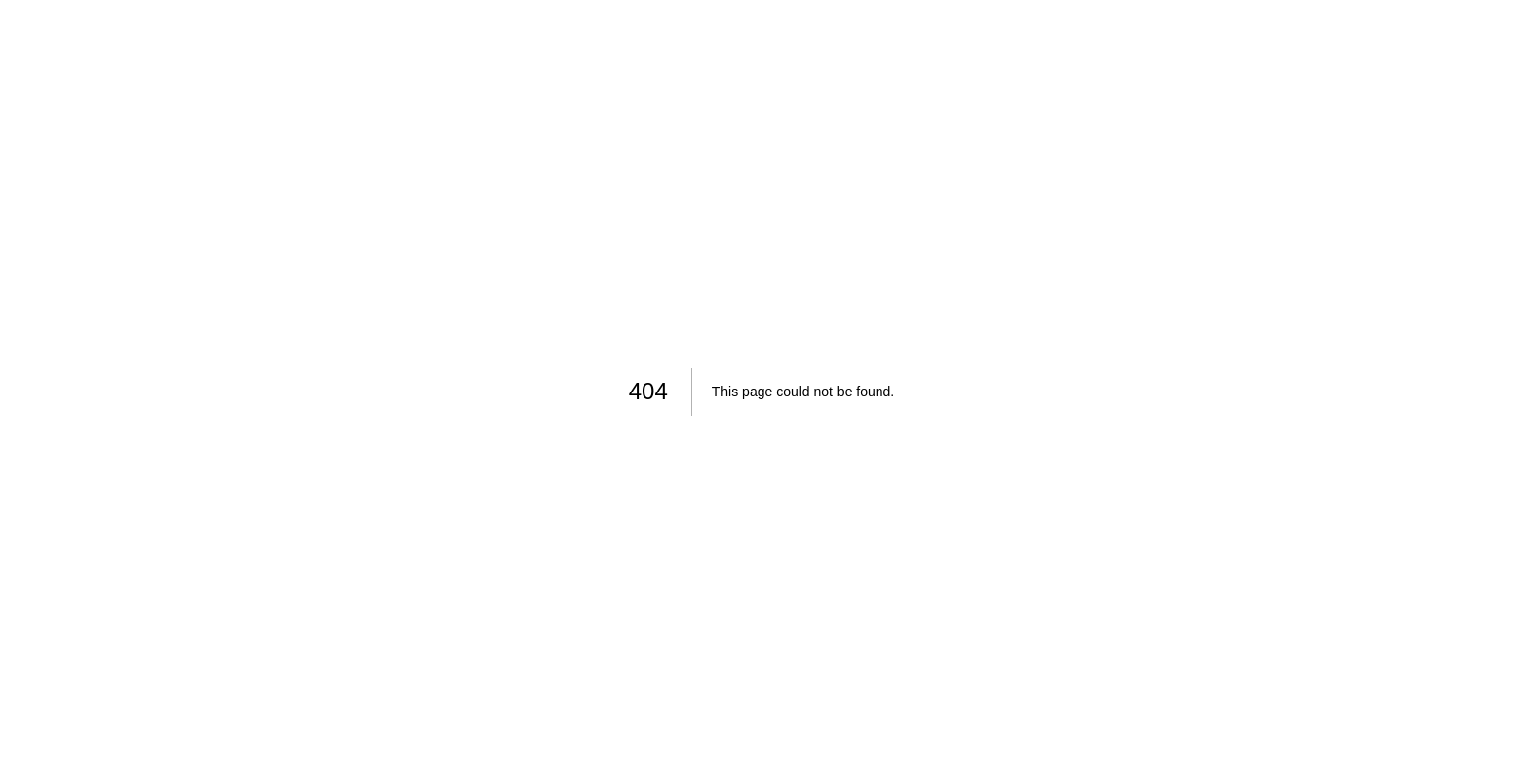 scroll, scrollTop: 0, scrollLeft: 0, axis: both 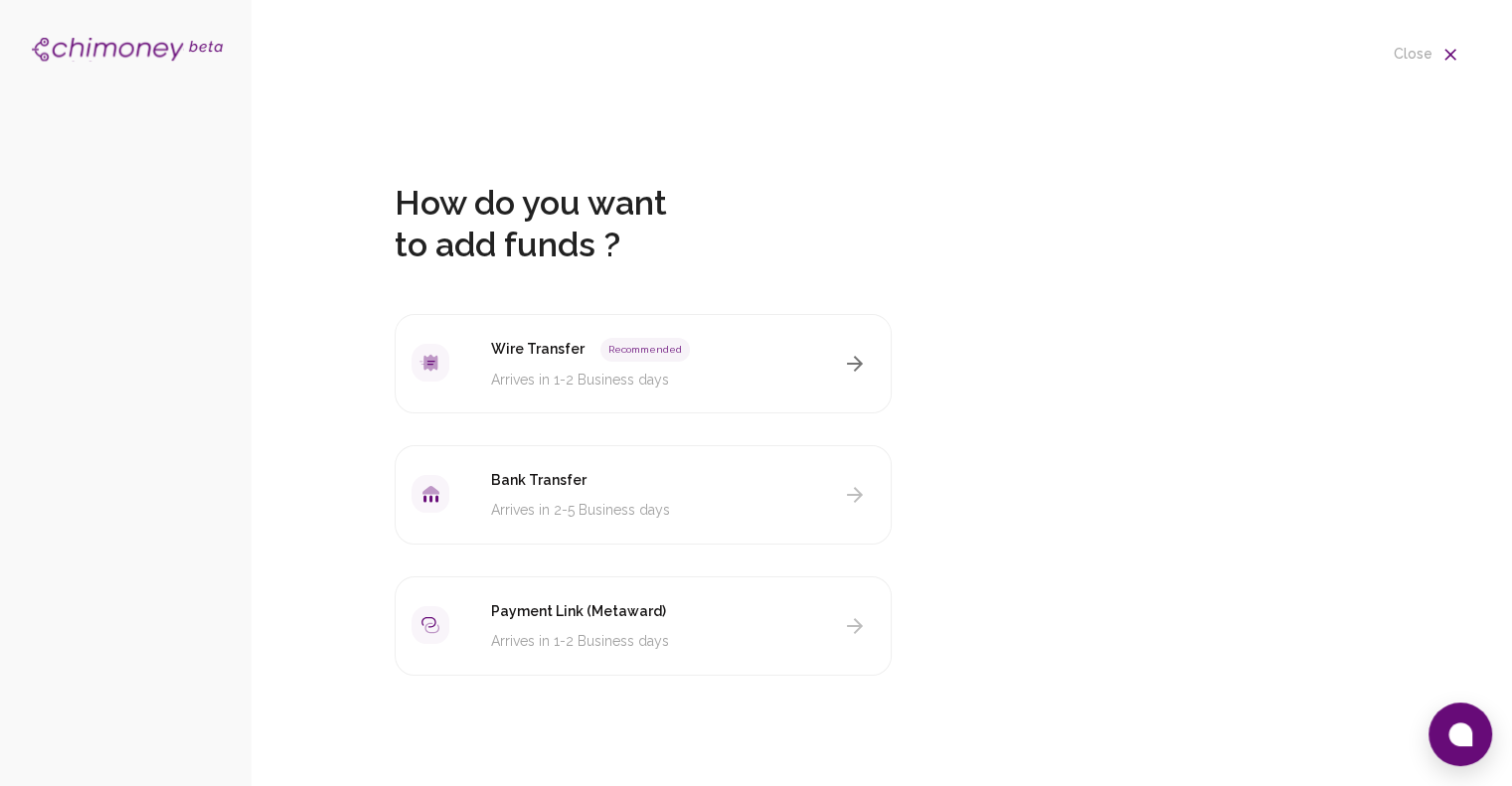 click at bounding box center (127, 50) 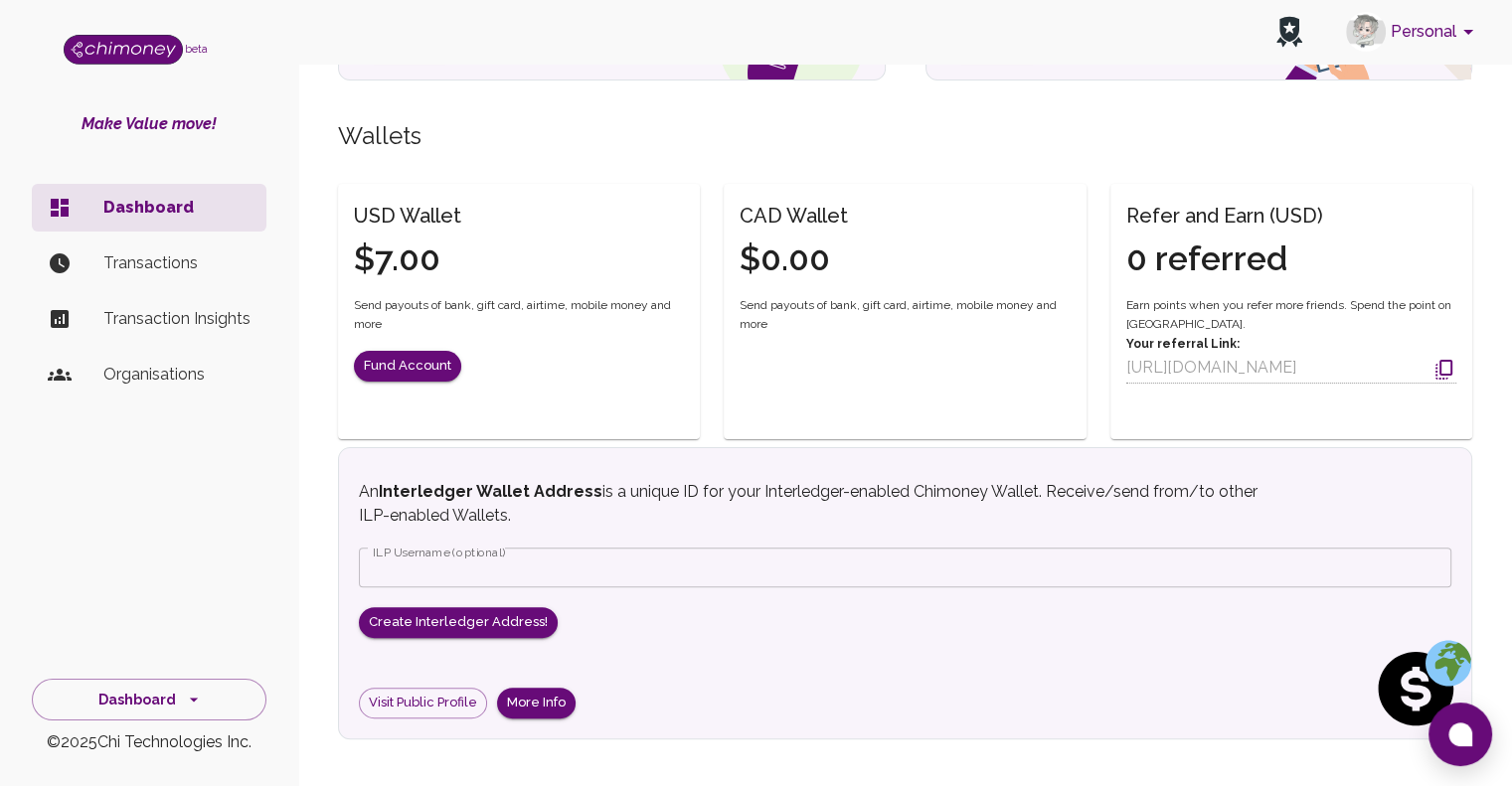 scroll, scrollTop: 652, scrollLeft: 0, axis: vertical 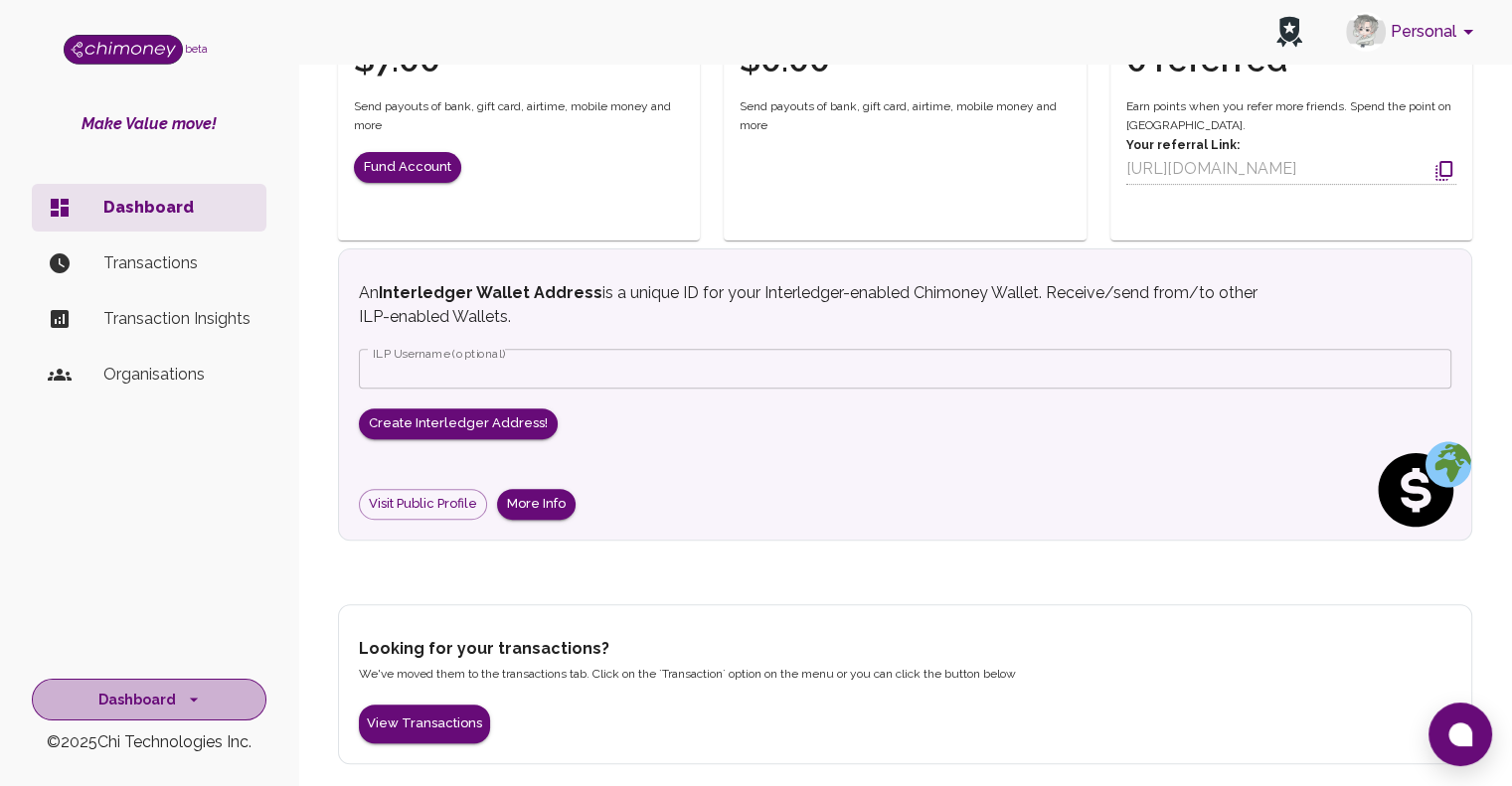 click on "Dashboard" at bounding box center [149, 700] 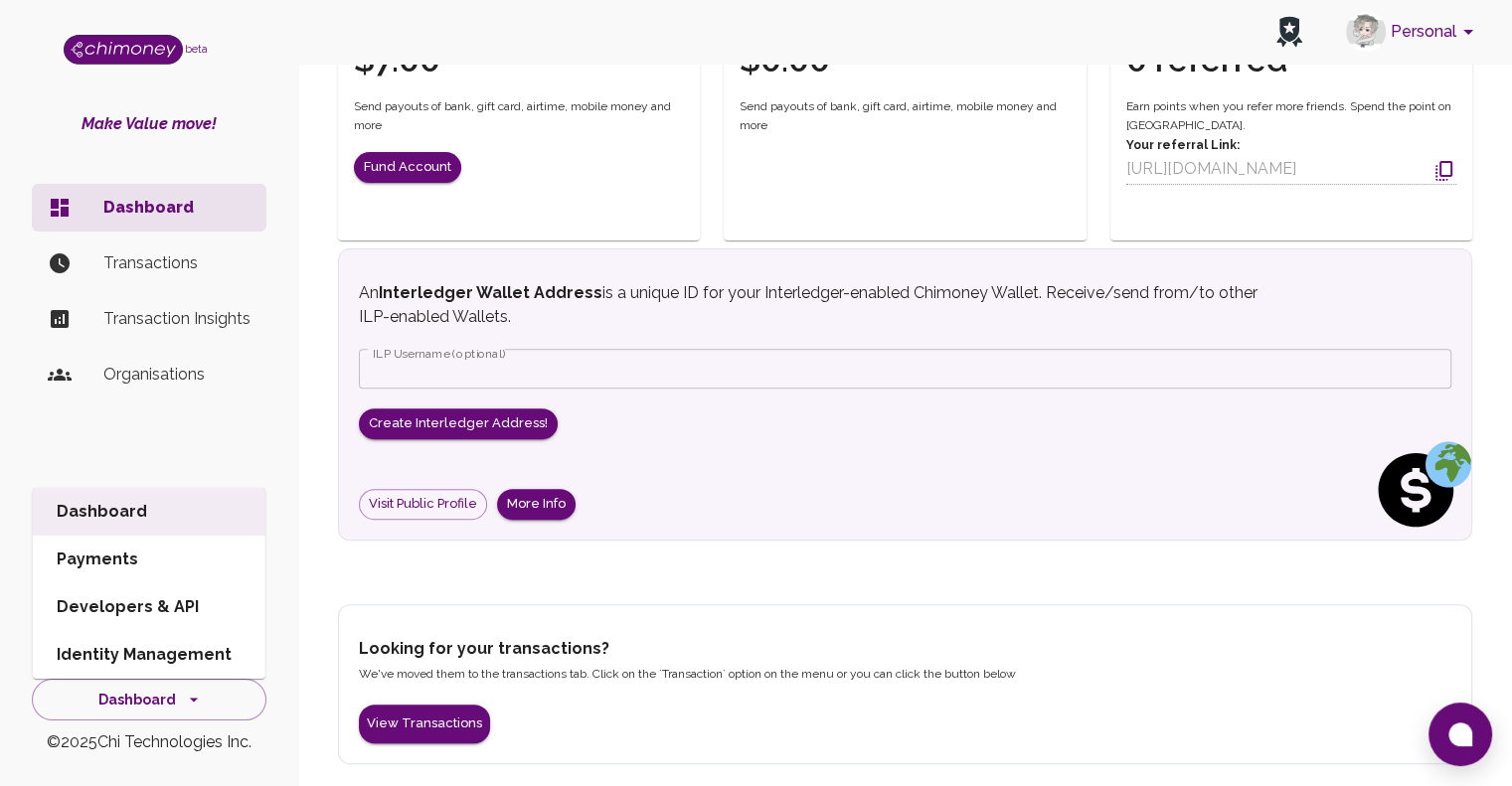 click on "Payments" at bounding box center [149, 559] 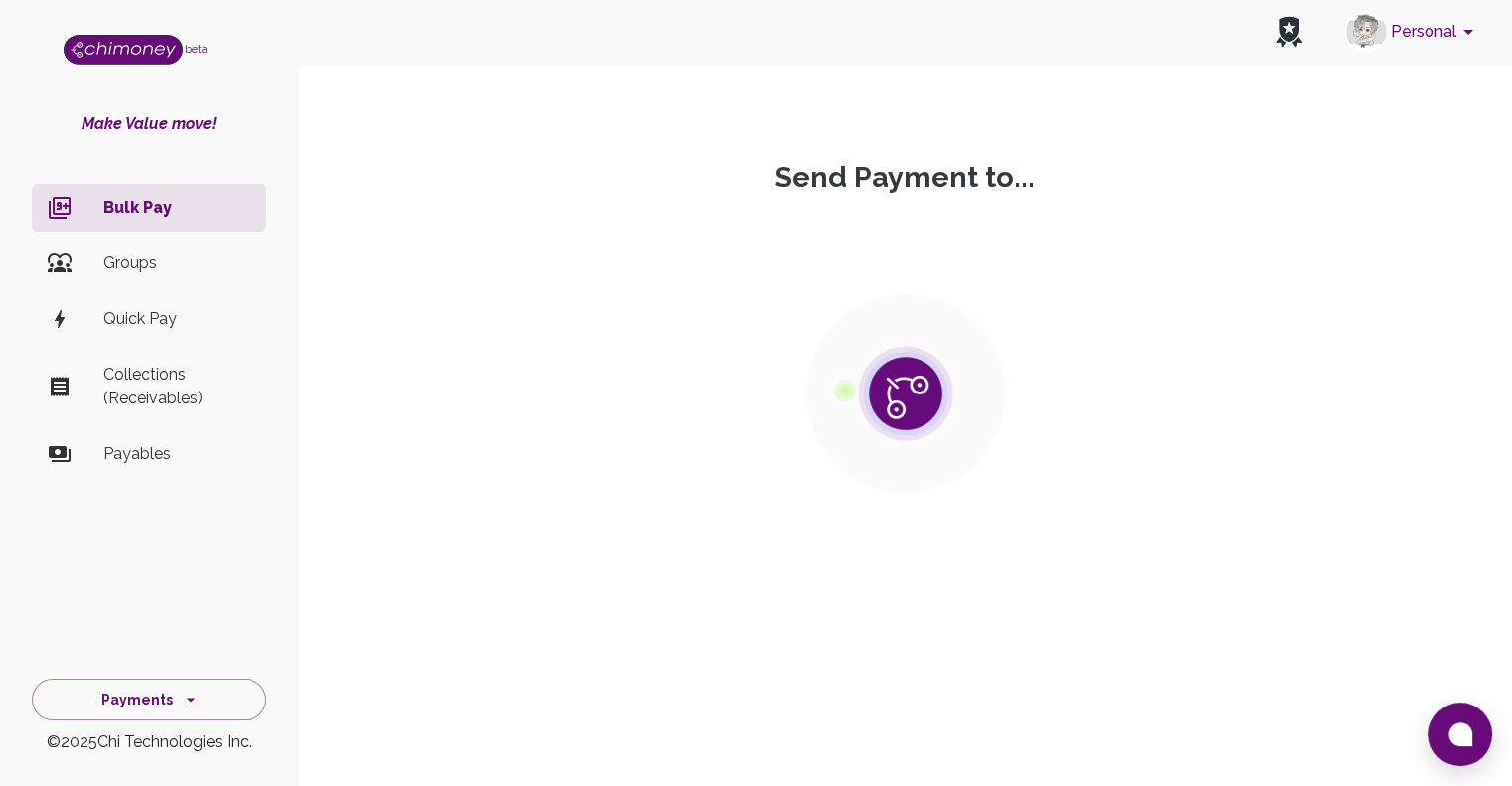 scroll, scrollTop: 0, scrollLeft: 0, axis: both 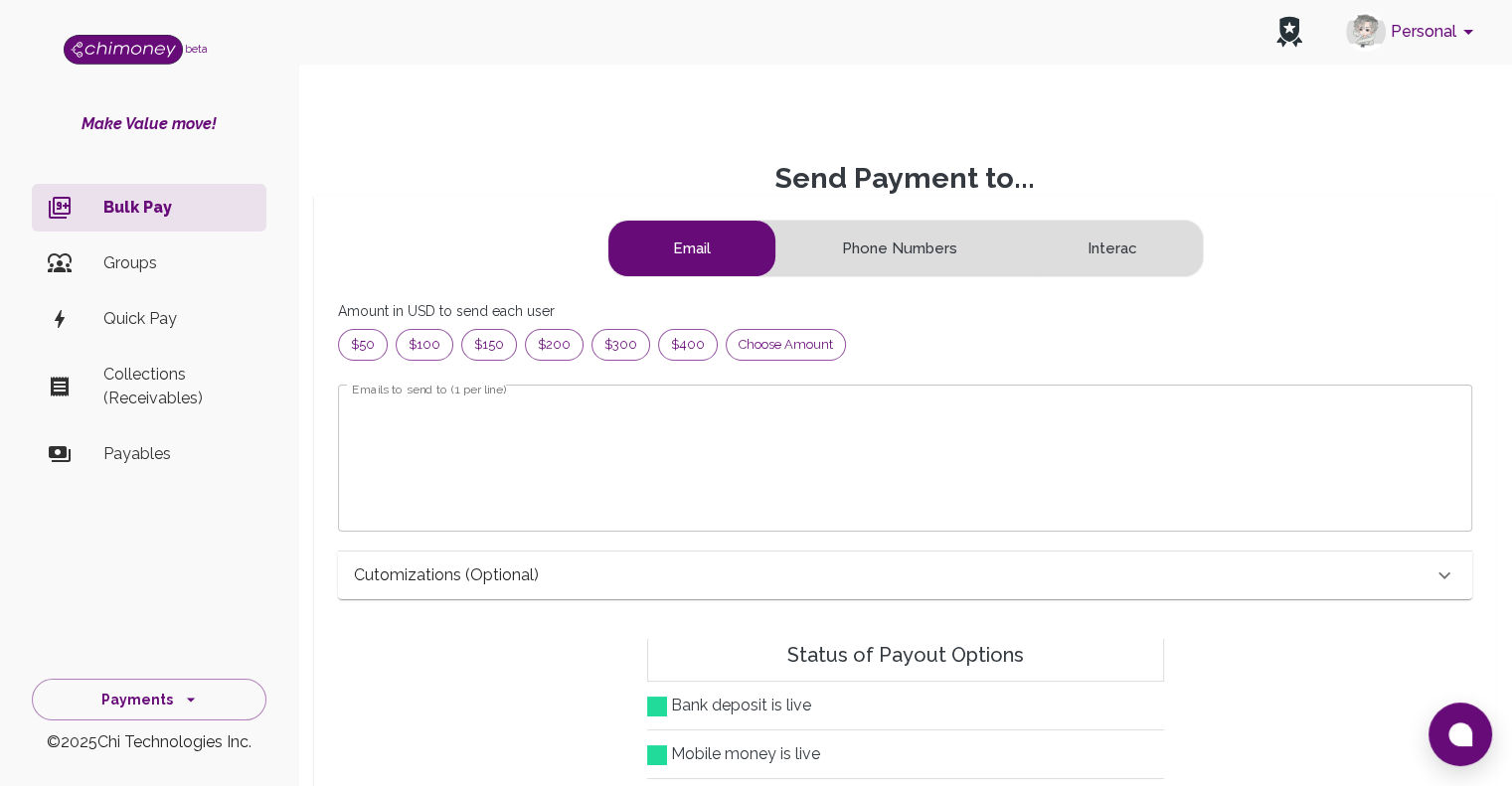 click on "Email Phone Numbers Interac Amount in USD to send each user $50 $100 $150 $200 $300 $400 Choose amount Emails to send to (1 per line) x Emails to send to (1 per line) Cutomizations (optional) Send to groups Select groups to send to ​ Select groups to send to Edit beneficiaries No rows Beneficiary Amount ($) Actions Add Beneficiary Personalized message to send x Personalized message to send Options receivers can spend on Wallet Interac Interledger Third Party Virtual Card Mobile and Internet Bank Products Wallet,Interac,Interledger,Third Party,Virtual Card,Mobile and Internet,Bank,Products Options receivers can spend on Receiver will get 8 options to pick from Status of Payout Options   Bank deposit   is live   Mobile money   is live   Airtime   is live   Interledger   is live   INTERAC™ e-Transfer   not enabled   Scrim   is live   Gift Cards   is live   Virtual Visa/MasterCard   is live   Digital Currencies & Cryptos   is live   Products & Swags   not enabled" at bounding box center [905, 735] 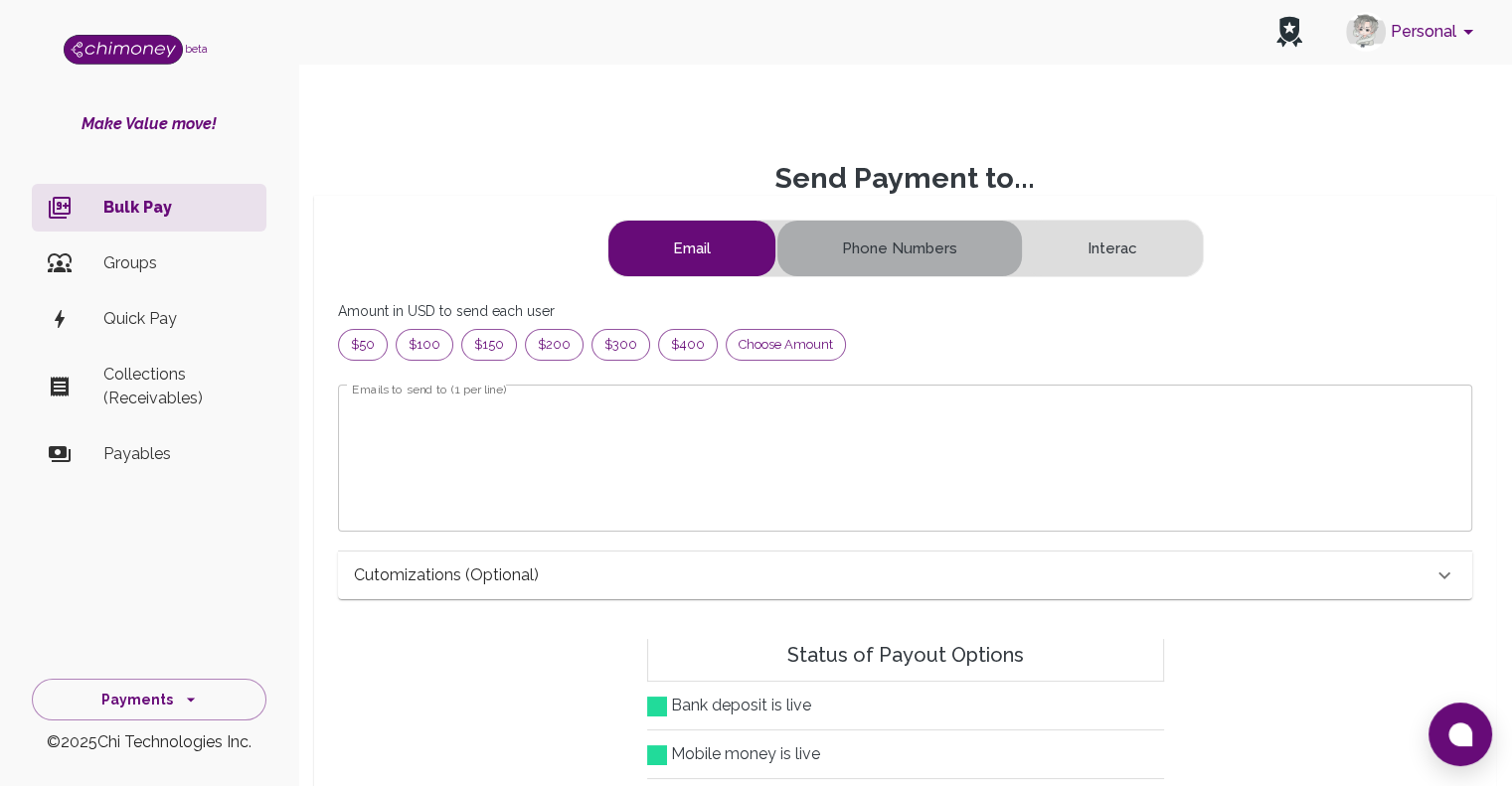 click on "Phone Numbers" at bounding box center (900, 248) 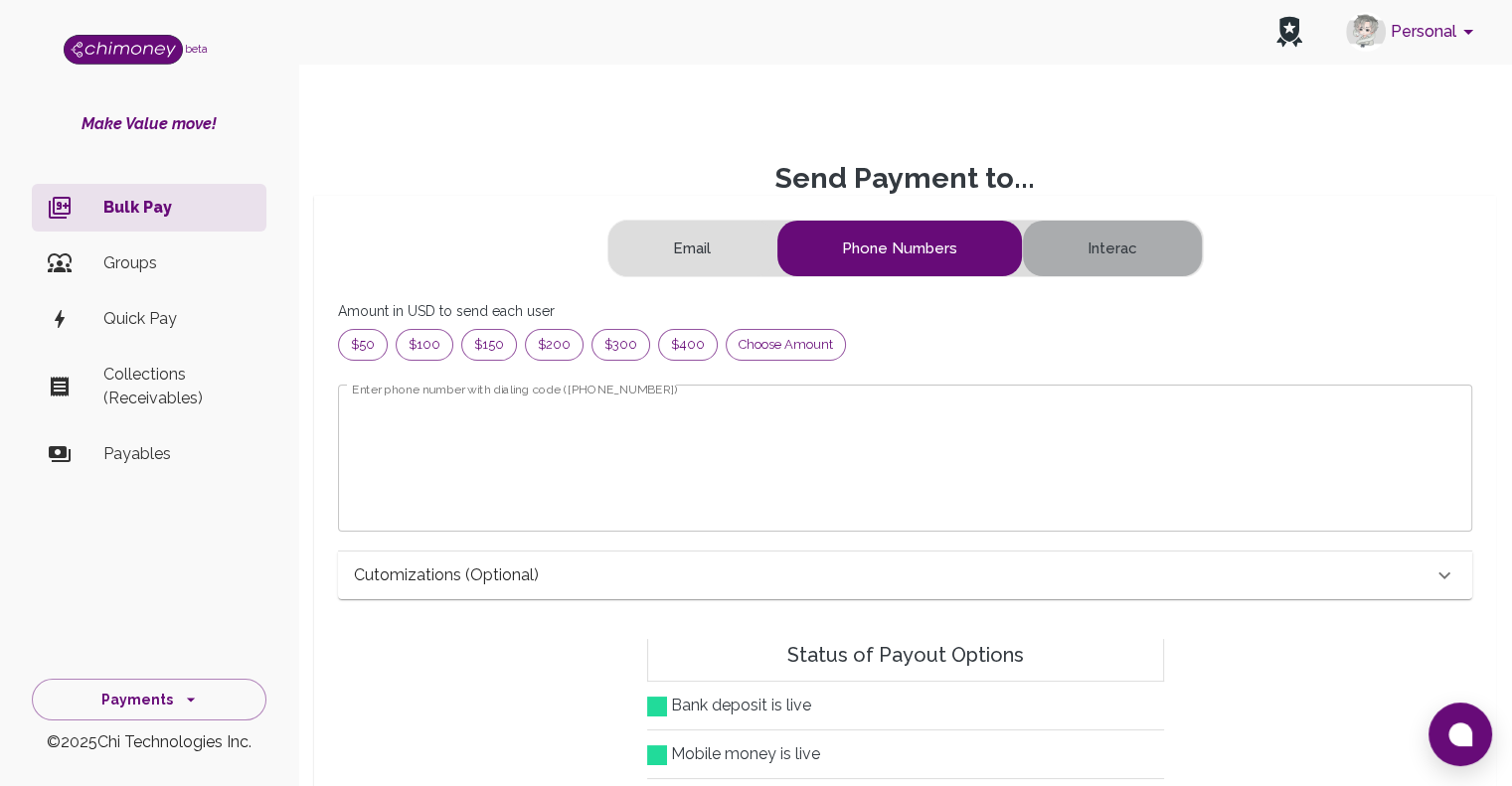 click on "Interac" at bounding box center [1112, 248] 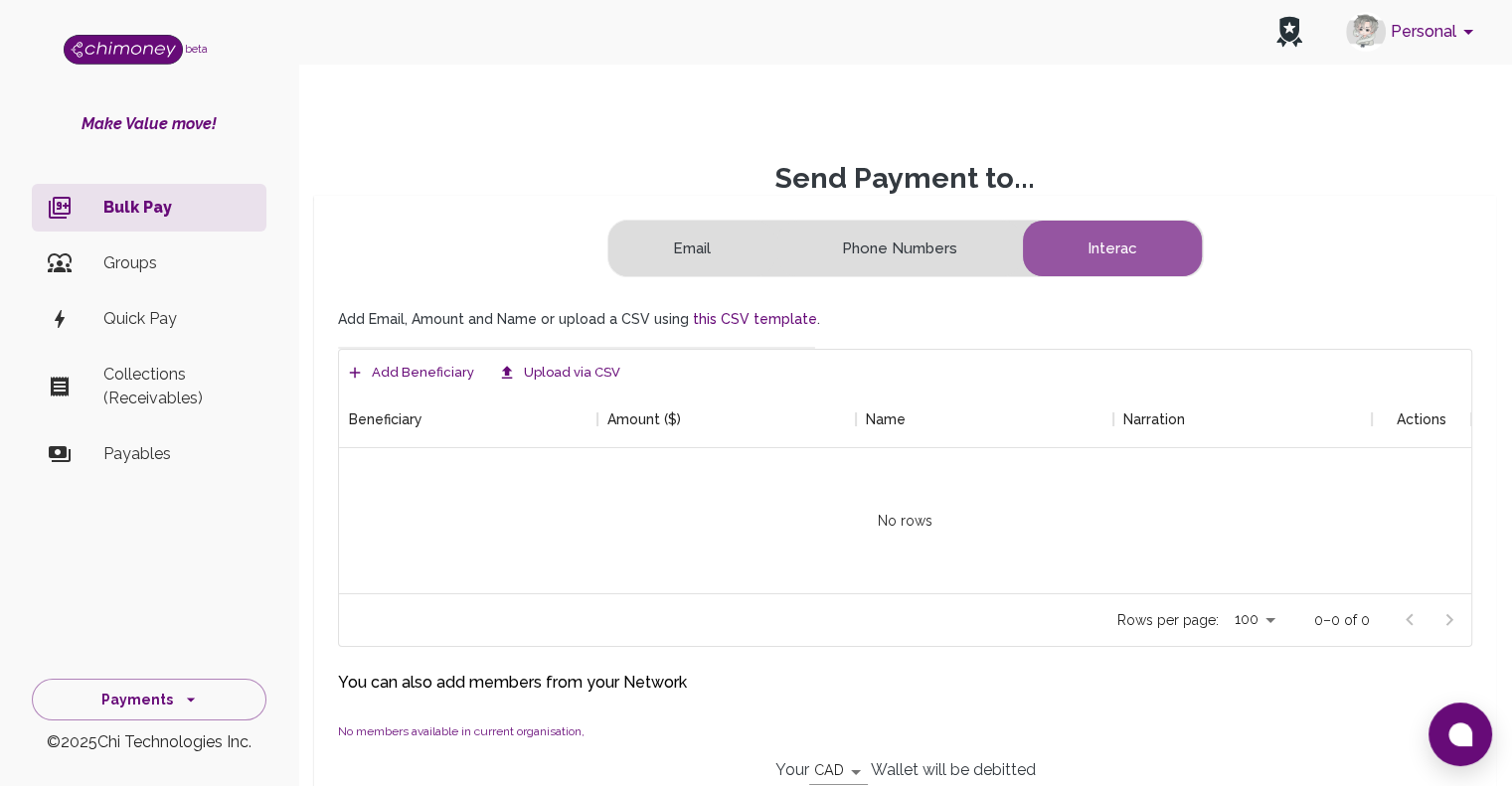 click on "Interac" at bounding box center (1112, 248) 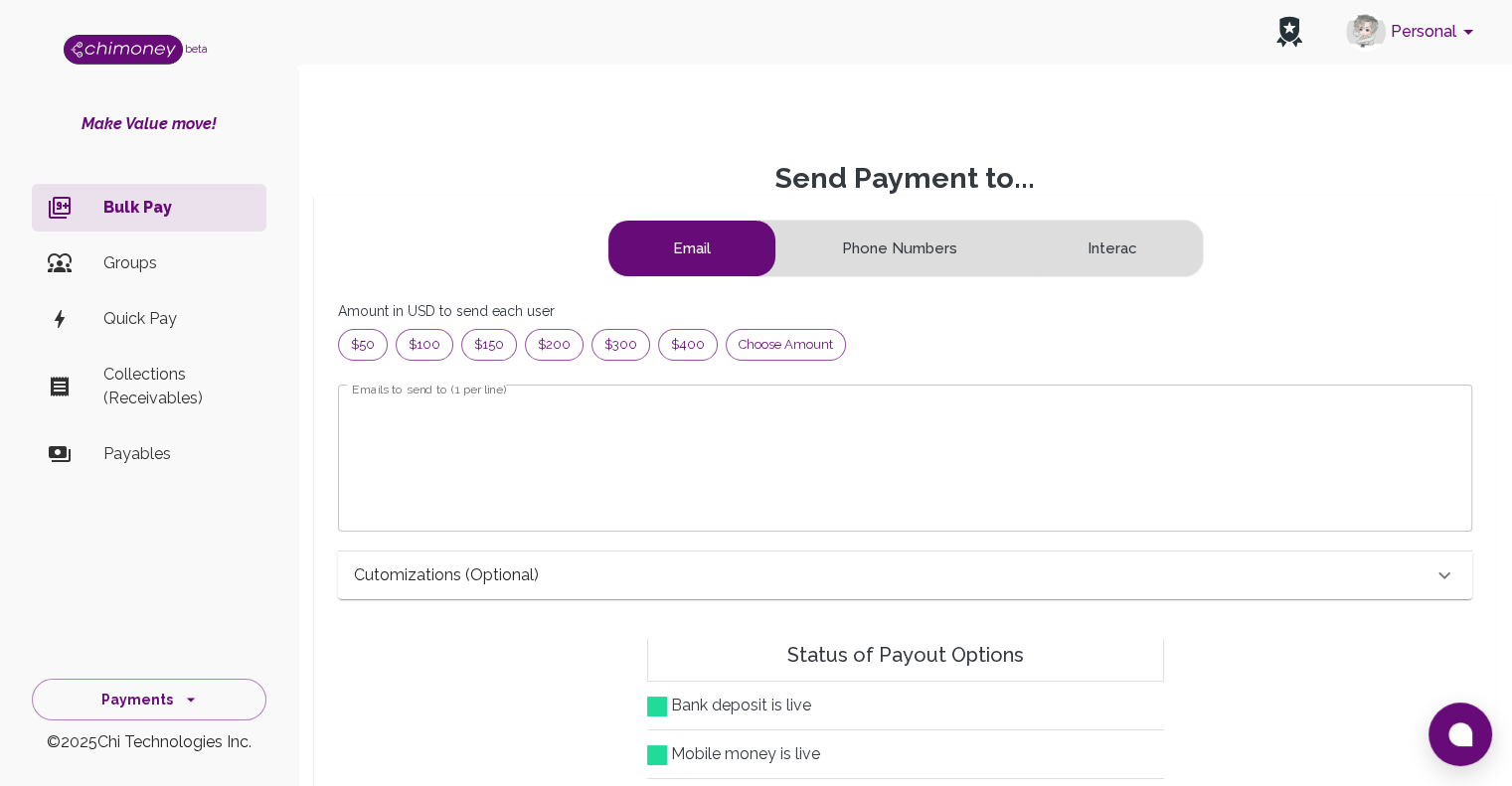 scroll, scrollTop: 16, scrollLeft: 16, axis: both 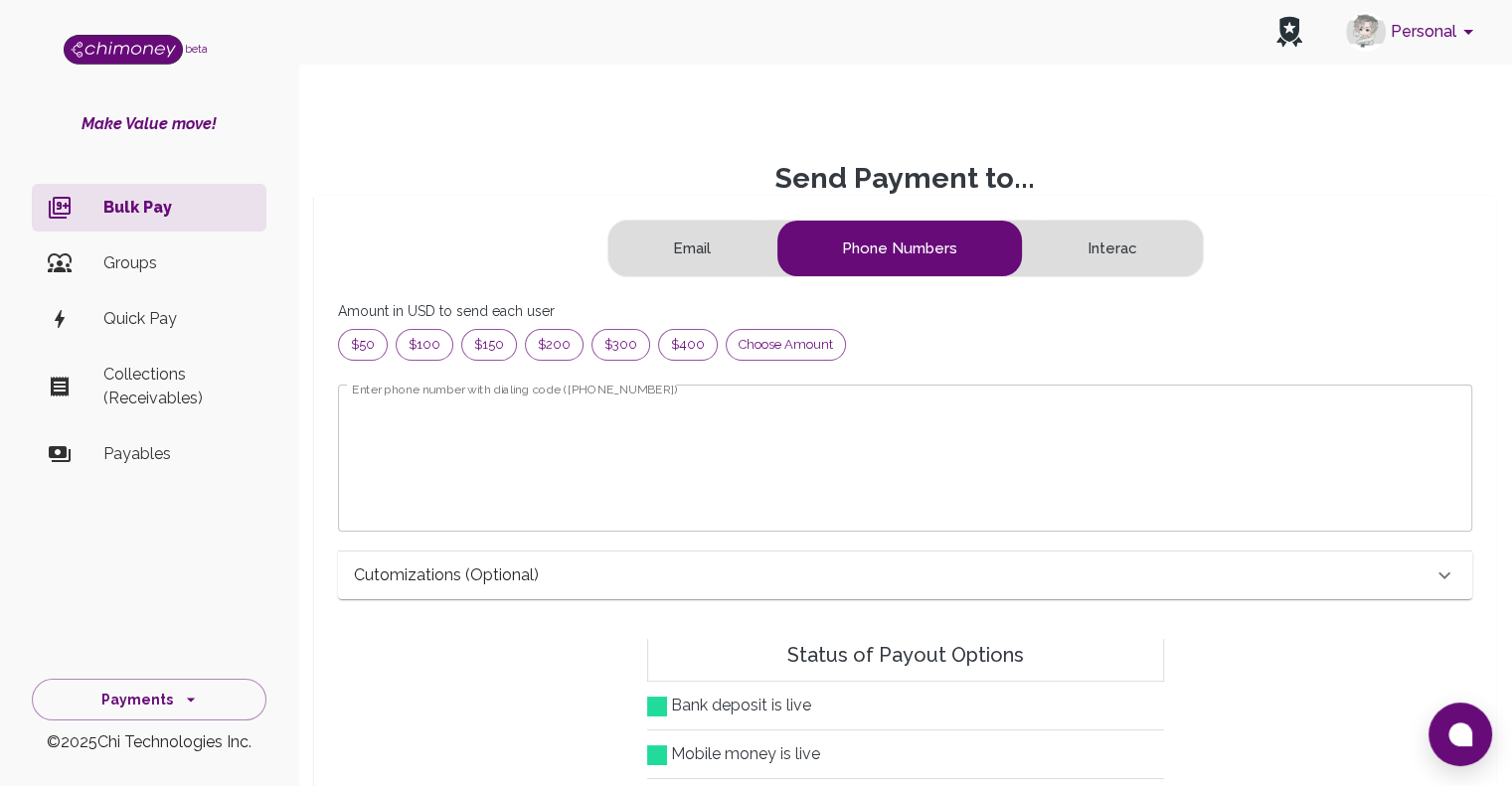 click on "Phone Numbers" at bounding box center (900, 248) 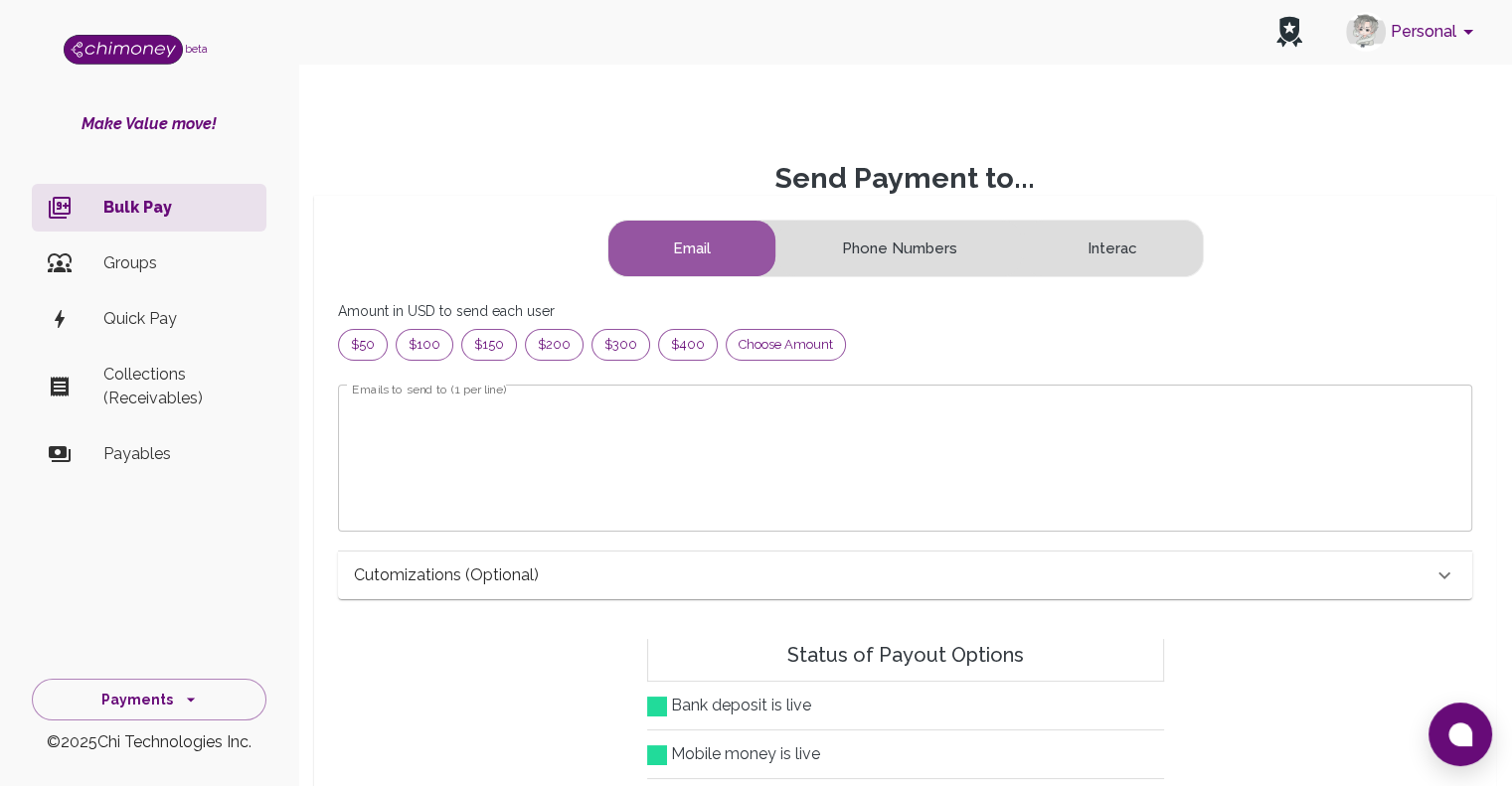 click on "Email" at bounding box center (692, 248) 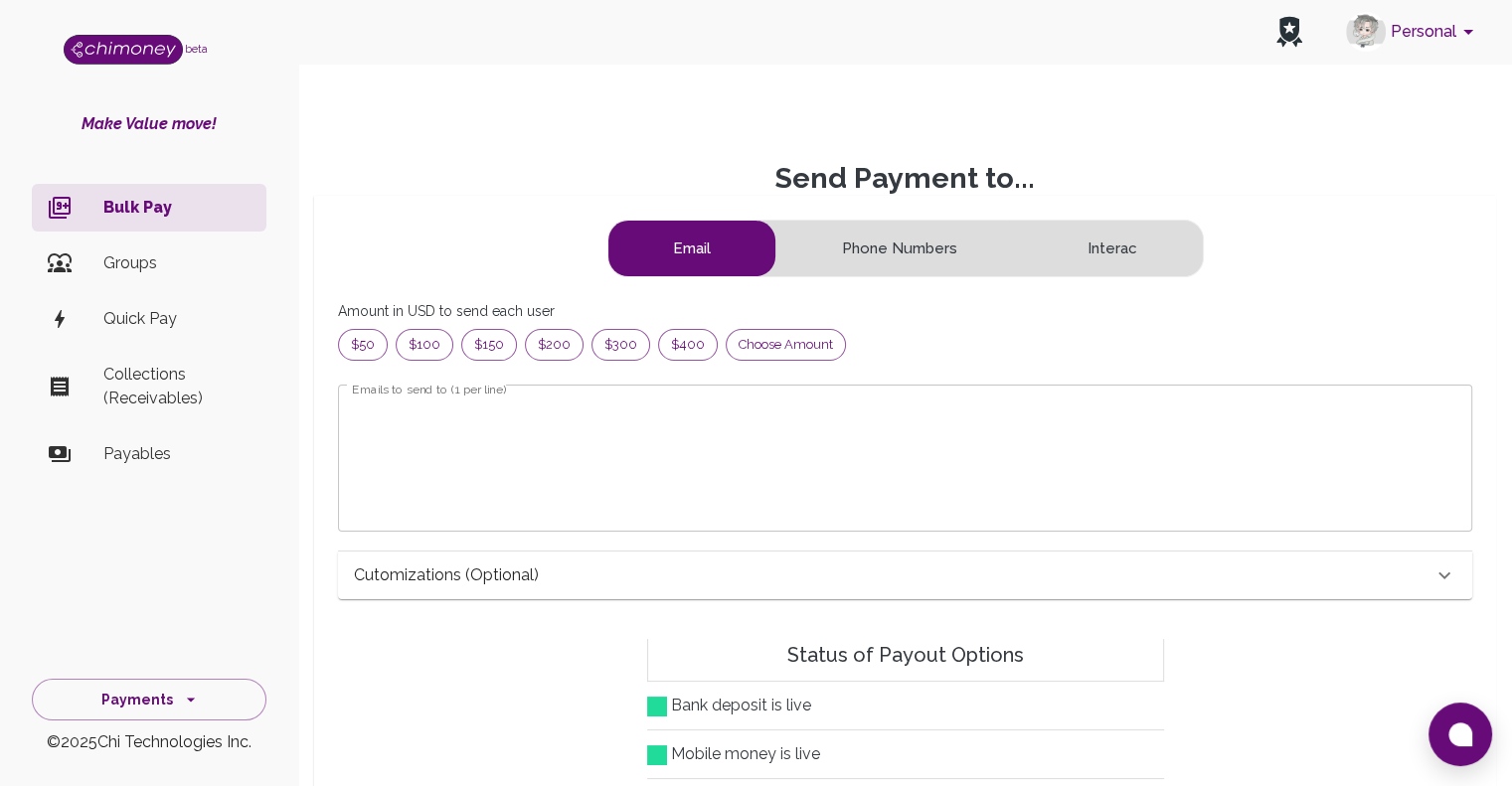 click on "Quick Pay" at bounding box center (177, 319) 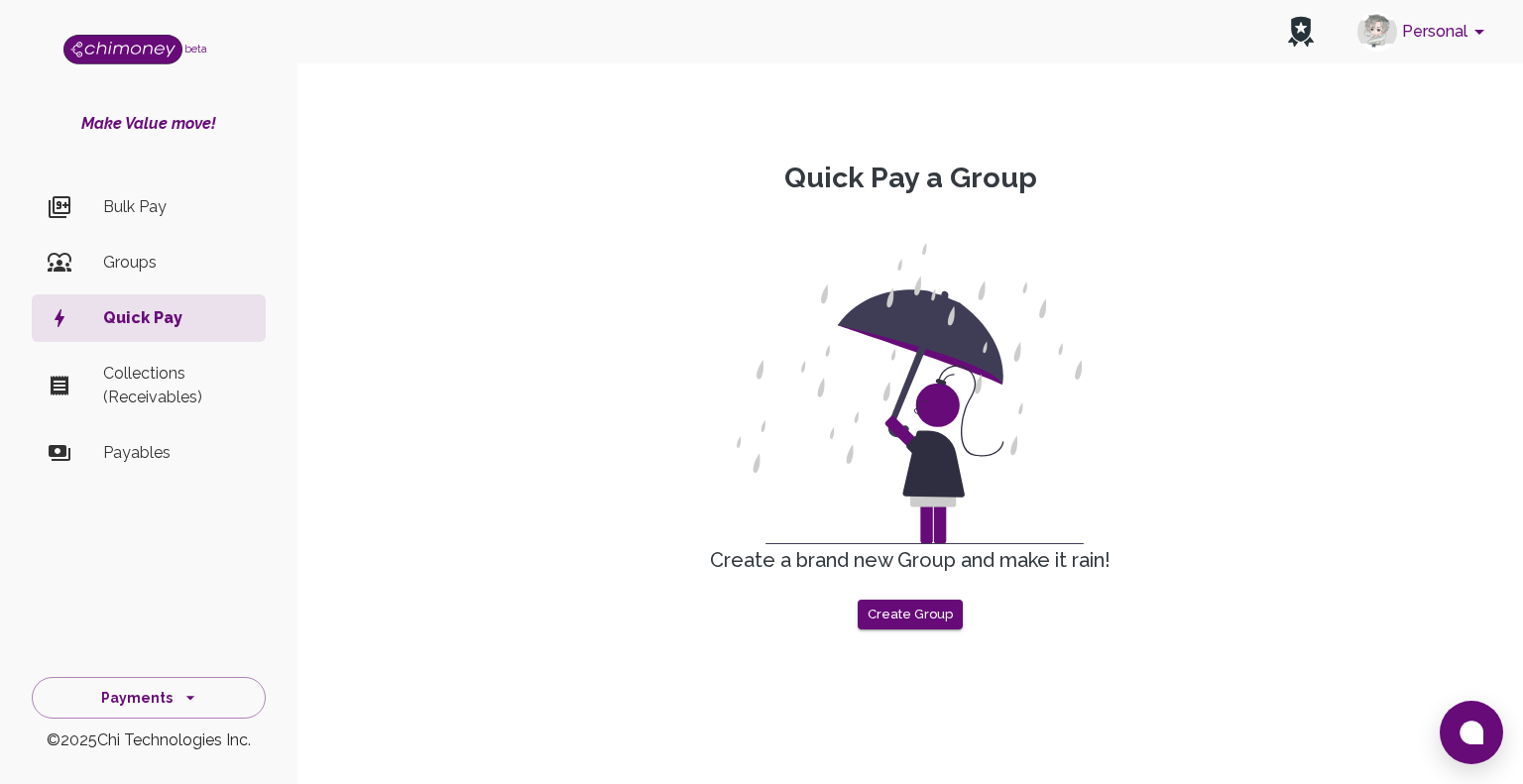 click on "Bulk Pay Groups Quick Pay Collections (Receivables) Payables" at bounding box center (149, 334) 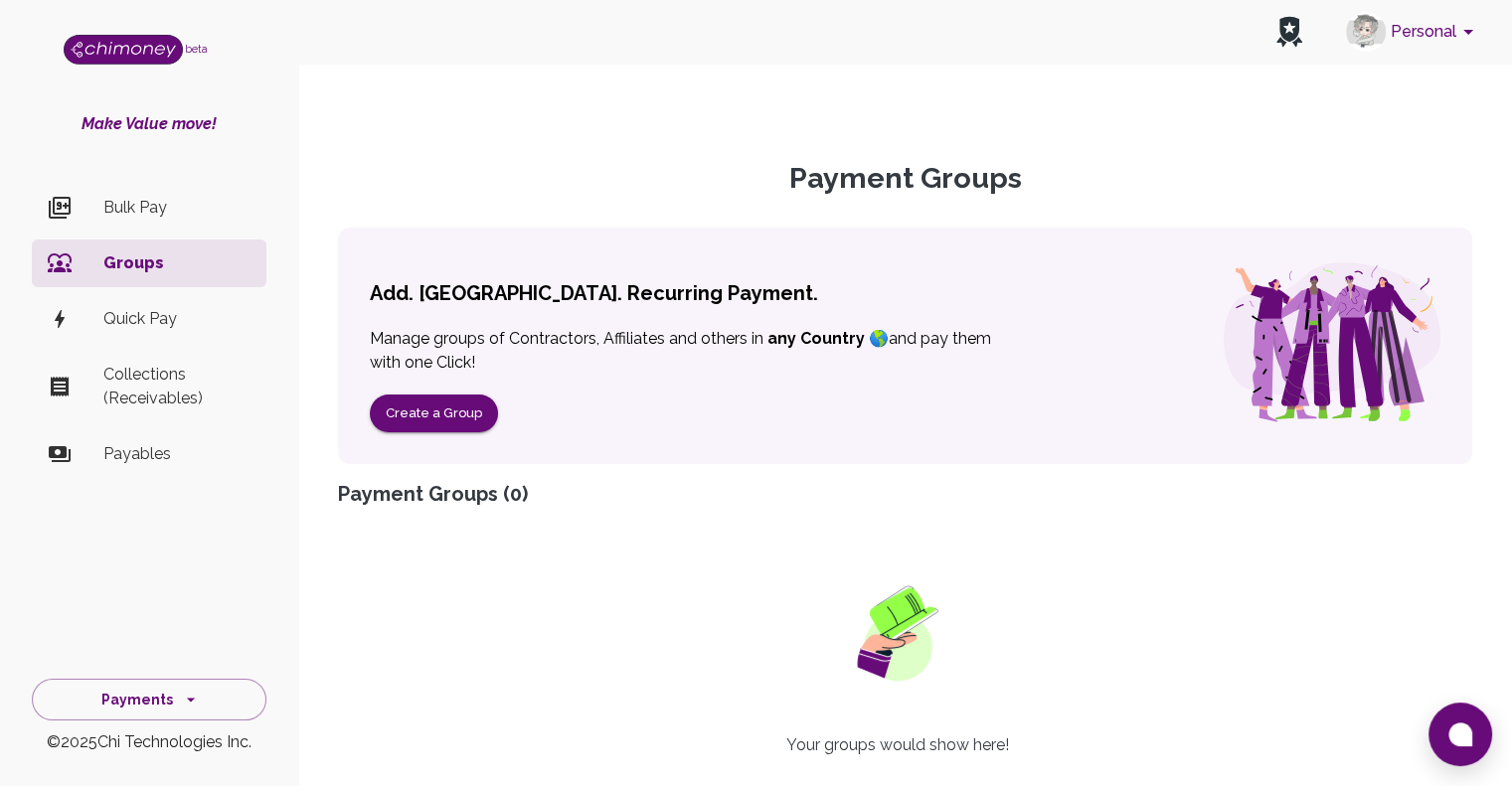 click on "Payables" at bounding box center (177, 454) 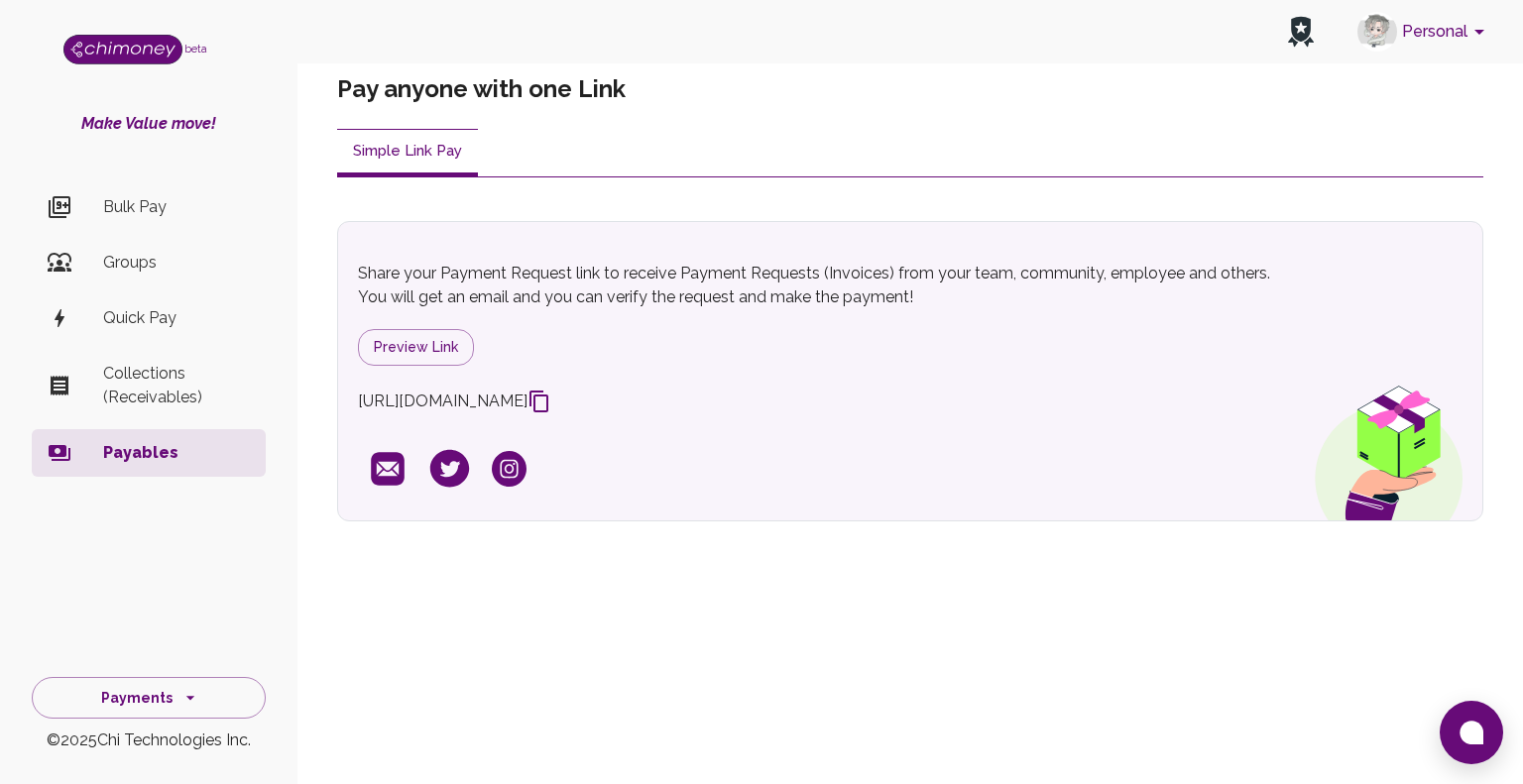 click on "Groups" at bounding box center (149, 263) 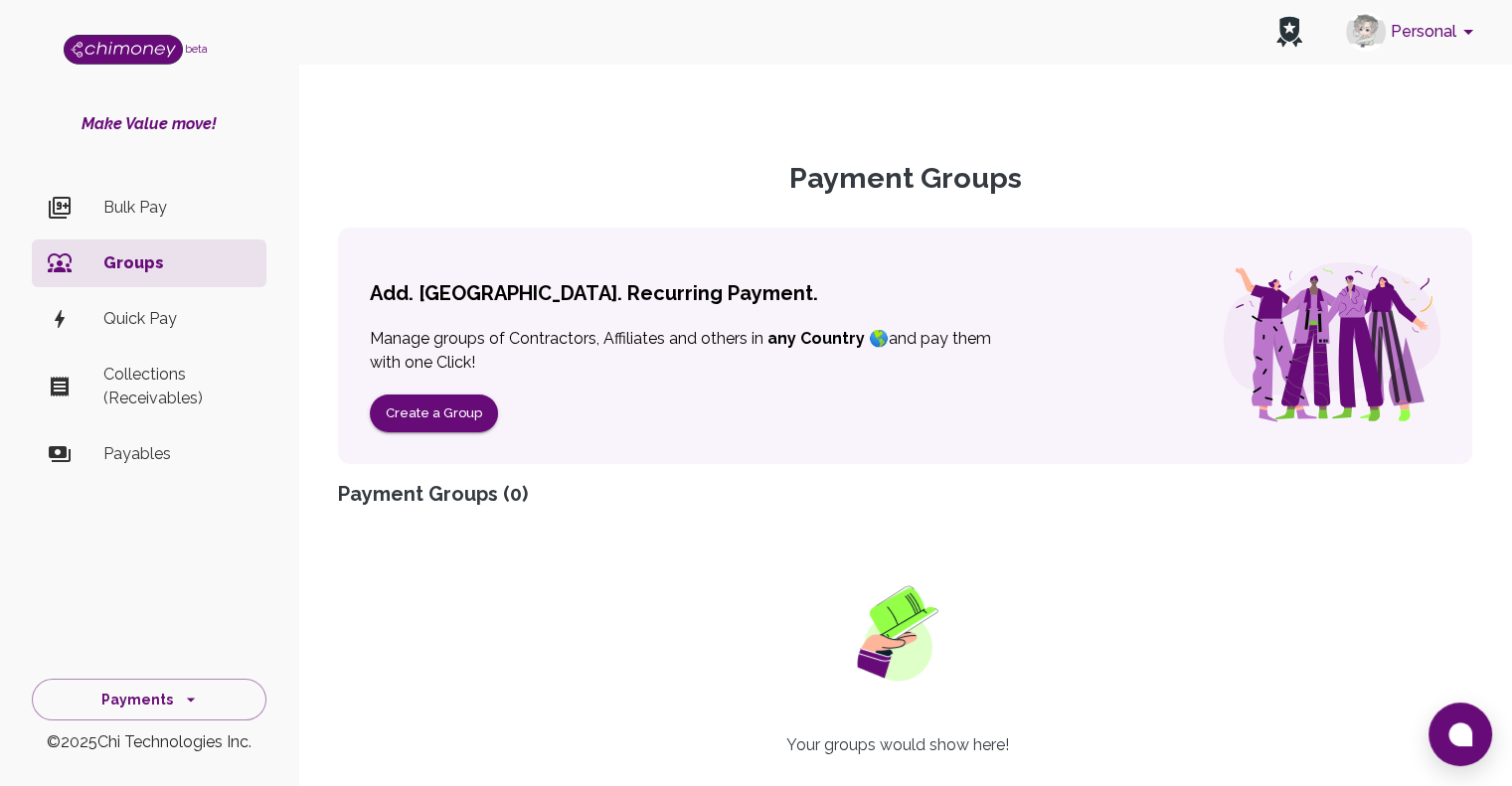 click on "Bulk Pay" at bounding box center (177, 208) 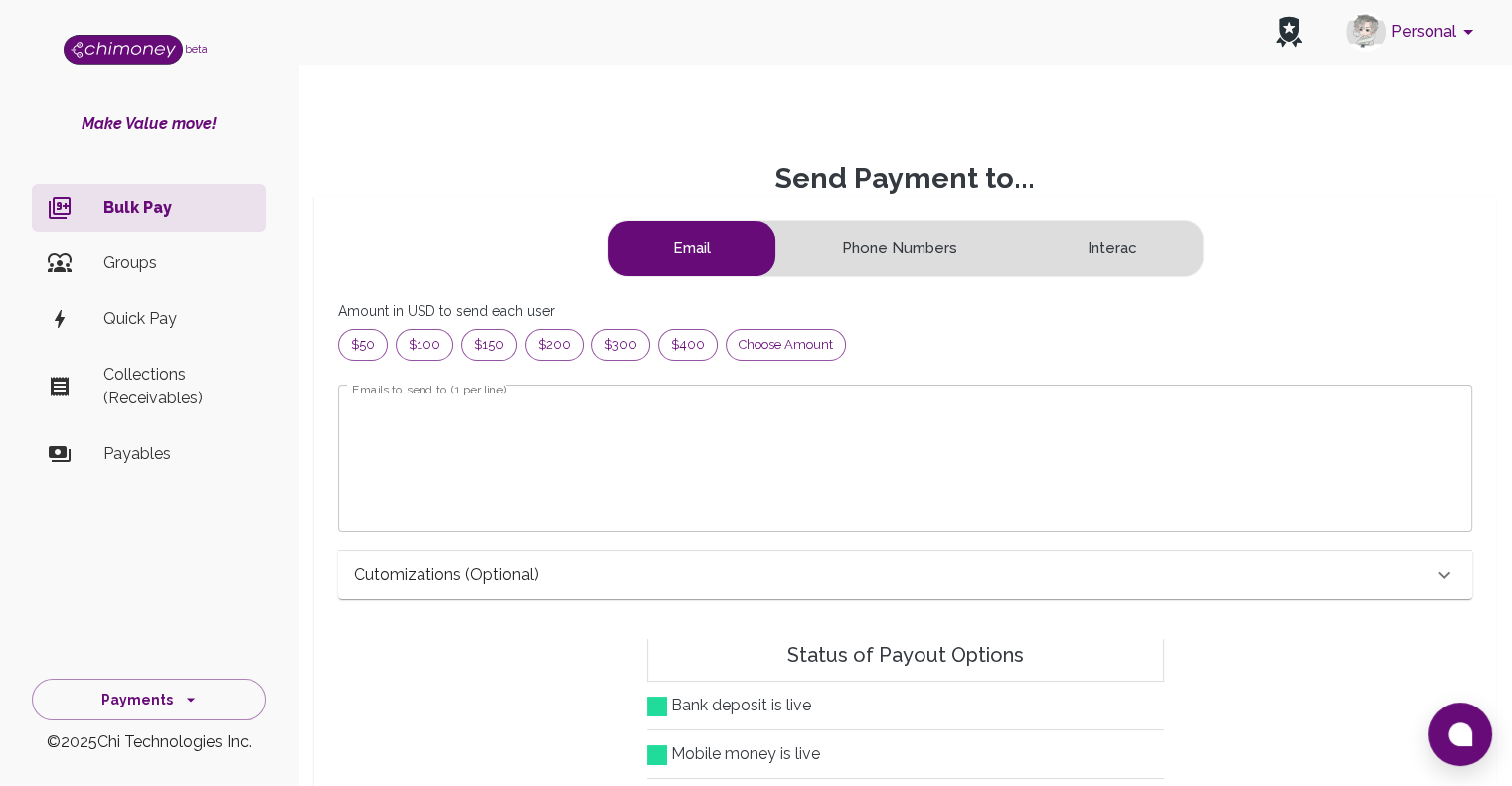 scroll, scrollTop: 16, scrollLeft: 16, axis: both 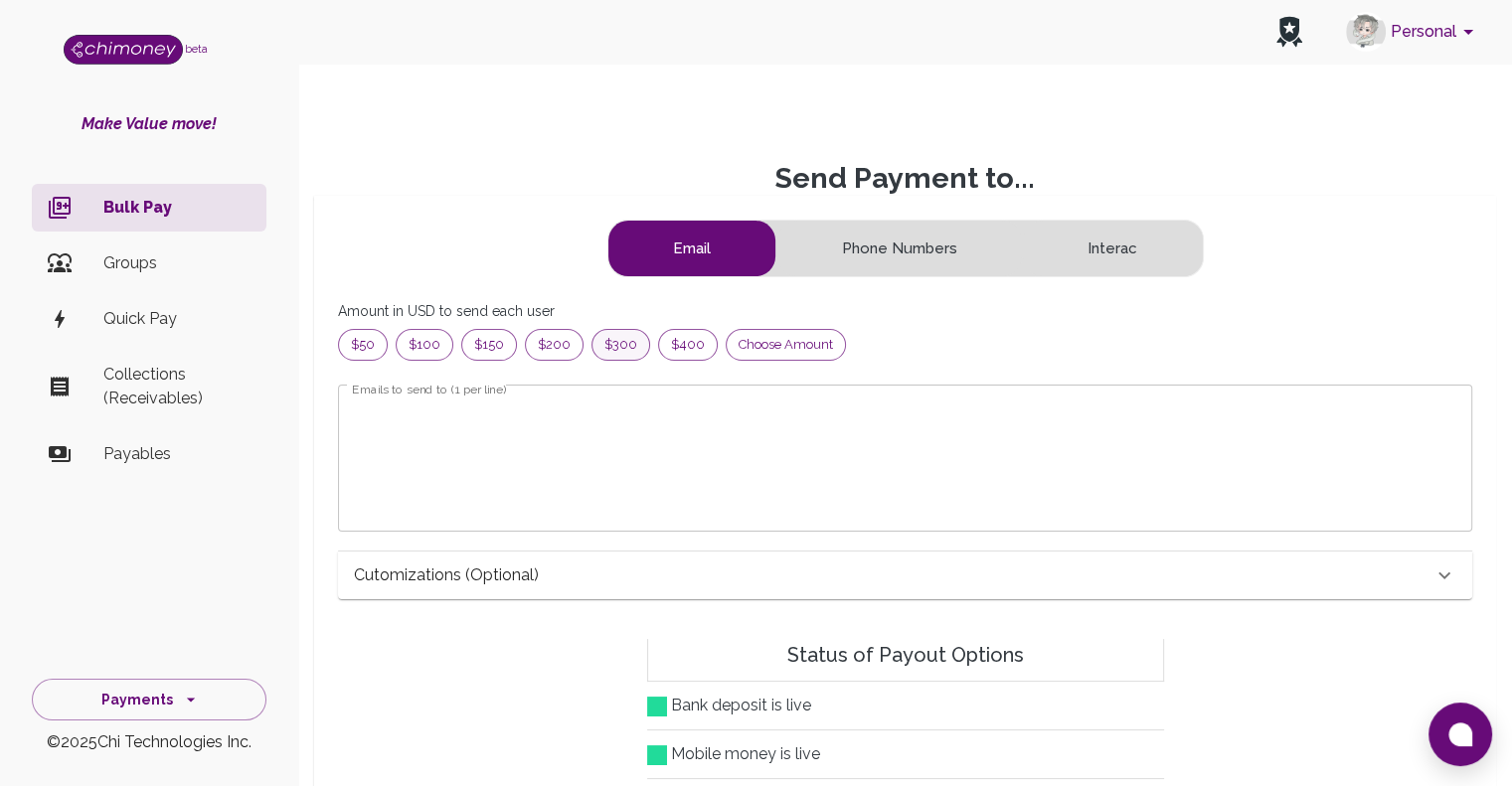 click on "$300" at bounding box center (620, 345) 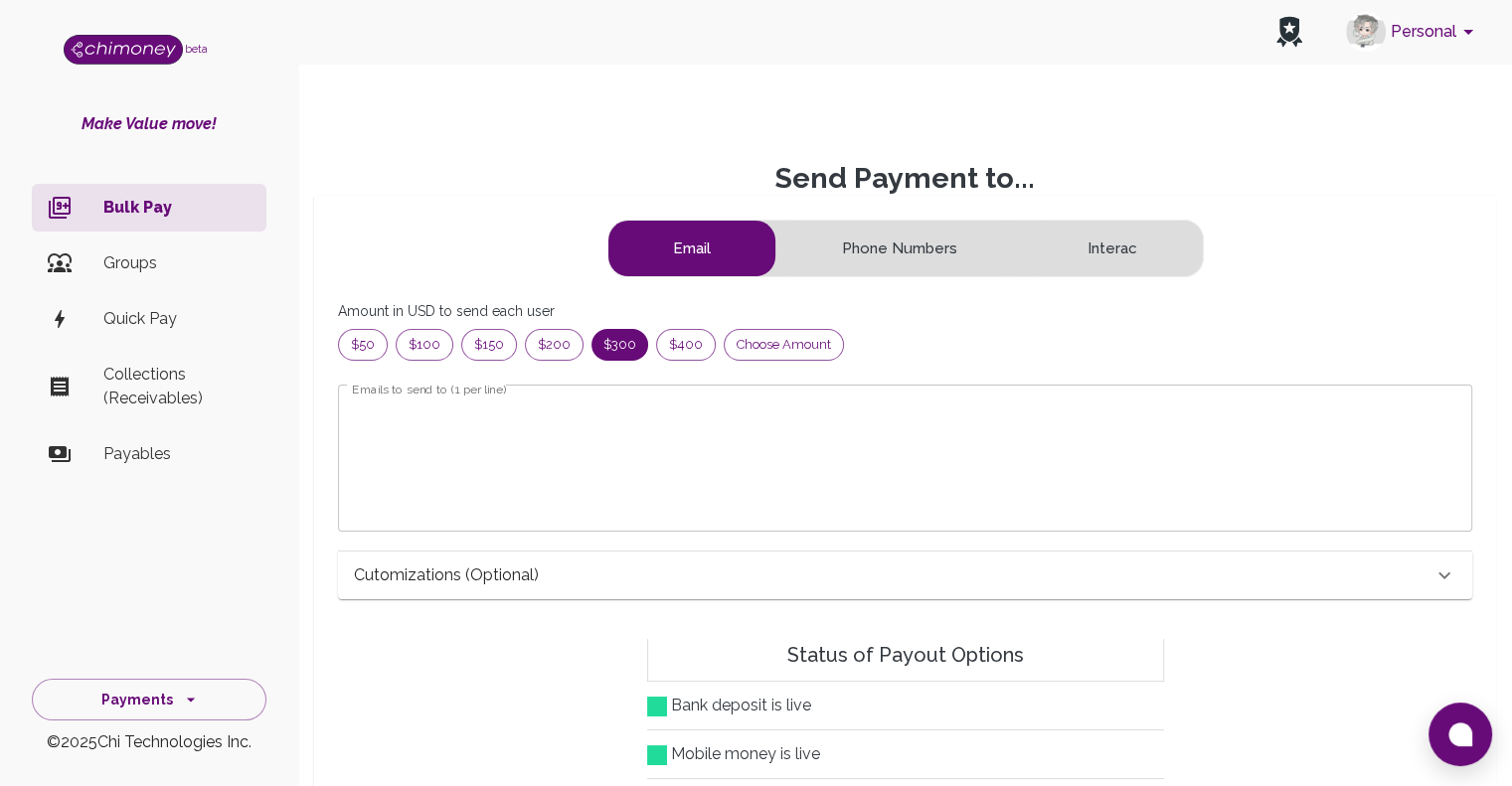 click on "Emails to send to (1 per line)" at bounding box center [905, 457] 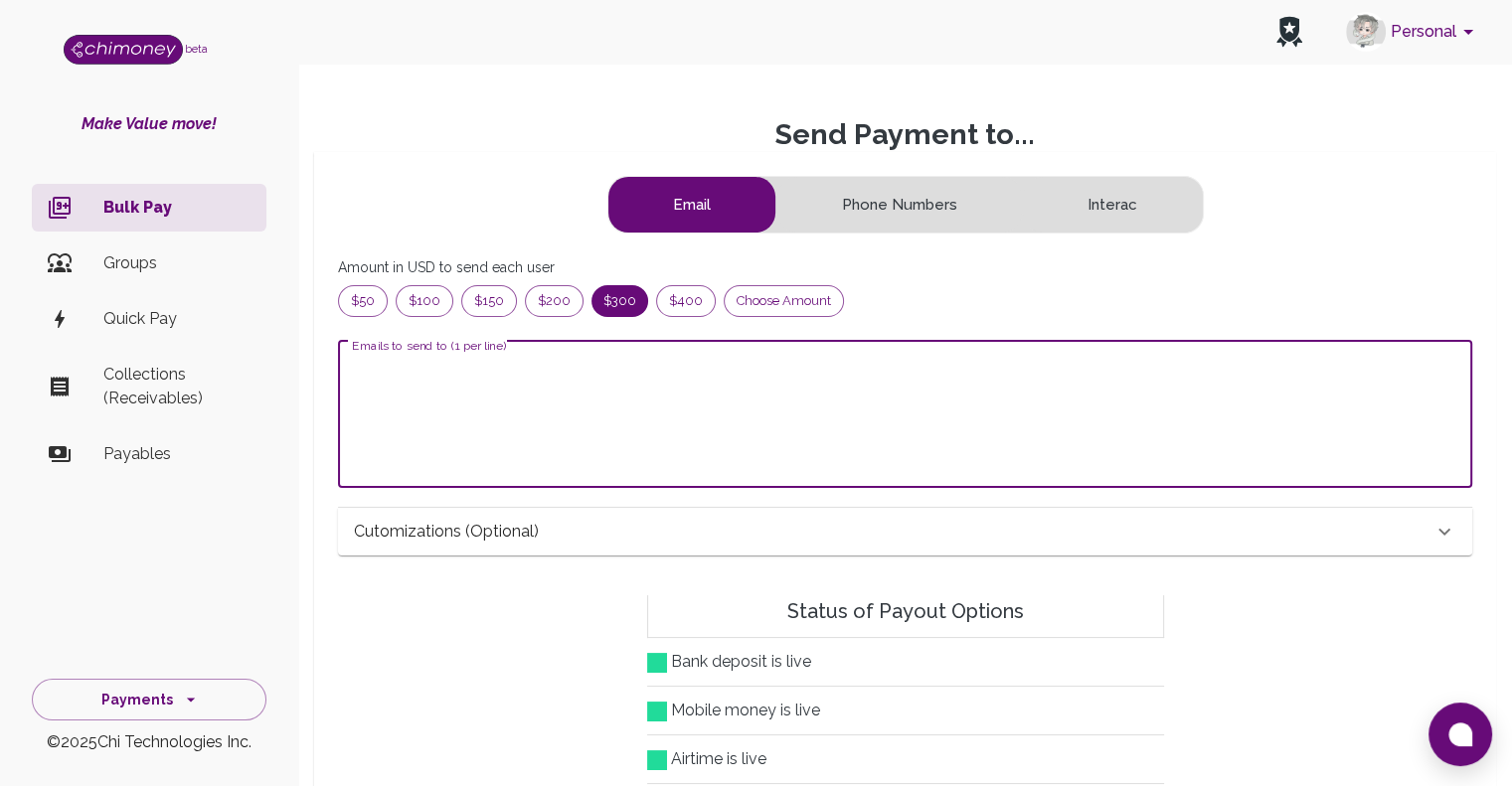 scroll, scrollTop: 34, scrollLeft: 0, axis: vertical 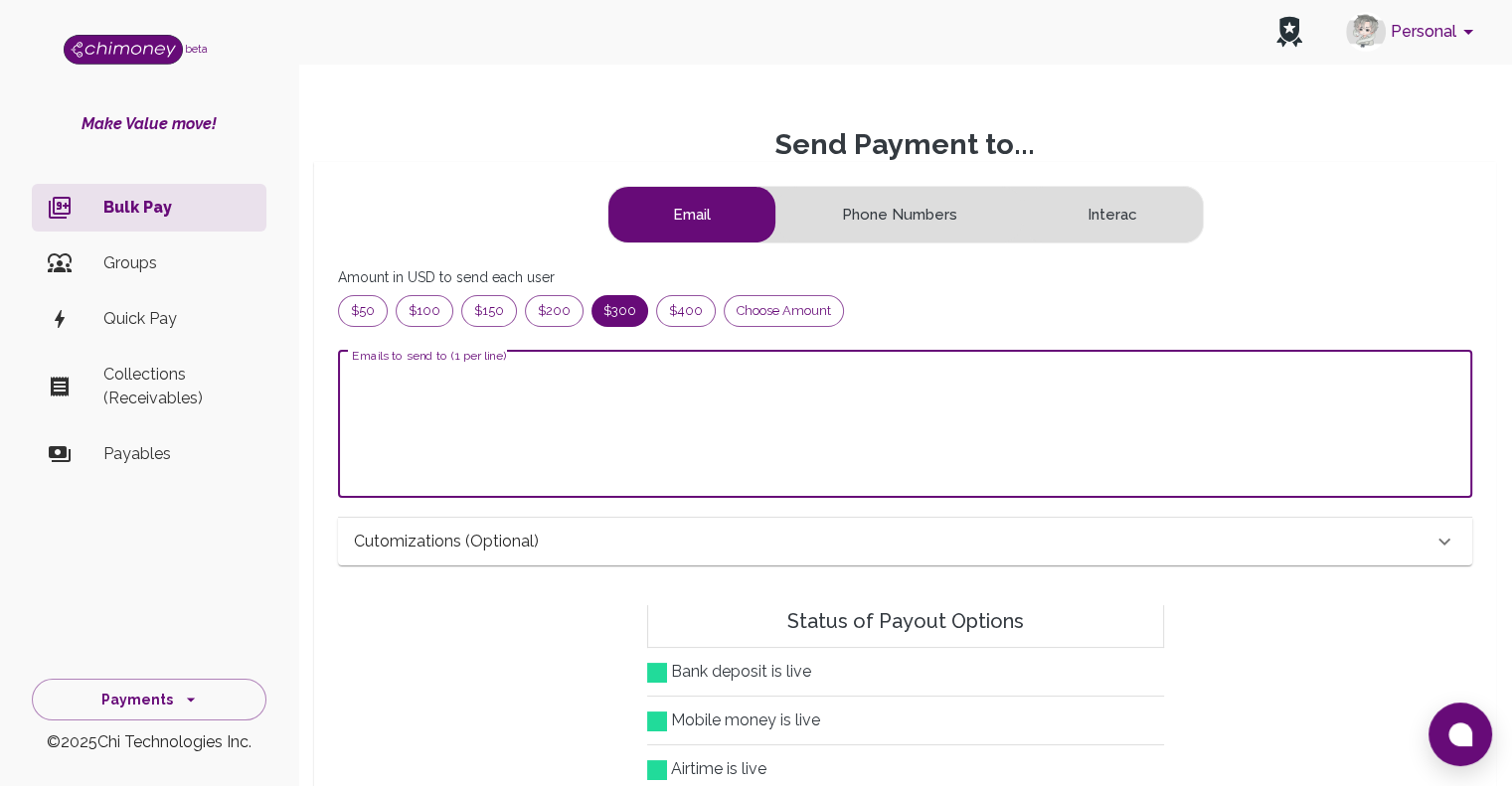 click on "Phone Numbers" at bounding box center (900, 215) 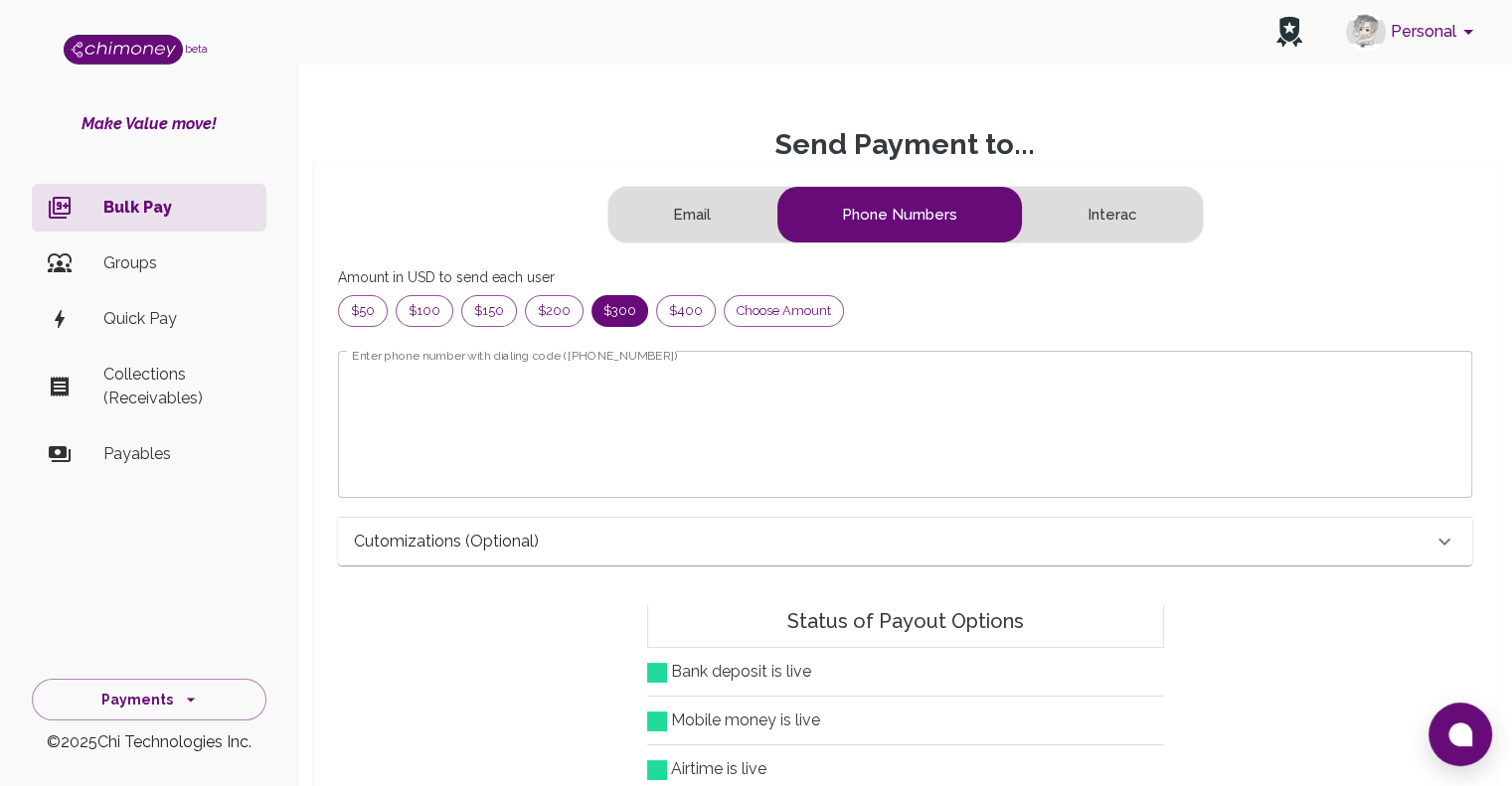 click on "Email Phone Numbers Interac Amount in USD to send each user $50 $100 $150 $200 $300 $400 Choose amount Enter phone number with dialing code ([PHONE_NUMBER]) x Enter phone number with dialing code ([PHONE_NUMBER]) Cutomizations (optional) Send to groups Select groups to send to ​ Select groups to send to Edit beneficiaries No rows Beneficiary Amount ($) Actions Add Beneficiary Personalized message to send x Personalized message to send Options receivers can spend on Wallet Interac Interledger Third Party Virtual Card Mobile and Internet Bank Products Wallet,Interac,Interledger,Third Party,Virtual Card,Mobile and Internet,Bank,Products Options receivers can spend on Receiver will get 8 options to pick from Status of Payout Options   Bank deposit   is live   Mobile money   is live   Airtime   is live   Interledger   is live   INTERAC™ e-Transfer   not enabled   Scrim   is live   Gift Cards   is live   Virtual Visa/MasterCard   is live   Digital Currencies & Cryptos   is live   Products & Swags   not enabled" at bounding box center (905, 702) 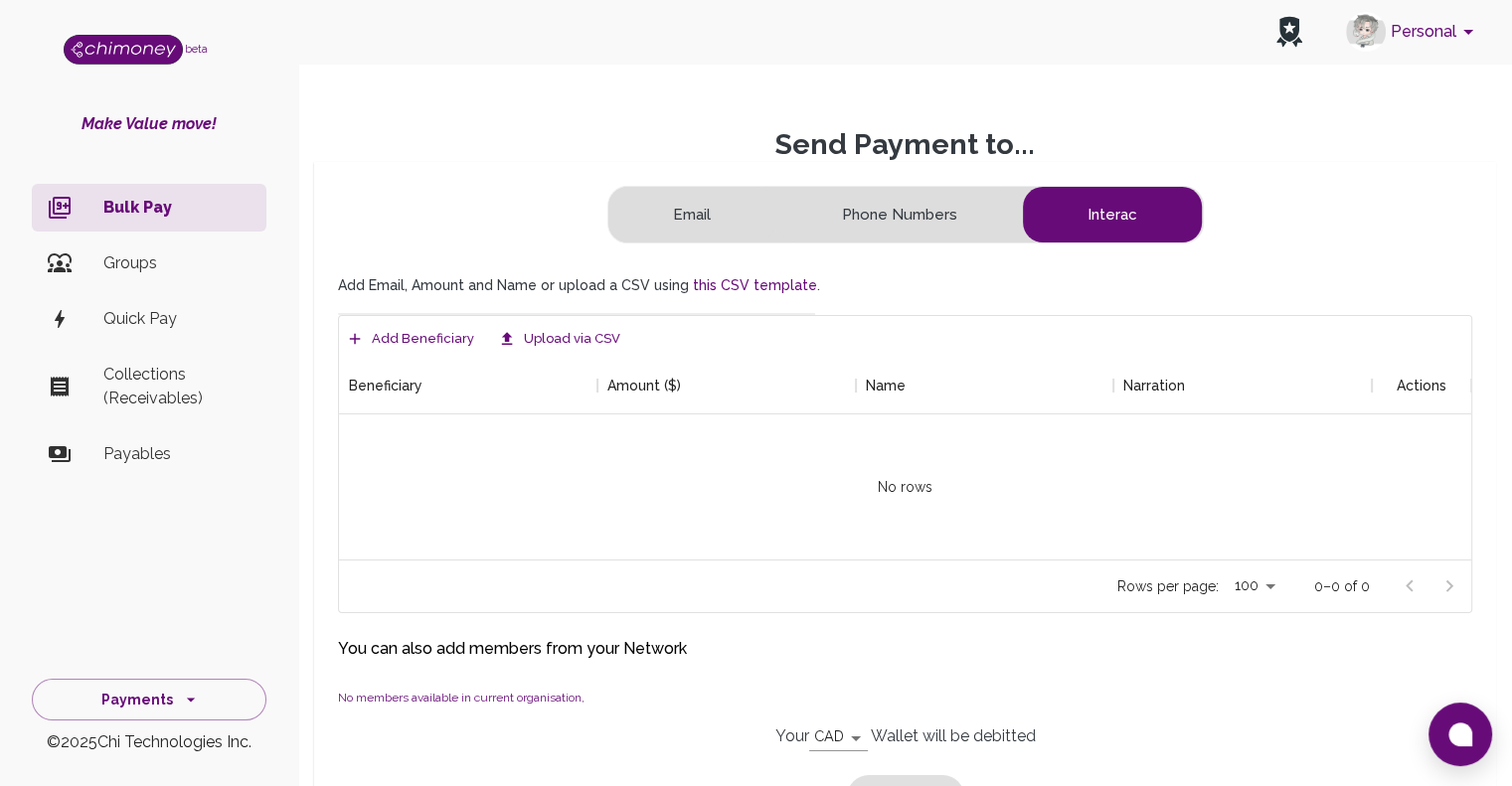 scroll, scrollTop: 16, scrollLeft: 16, axis: both 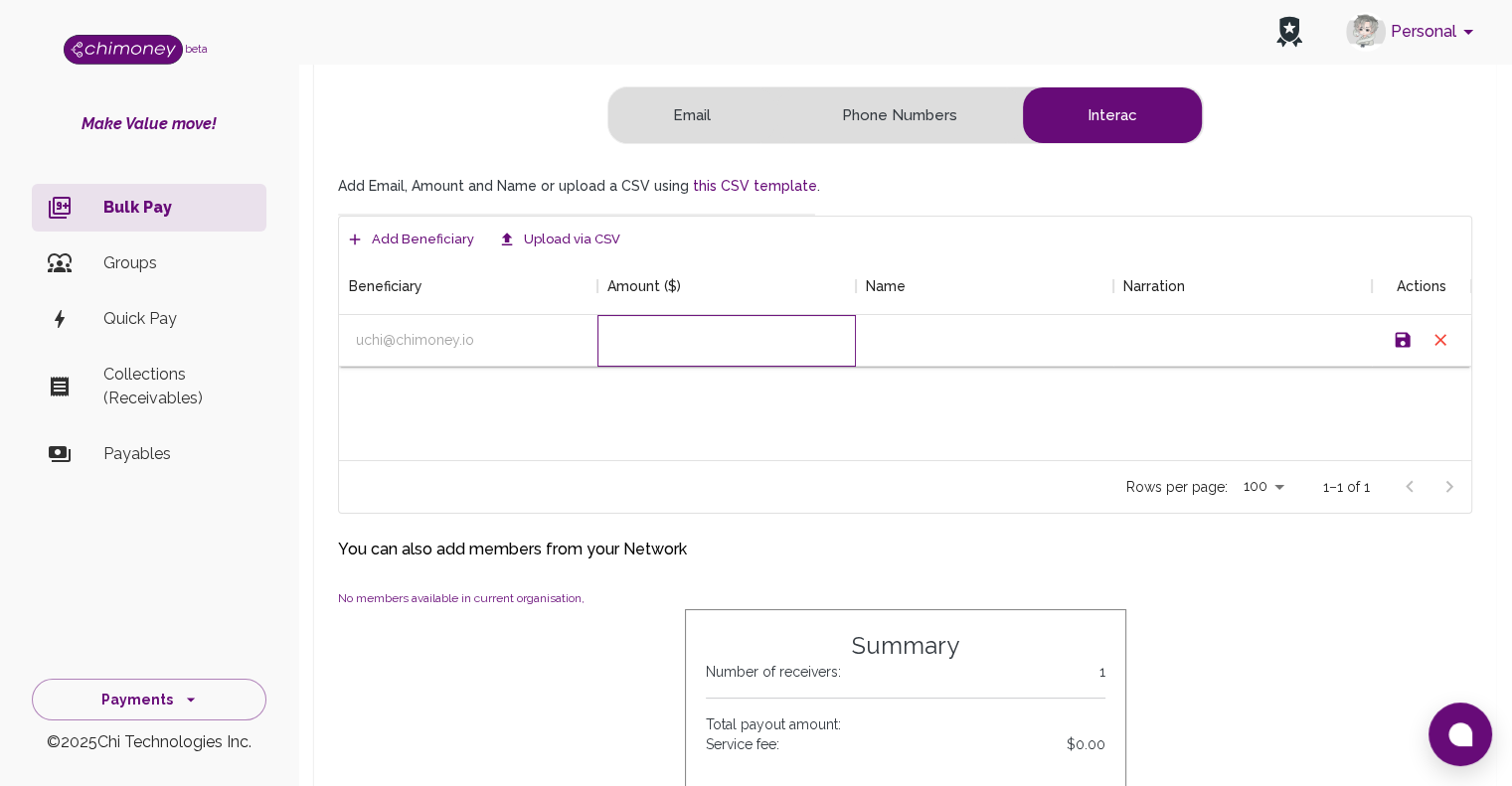click at bounding box center (727, 341) 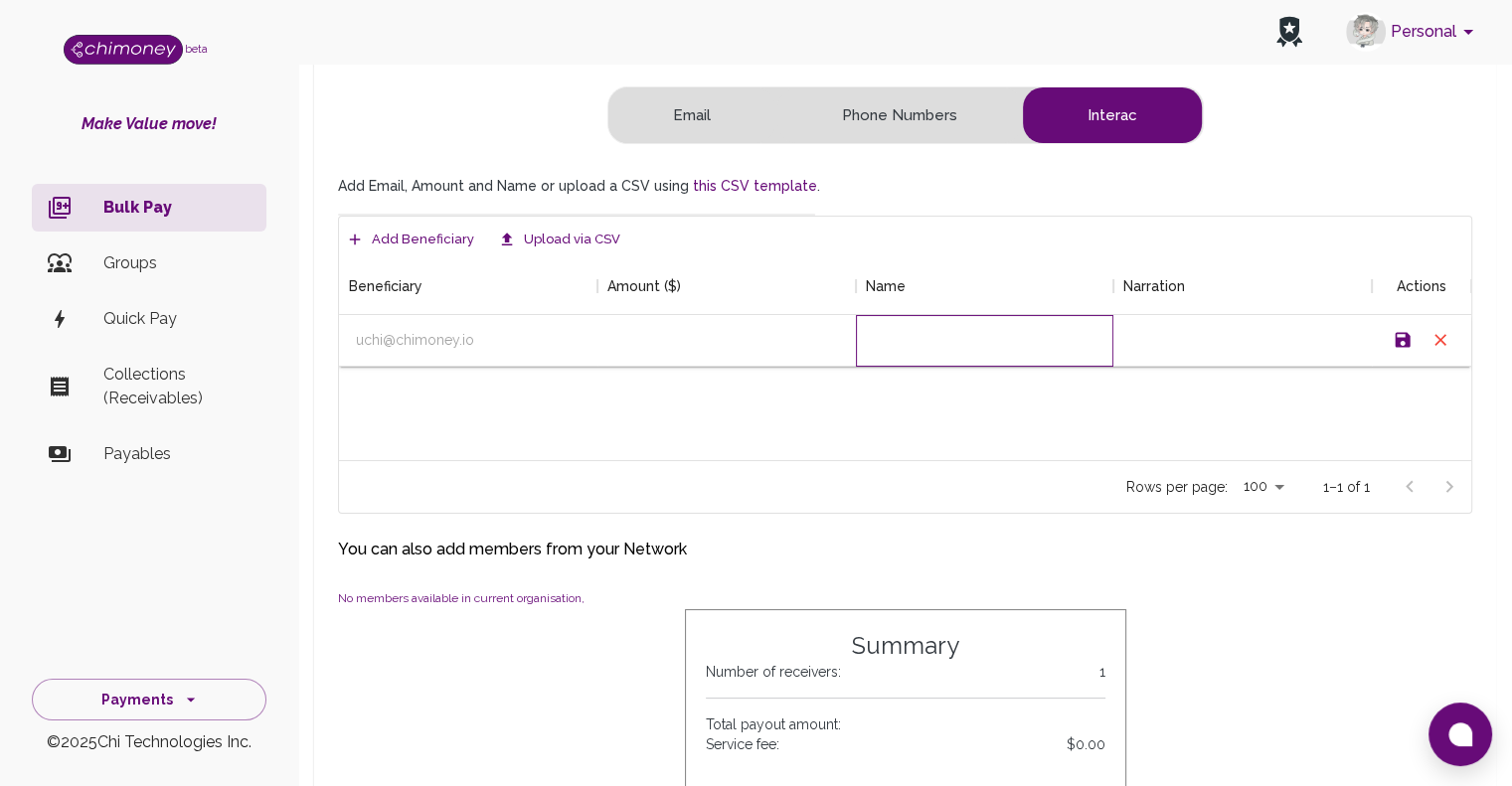 click at bounding box center [985, 341] 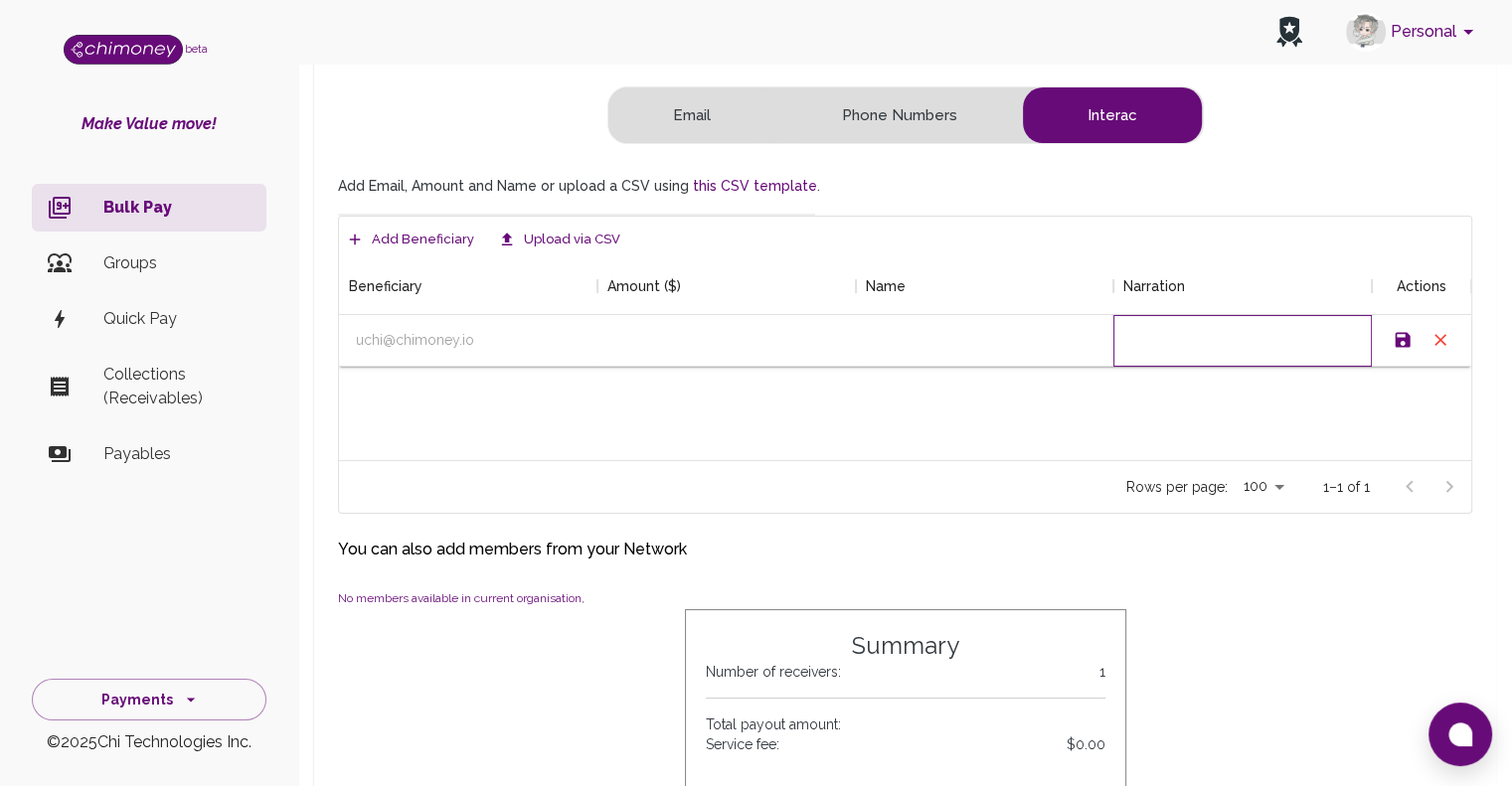 click at bounding box center [1243, 340] 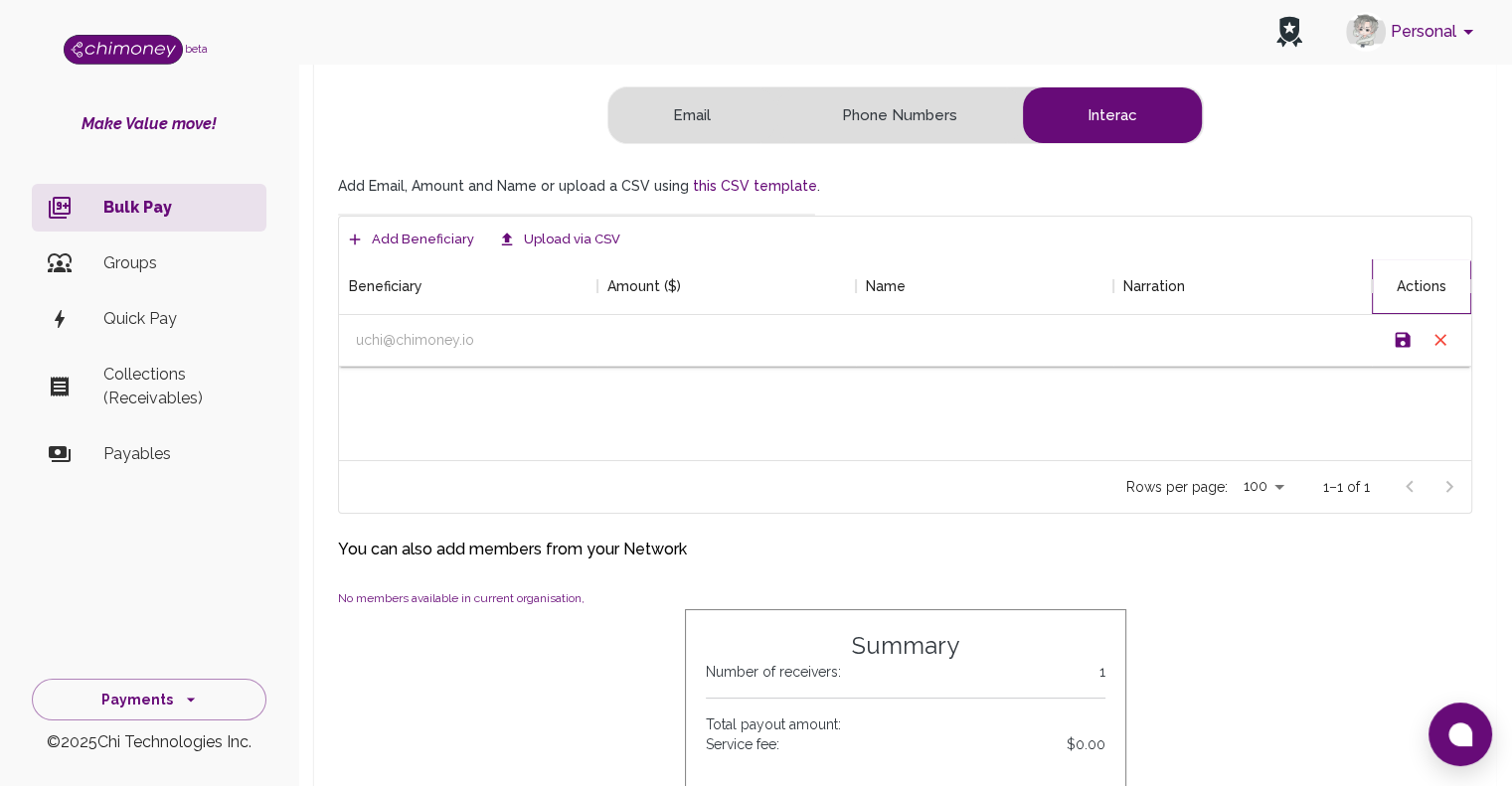 click on "Actions" at bounding box center [1422, 286] 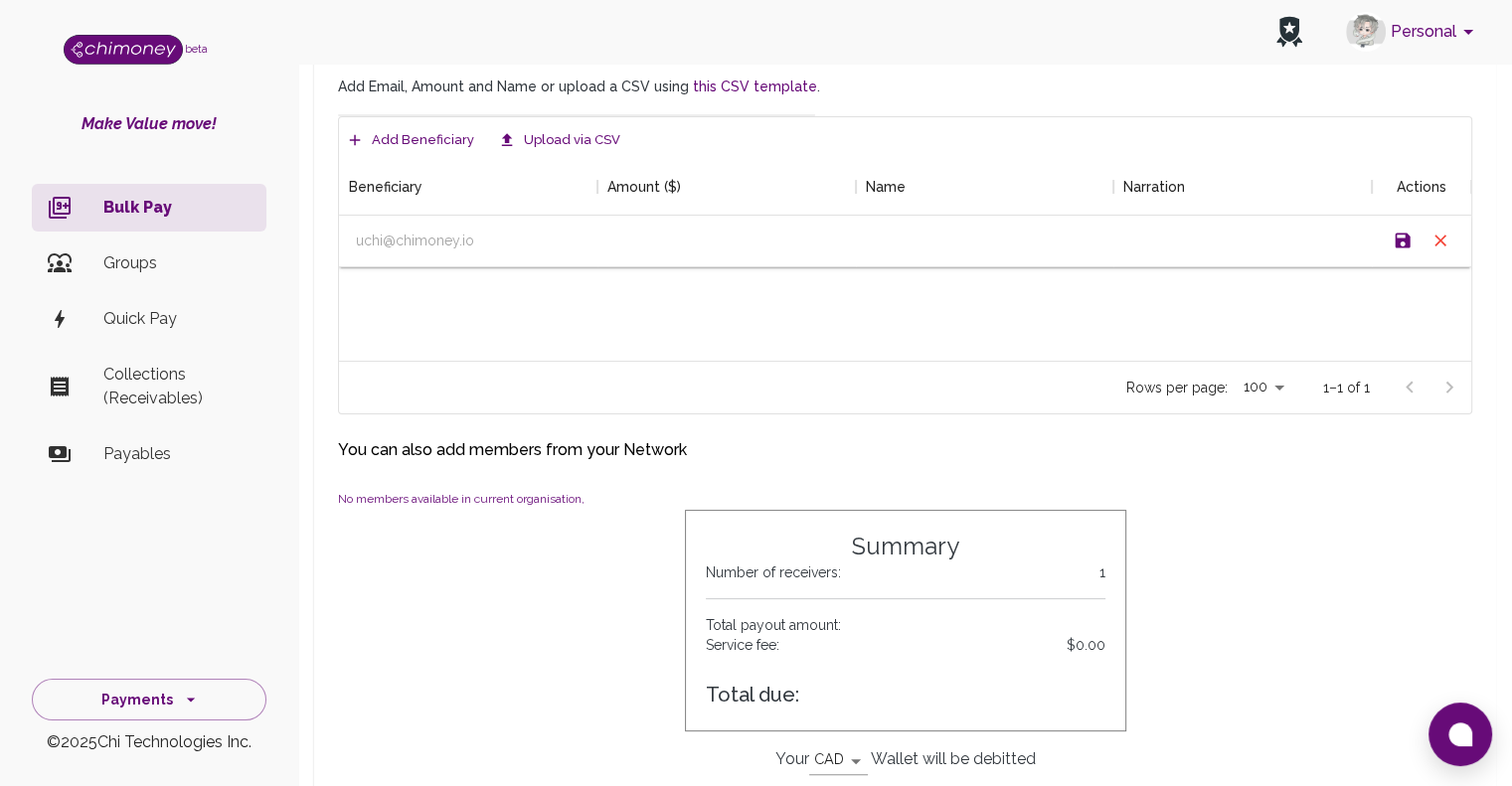 click on "No members available in current organisation," at bounding box center (461, 499) 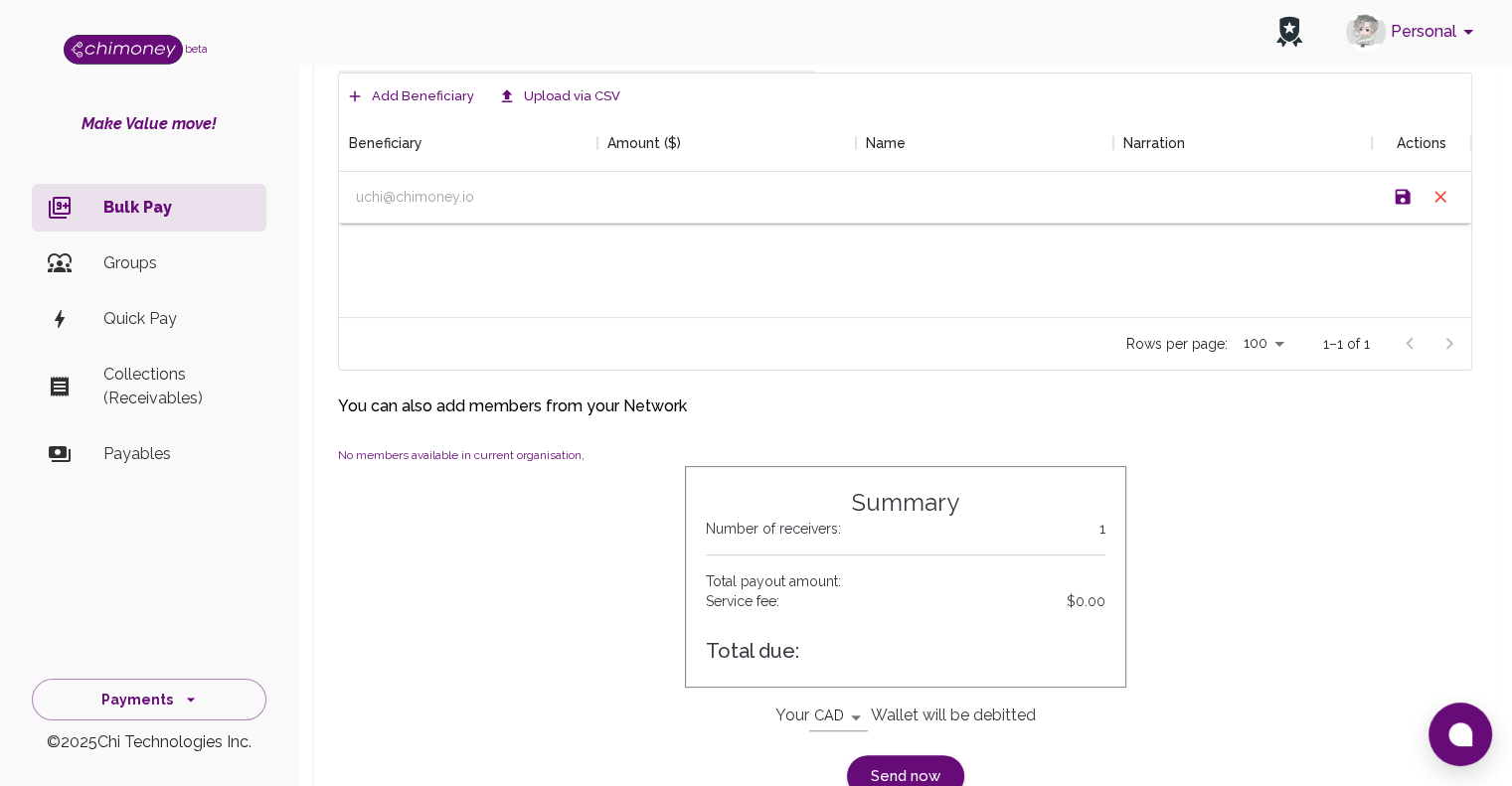 scroll, scrollTop: 0, scrollLeft: 0, axis: both 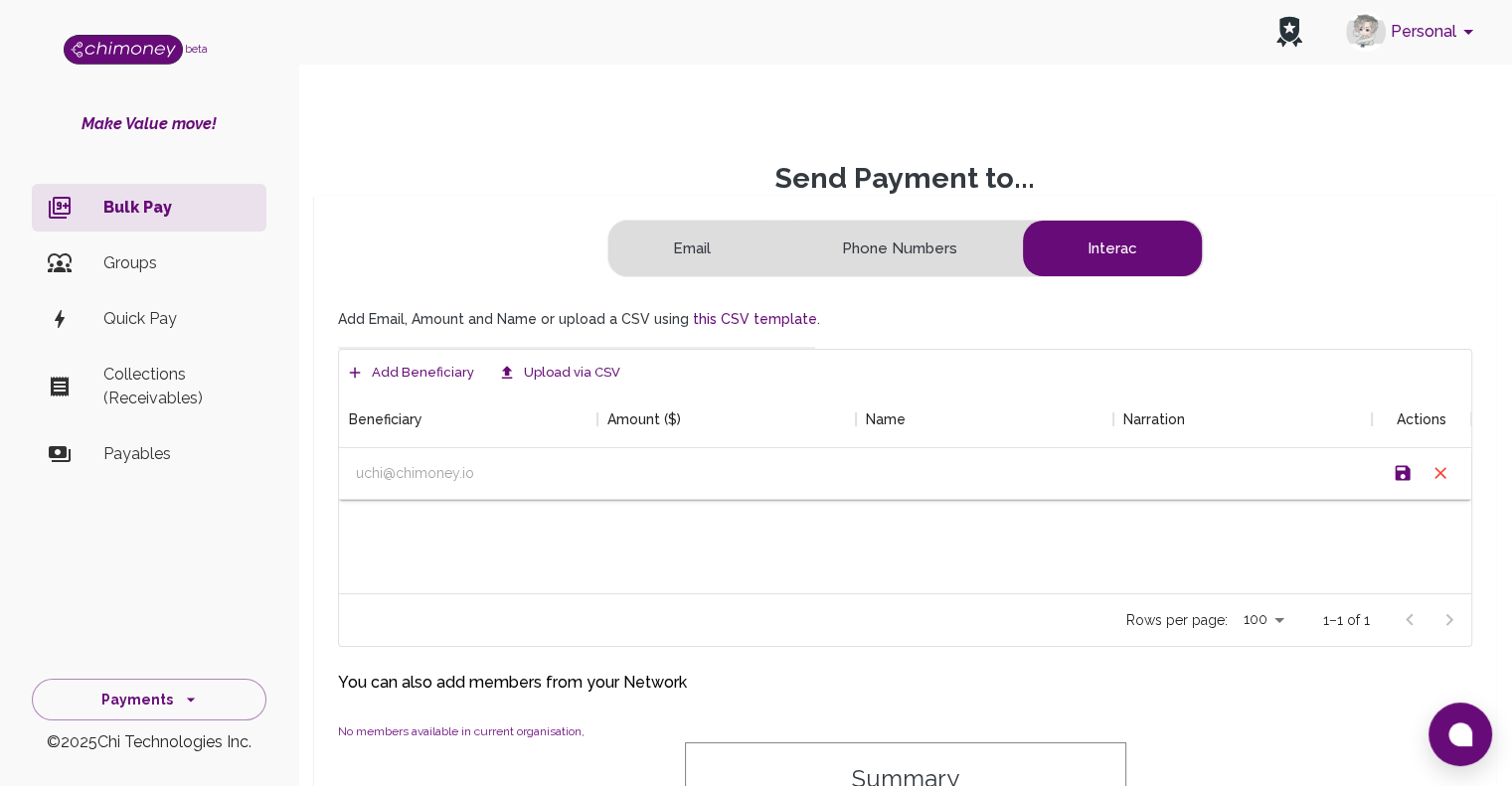 click on "Make Value move!" at bounding box center [149, 124] 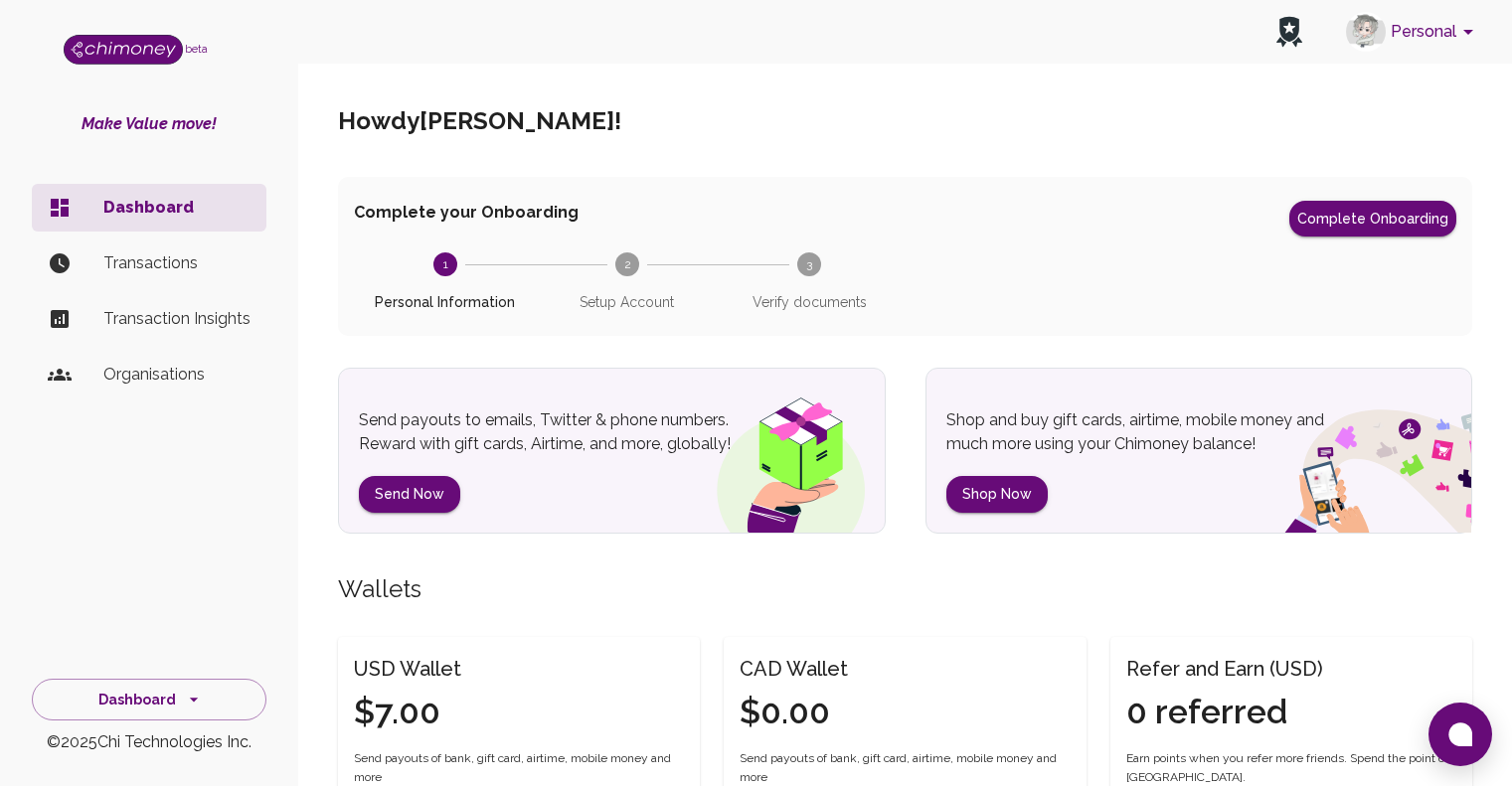 scroll, scrollTop: 0, scrollLeft: 0, axis: both 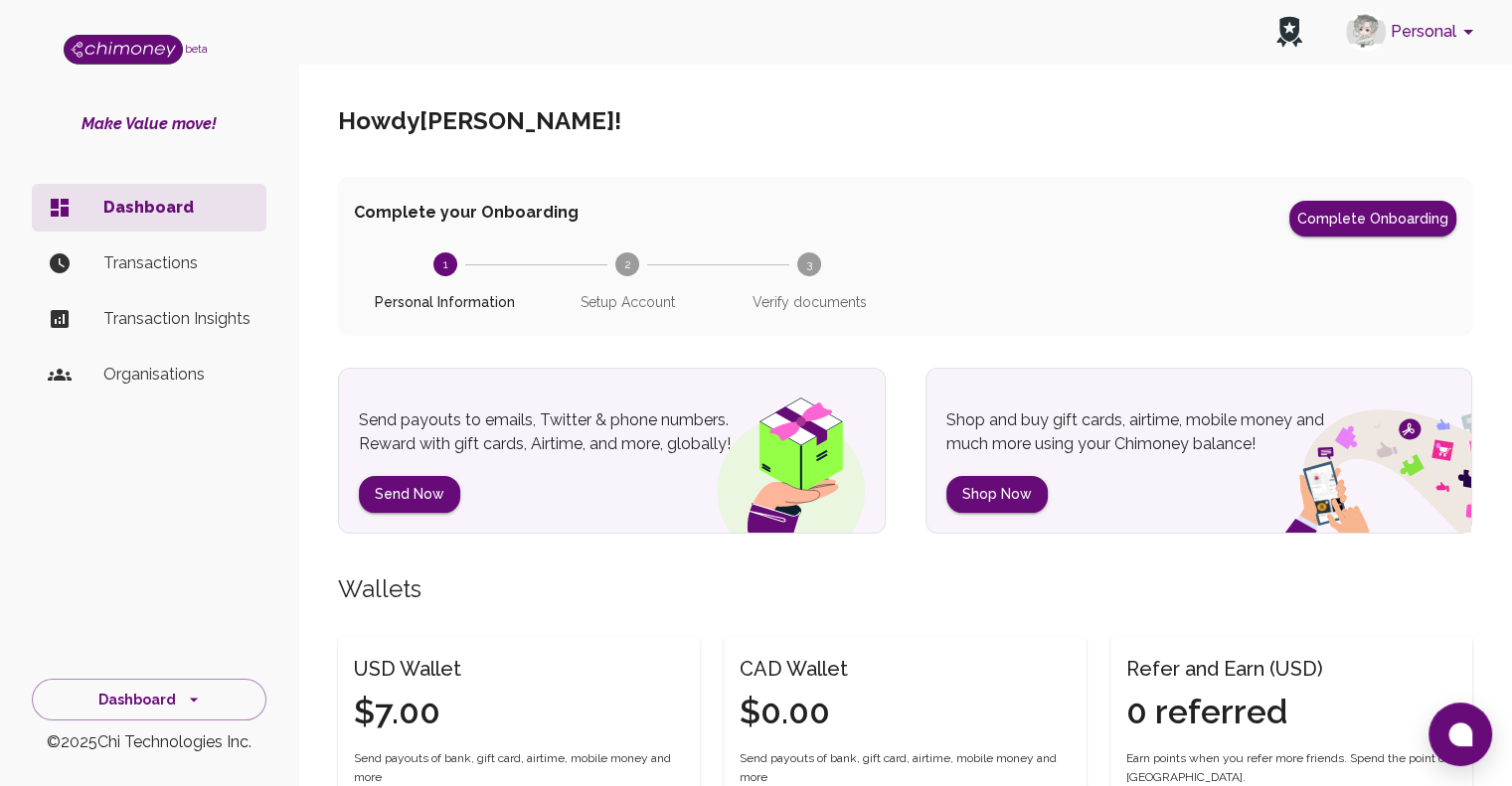 click on "Setup Account" at bounding box center (626, 302) 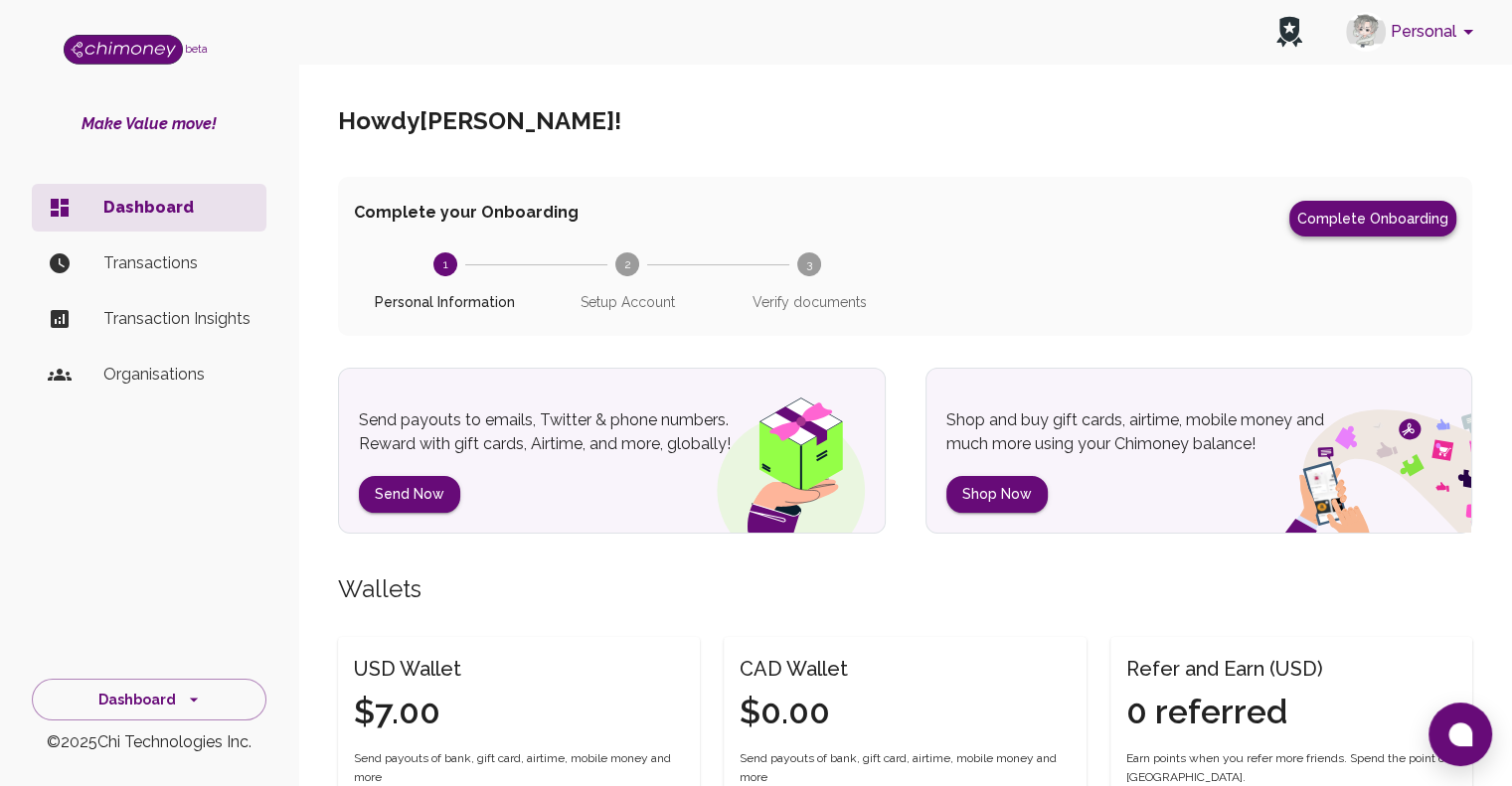 click on "Complete Onboarding" at bounding box center (1373, 219) 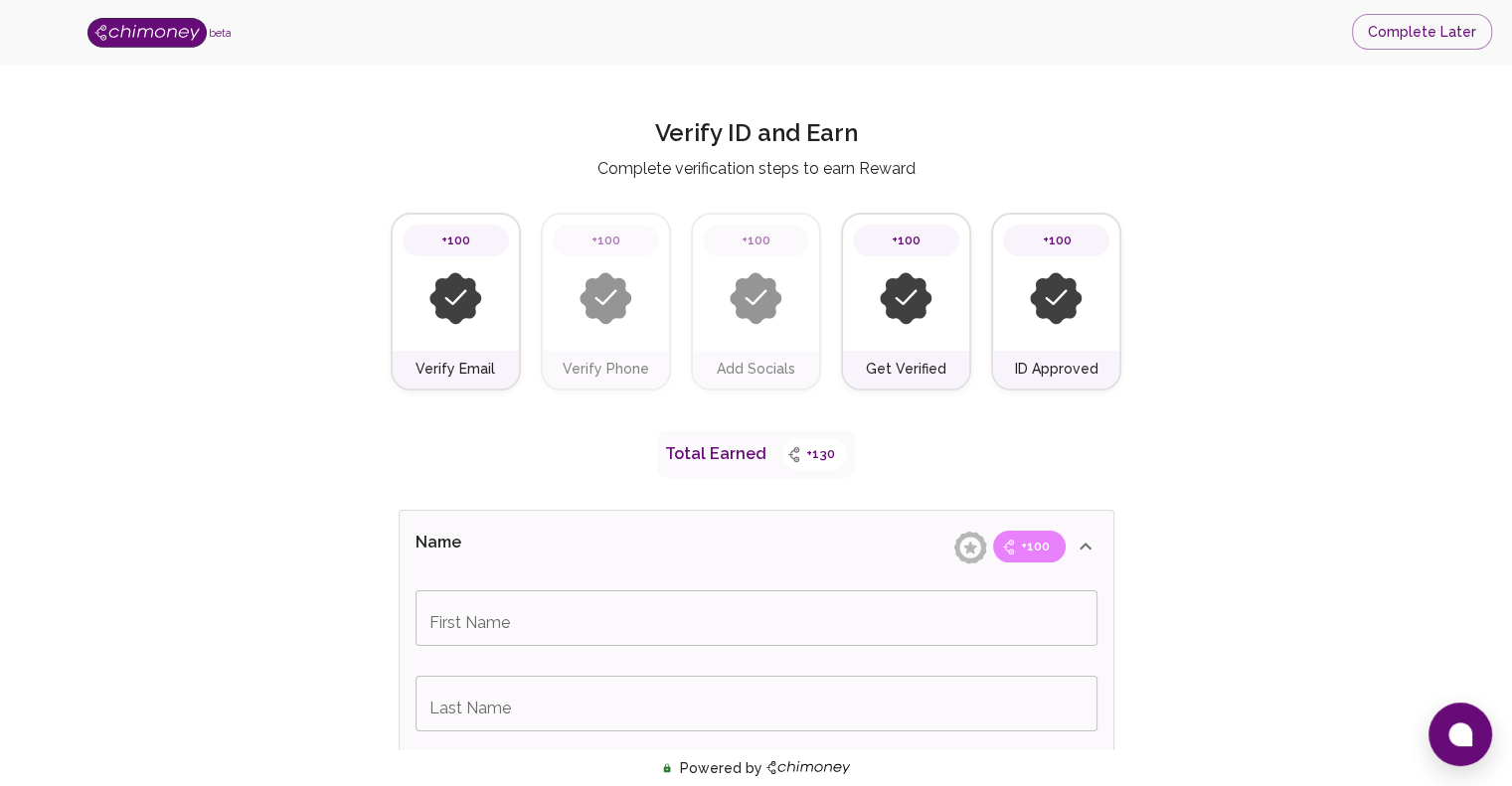 click at bounding box center (455, 298) 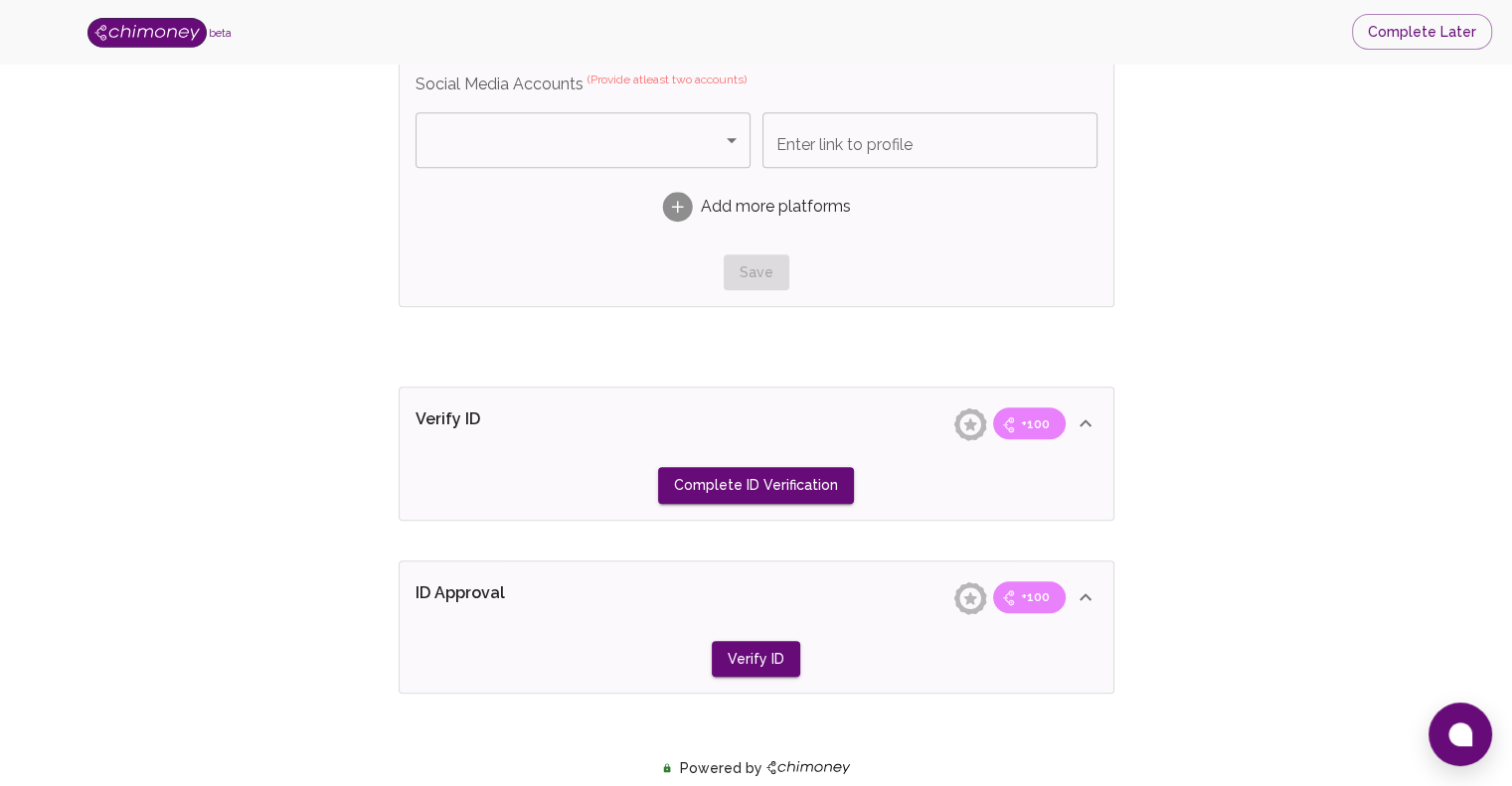 scroll, scrollTop: 1590, scrollLeft: 0, axis: vertical 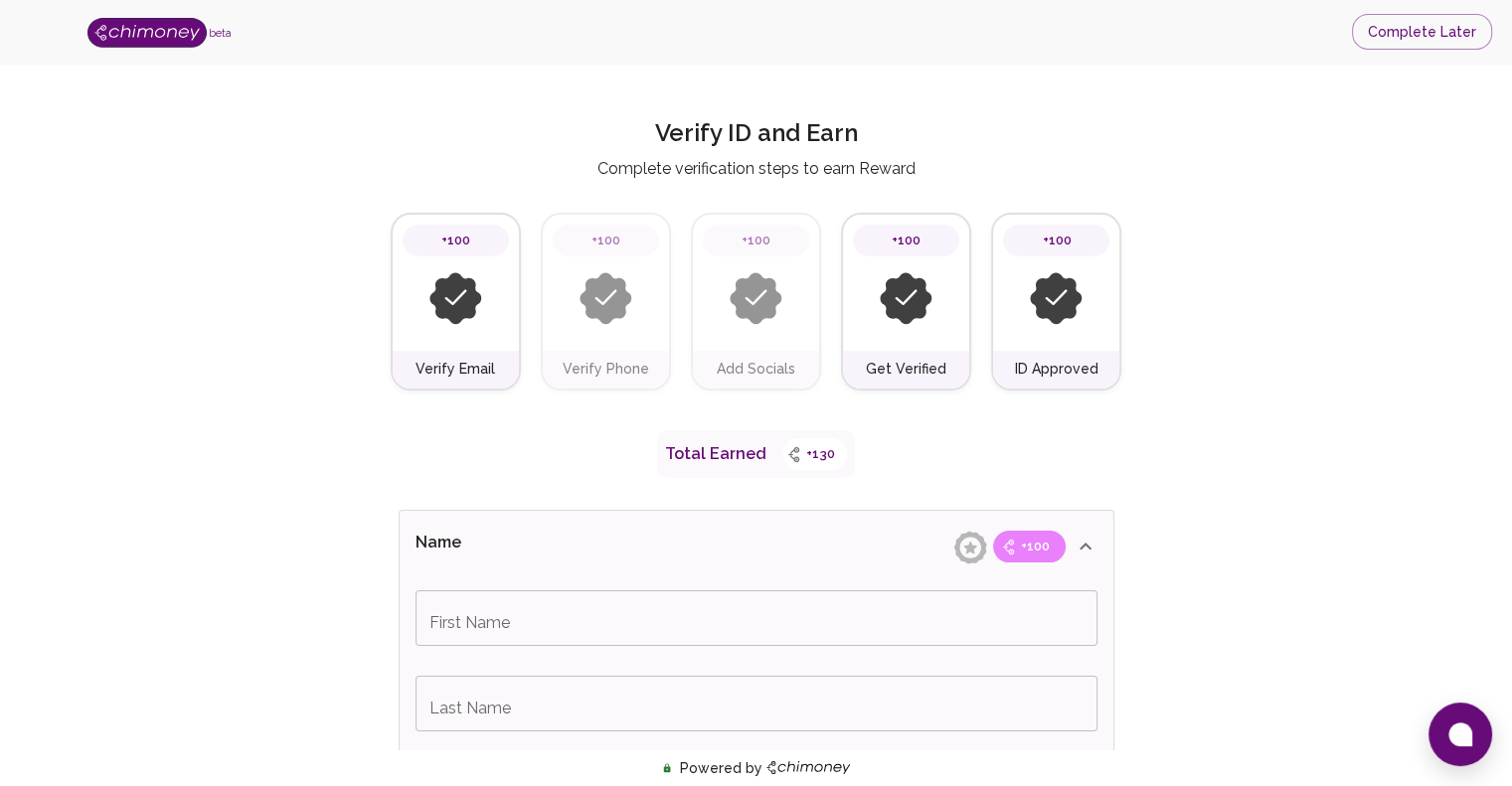 click at bounding box center (906, 298) 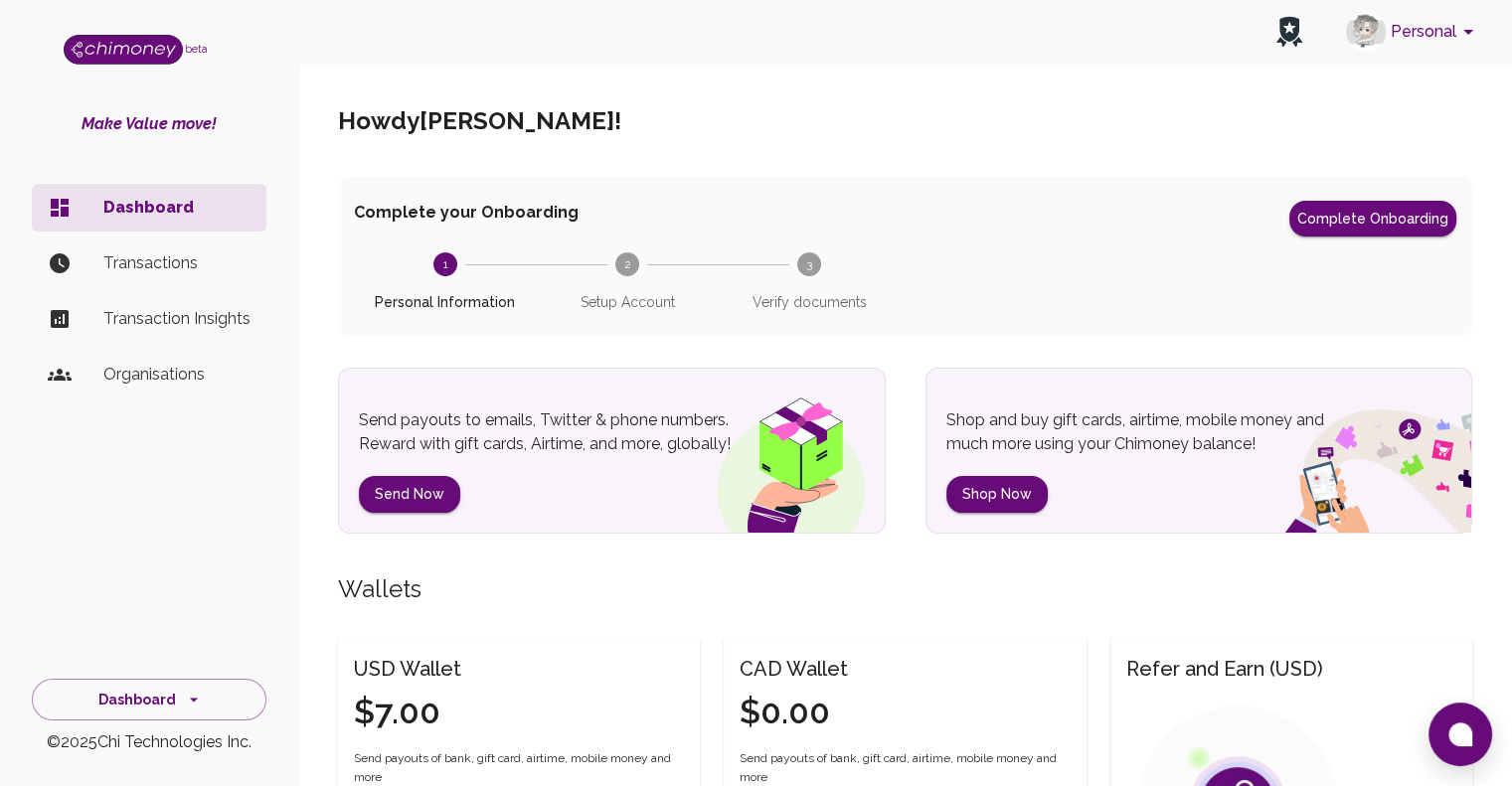 scroll, scrollTop: 298, scrollLeft: 0, axis: vertical 